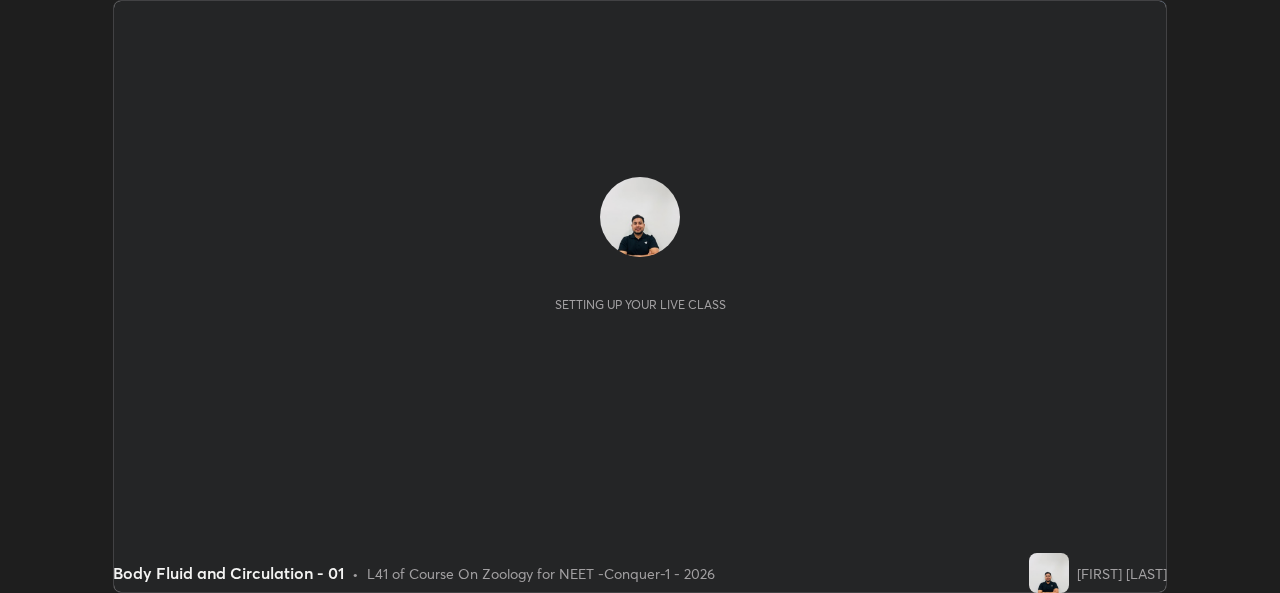 scroll, scrollTop: 0, scrollLeft: 0, axis: both 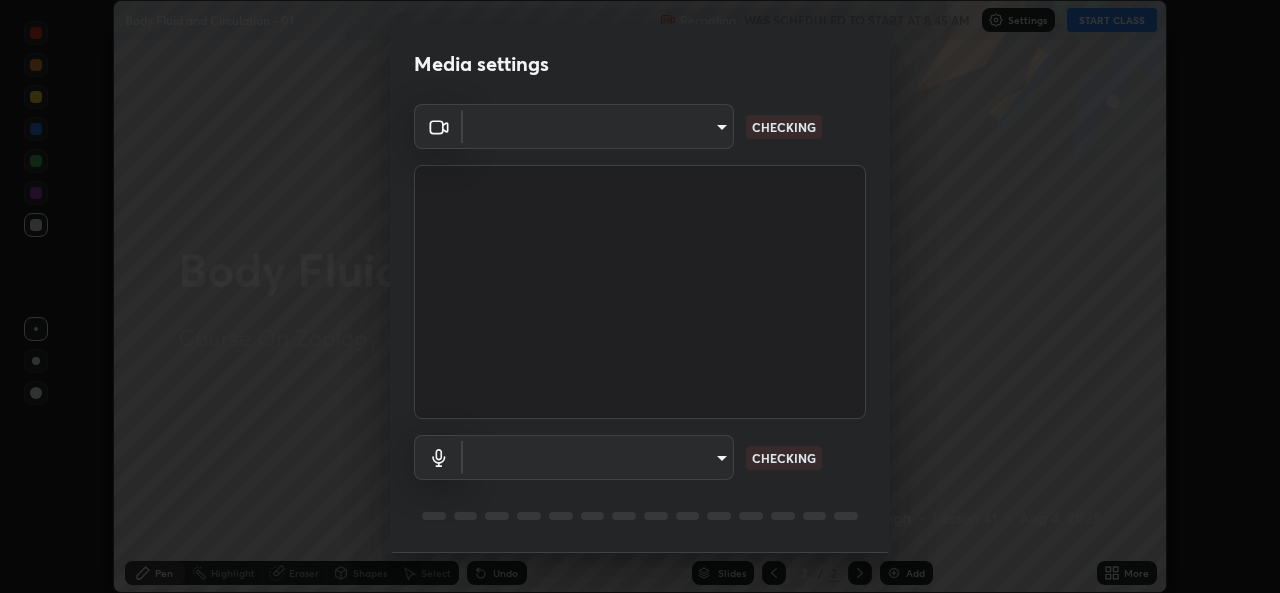 click on "Erase all Body Fluid and Circulation - 01 Recording WAS SCHEDULED TO START AT  8:45 AM Settings START CLASS Setting up your live class Body Fluid and Circulation - 01 • L41 of Course On Zoology for NEET -Conquer-1 - 2026 [FIRST] [LAST] Pen Highlight Eraser Shapes Select Undo Slides 2 / 2 Add More No doubts shared Encourage your learners to ask a doubt for better clarity Report an issue Reason for reporting Buffering Chat not working Audio - Video sync issue Educator video quality low ​ Attach an image Report Media settings ​ CHECKING ​ CHECKING 1 / 5 Next" at bounding box center [640, 296] 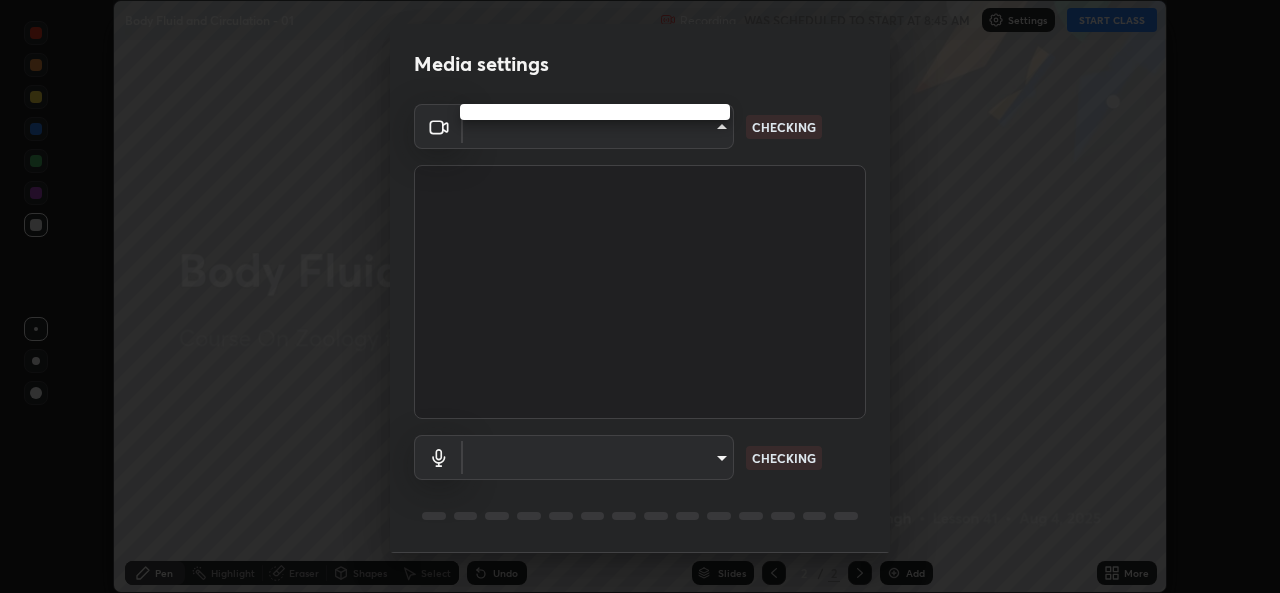 click at bounding box center [640, 296] 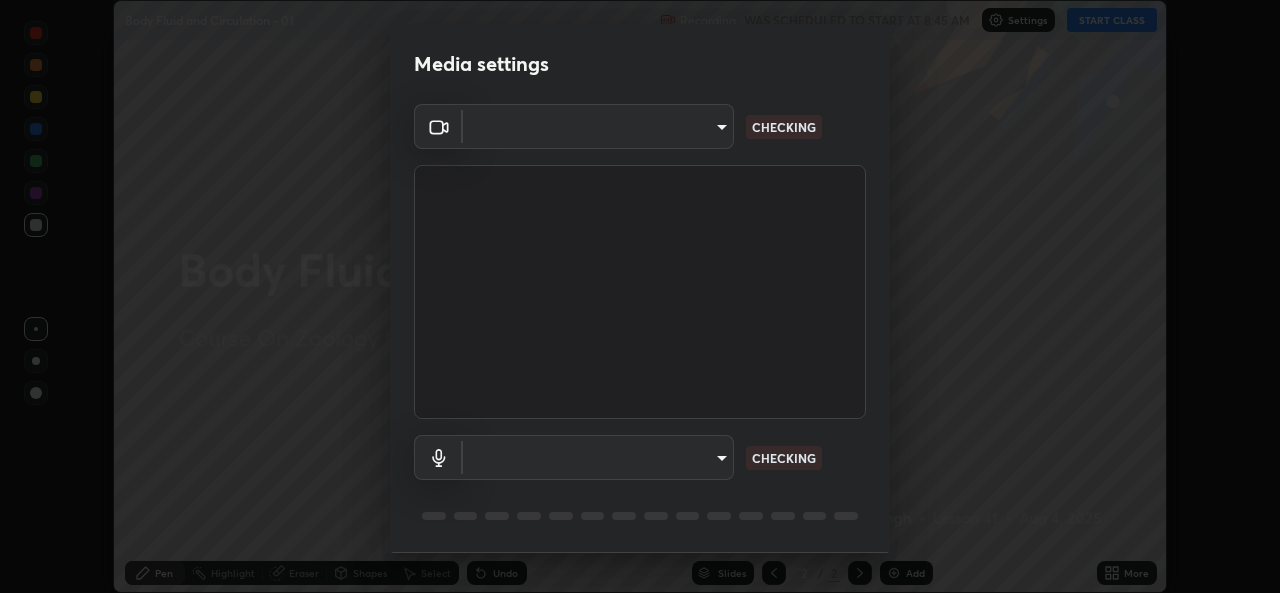 type on "05e0618f62b054dcc40553c7fbd7031c96524e68235480b96fb1515208e4dd7f" 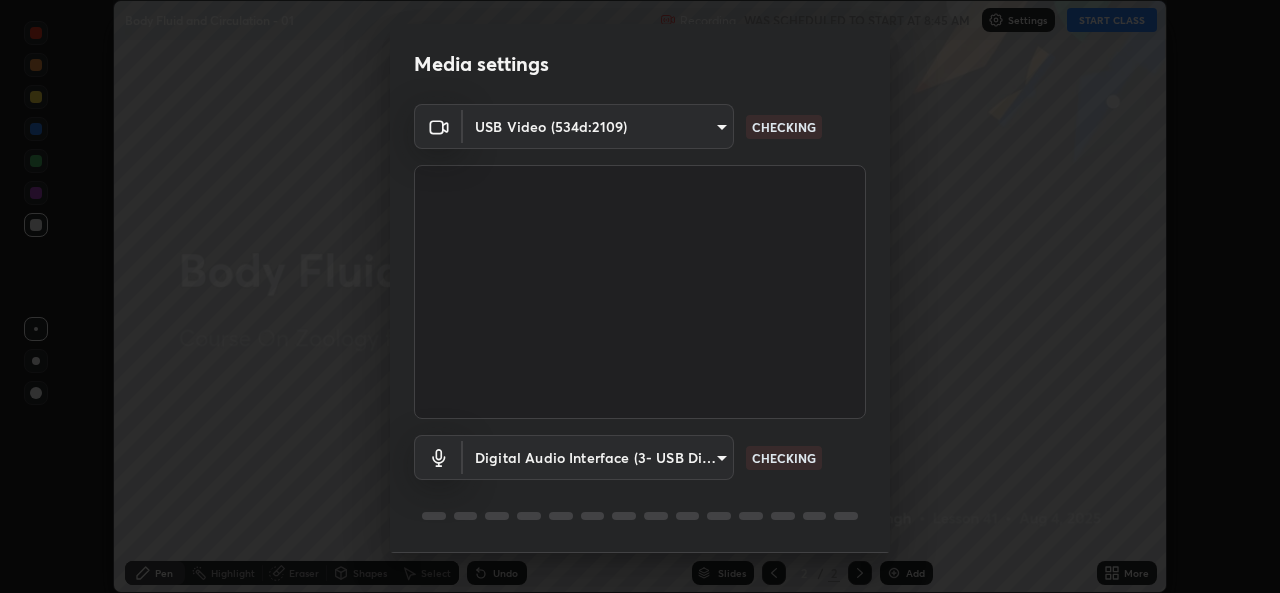 scroll, scrollTop: 63, scrollLeft: 0, axis: vertical 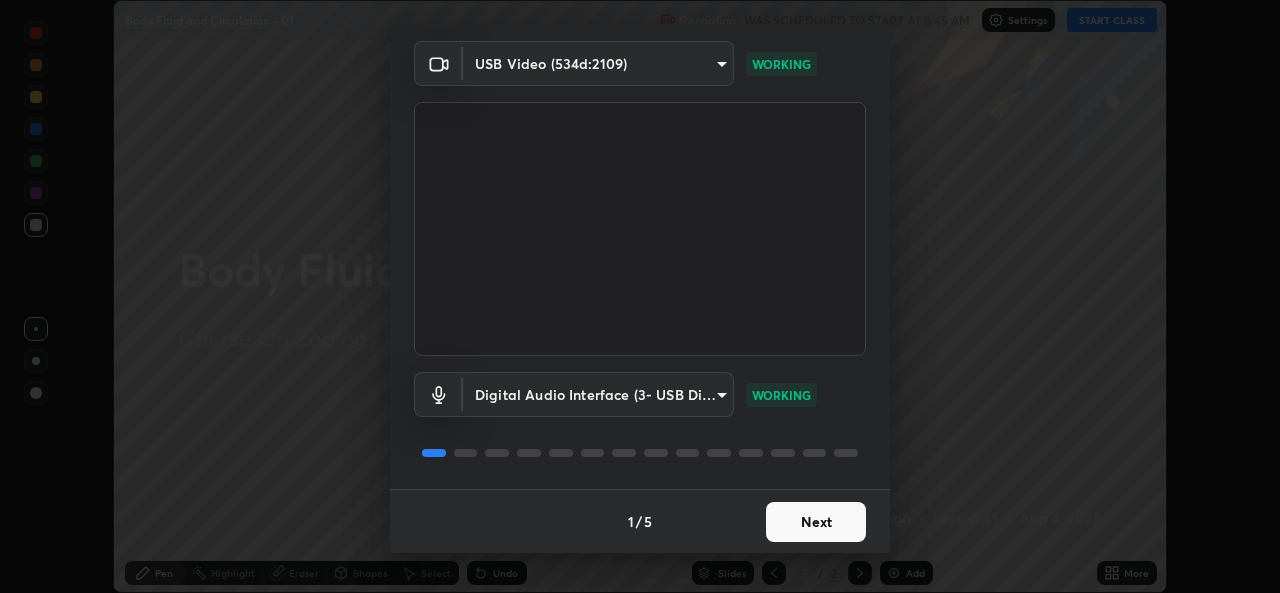click on "Next" at bounding box center (816, 522) 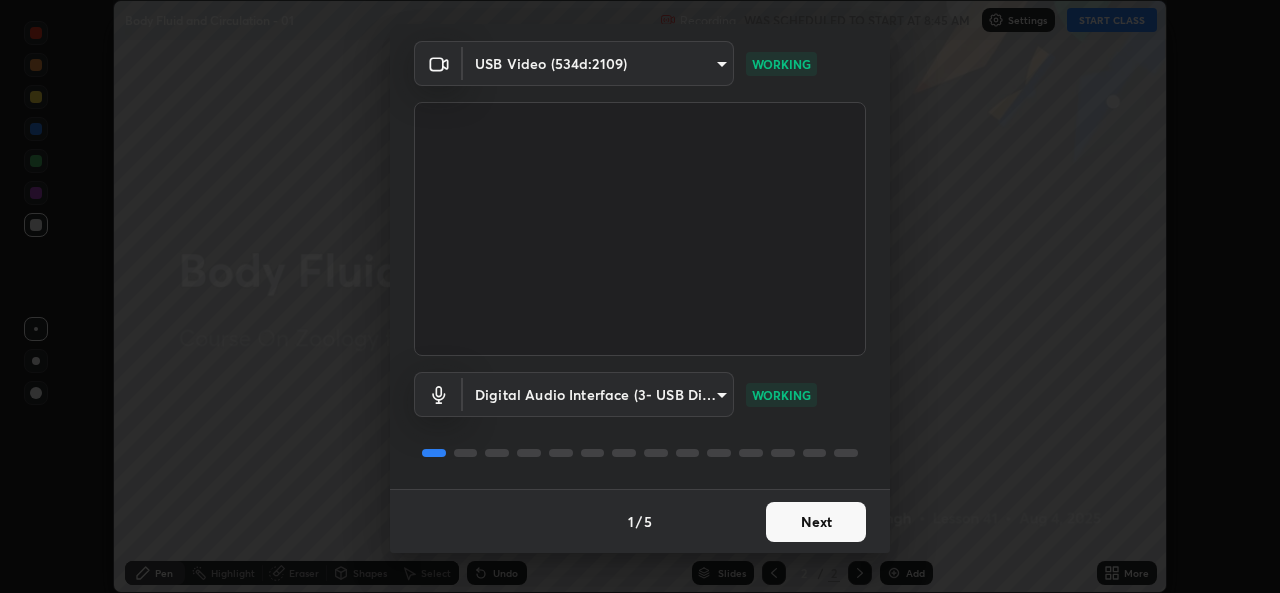 scroll, scrollTop: 0, scrollLeft: 0, axis: both 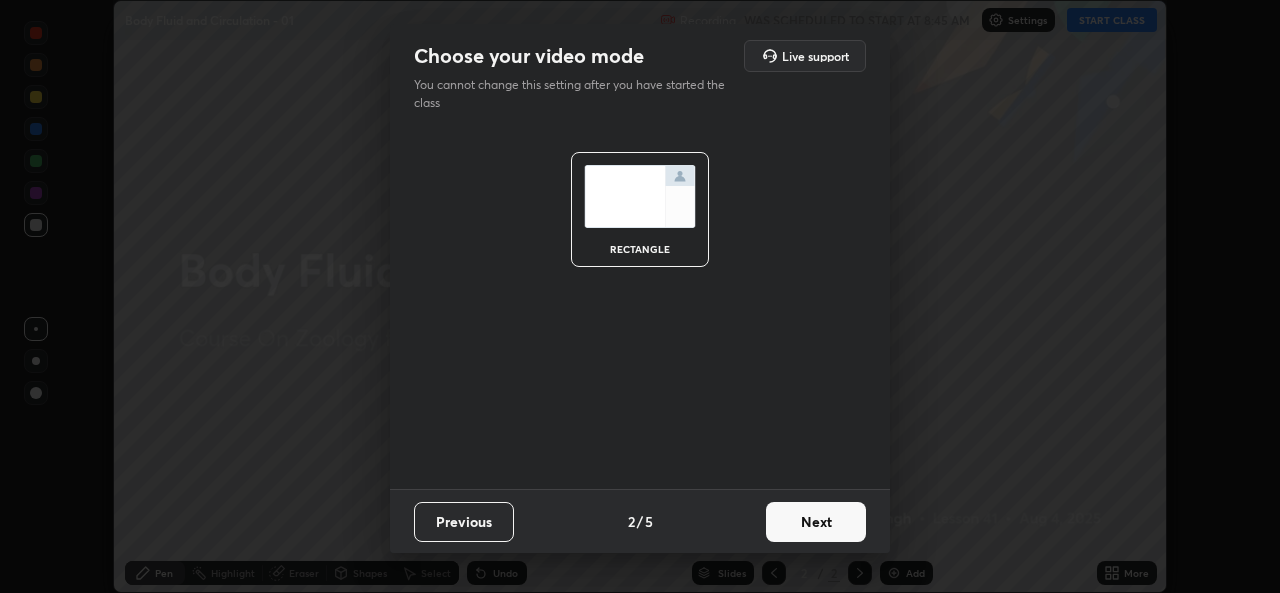 click on "Next" at bounding box center [816, 522] 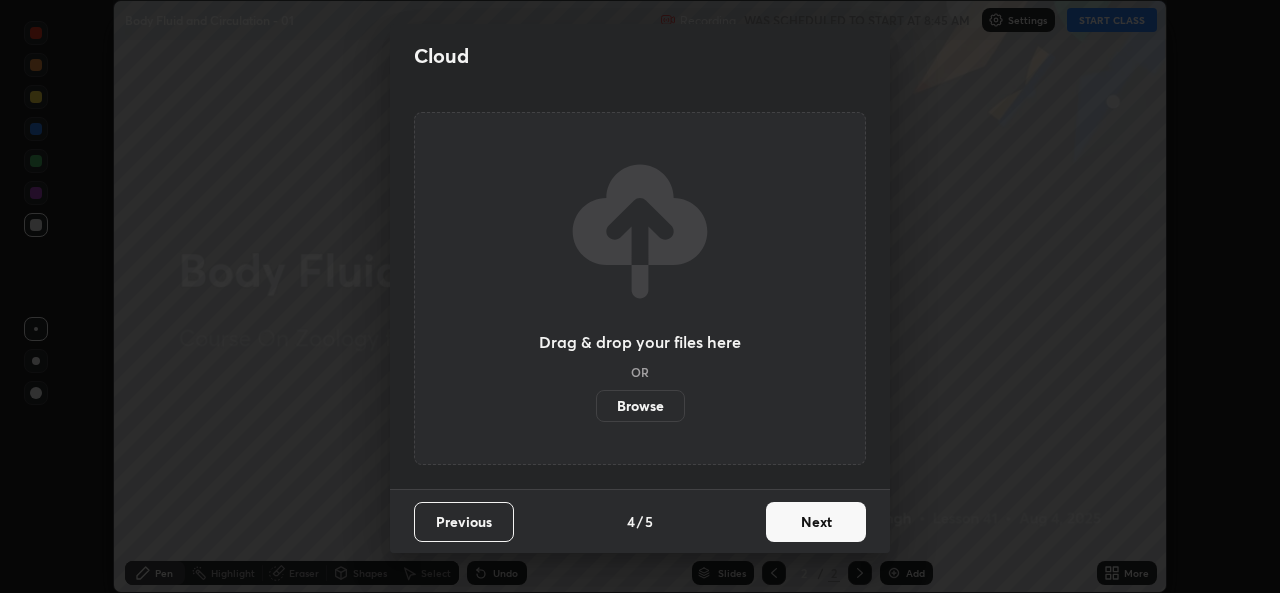 click on "Next" at bounding box center (816, 522) 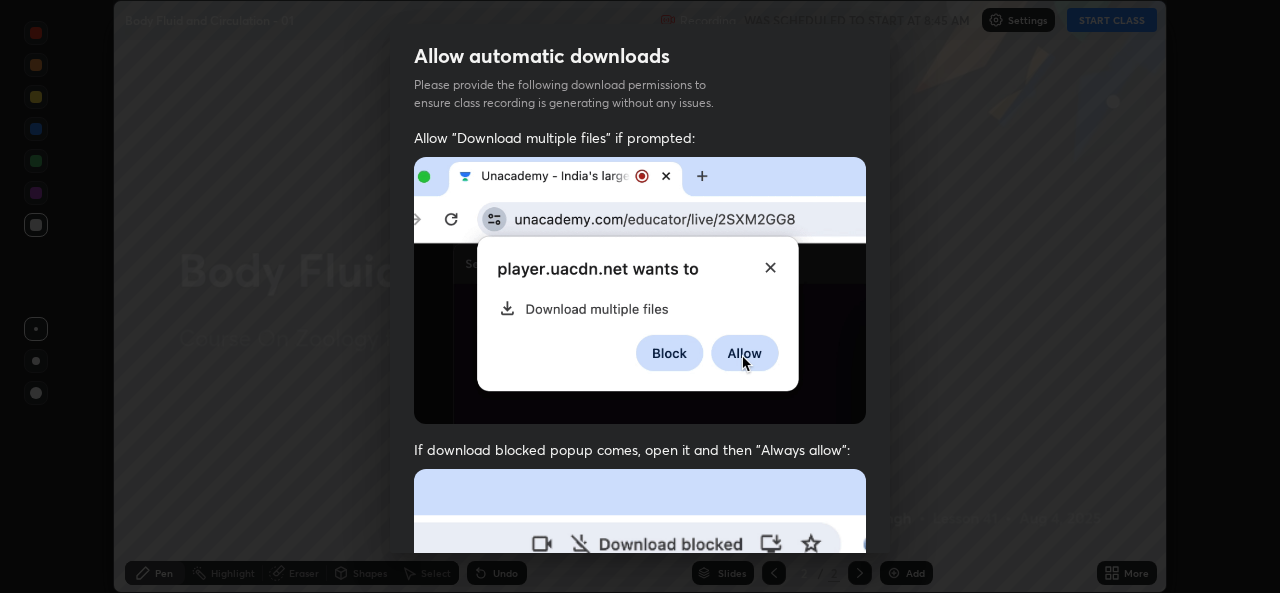 click at bounding box center [640, 687] 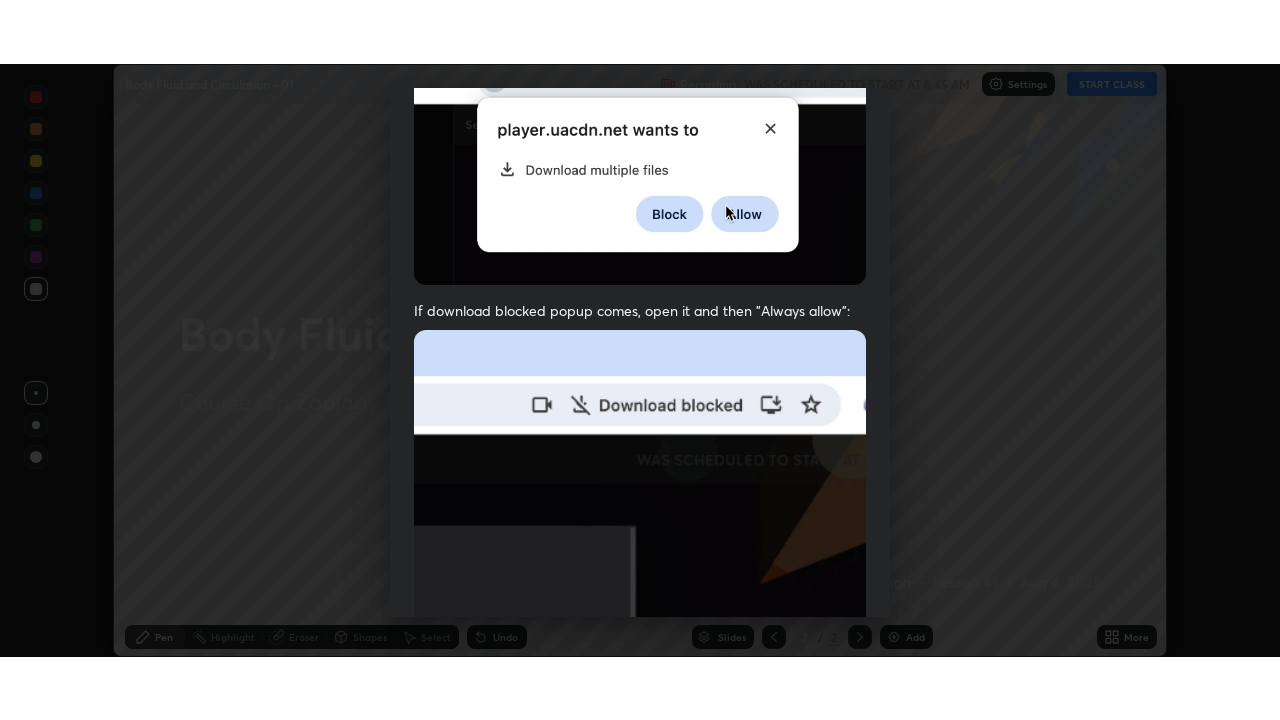 scroll, scrollTop: 471, scrollLeft: 0, axis: vertical 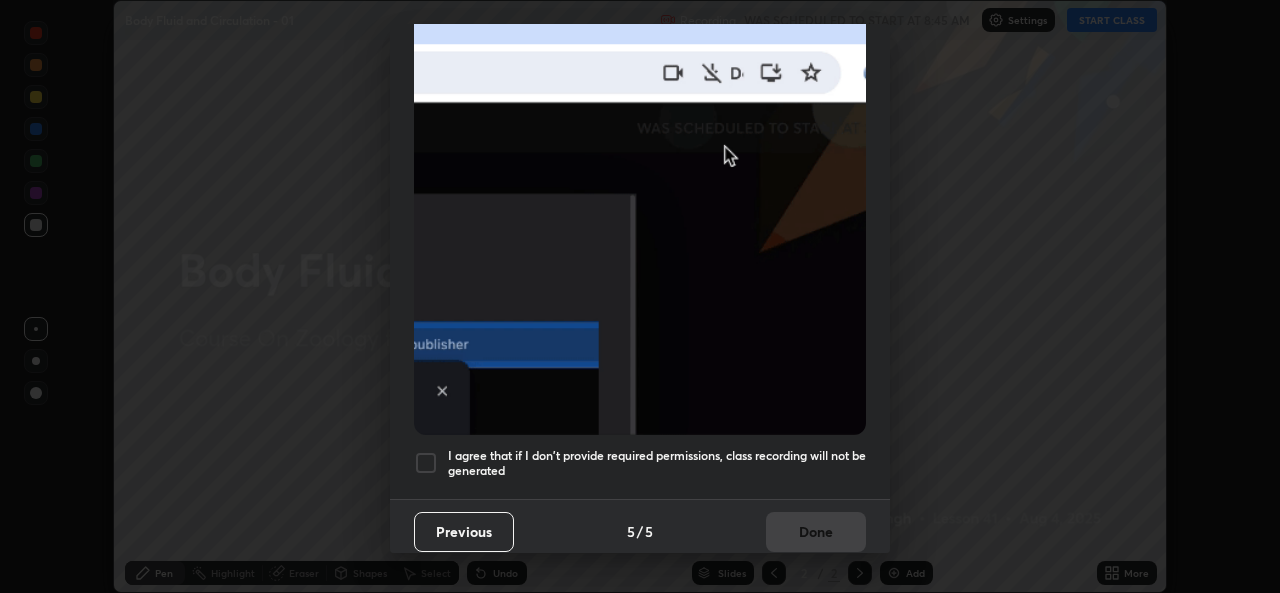 click at bounding box center [426, 463] 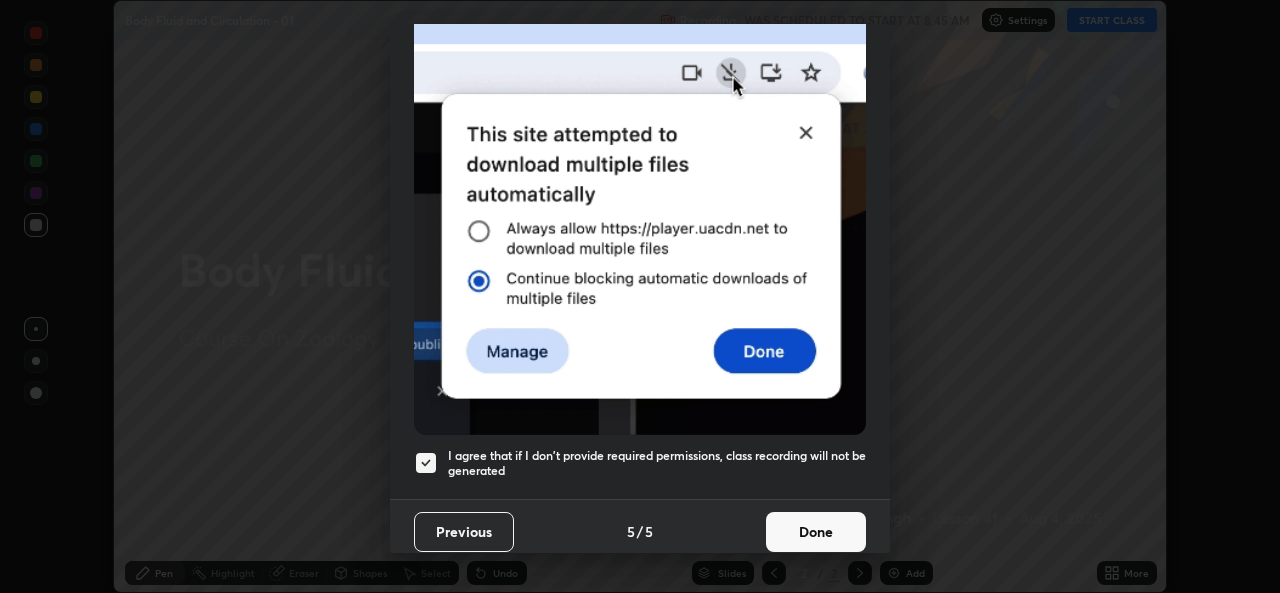 click on "Done" at bounding box center (816, 532) 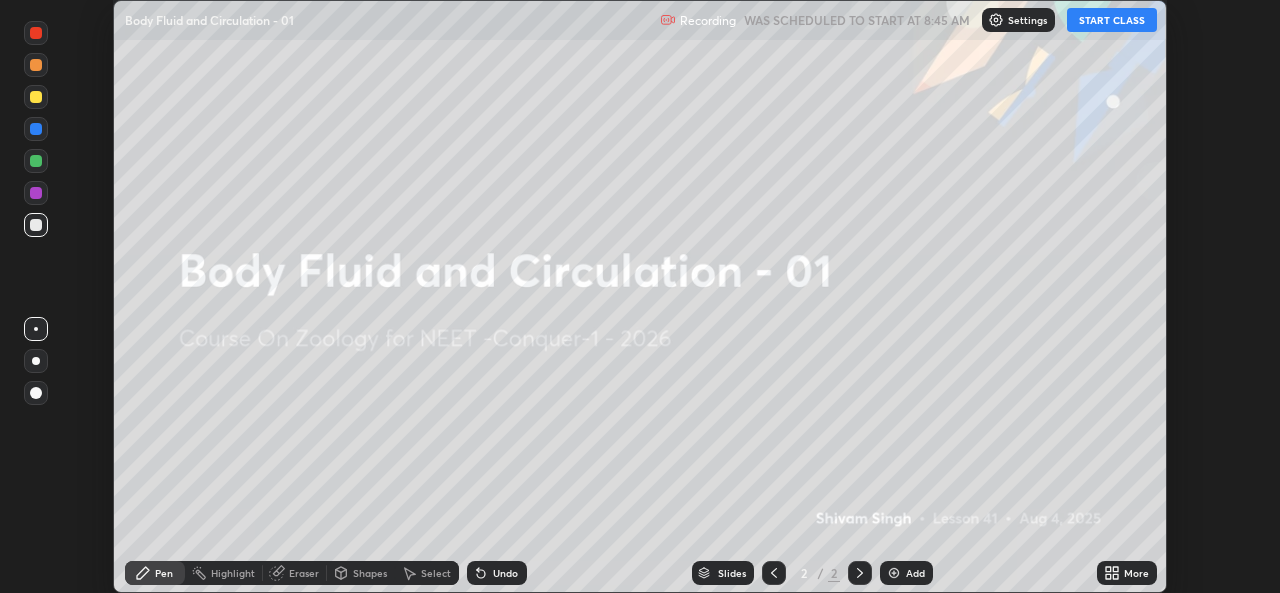 click on "More" at bounding box center [1136, 573] 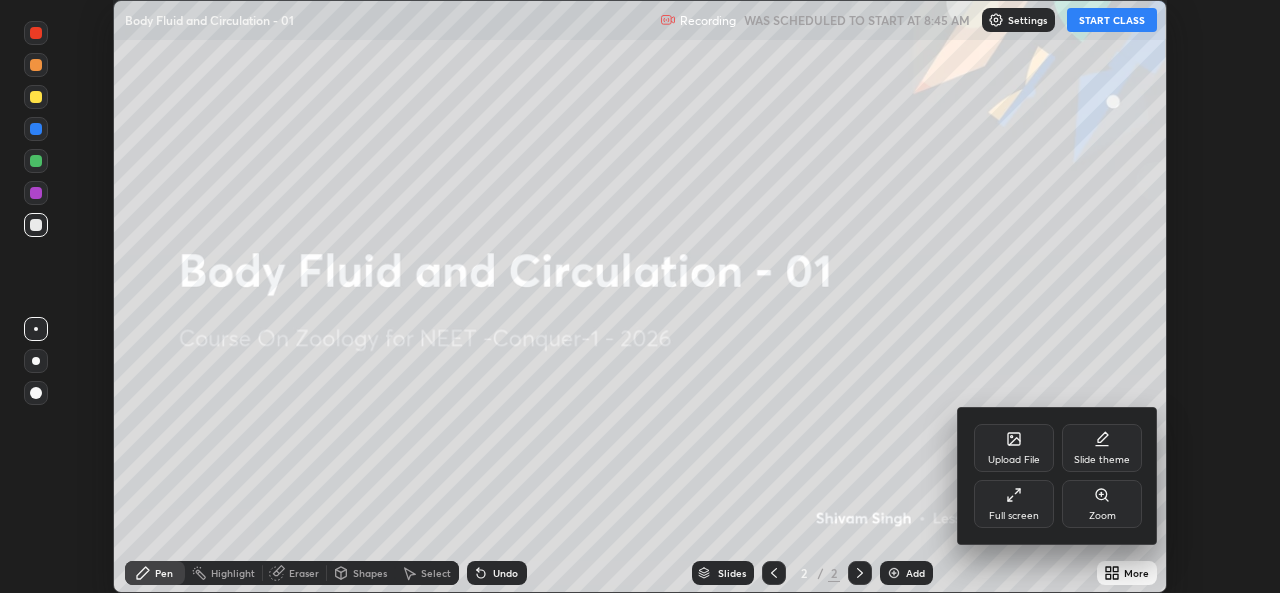 click on "Full screen" at bounding box center [1014, 516] 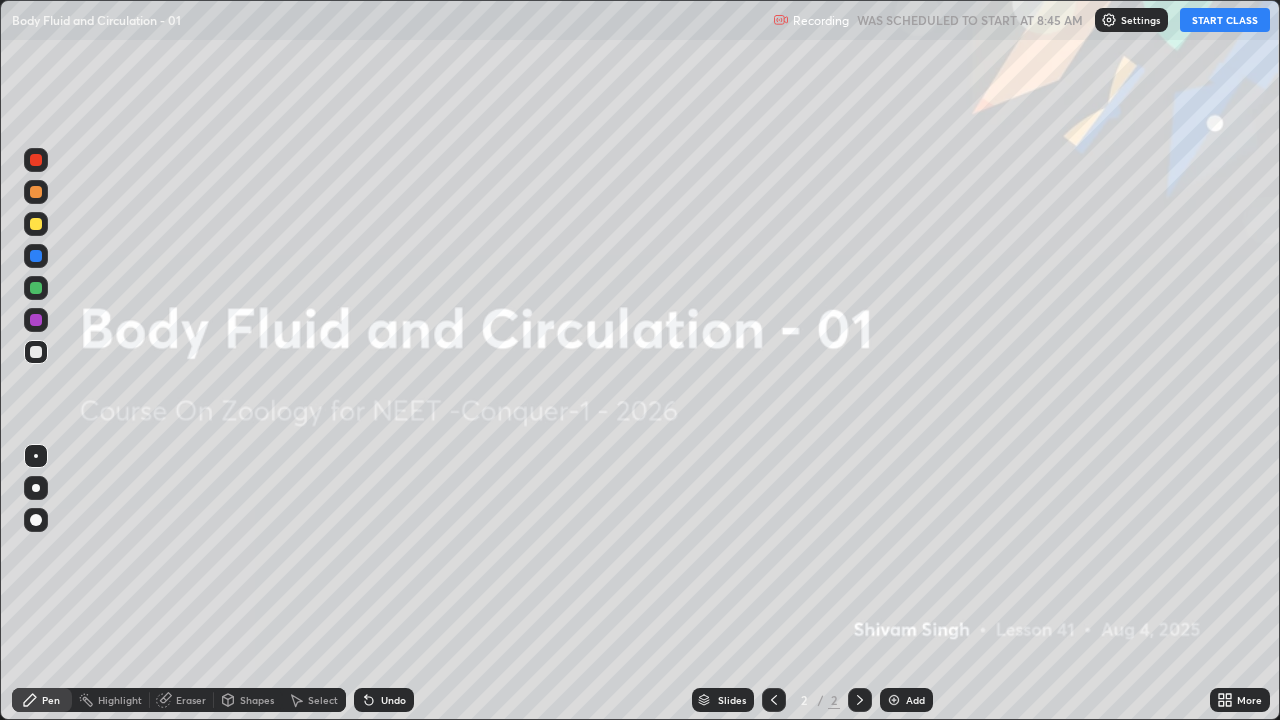 scroll, scrollTop: 99280, scrollLeft: 98720, axis: both 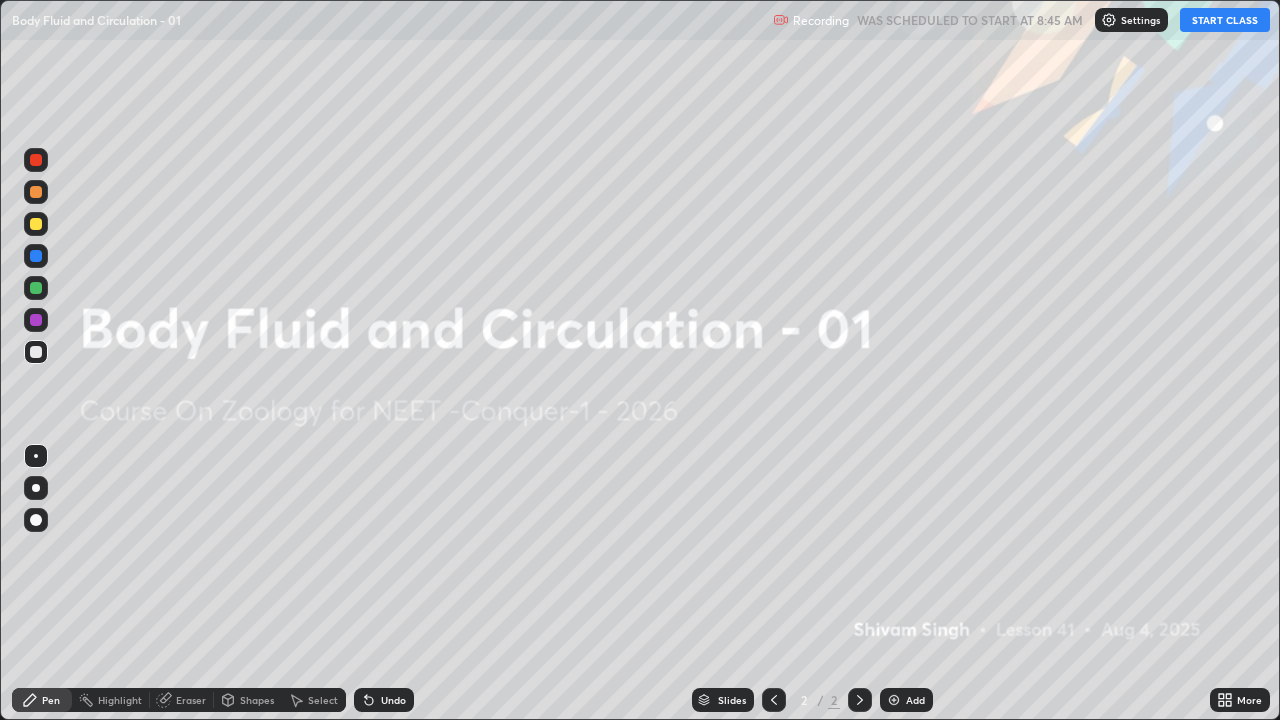 click on "Settings" at bounding box center [1140, 20] 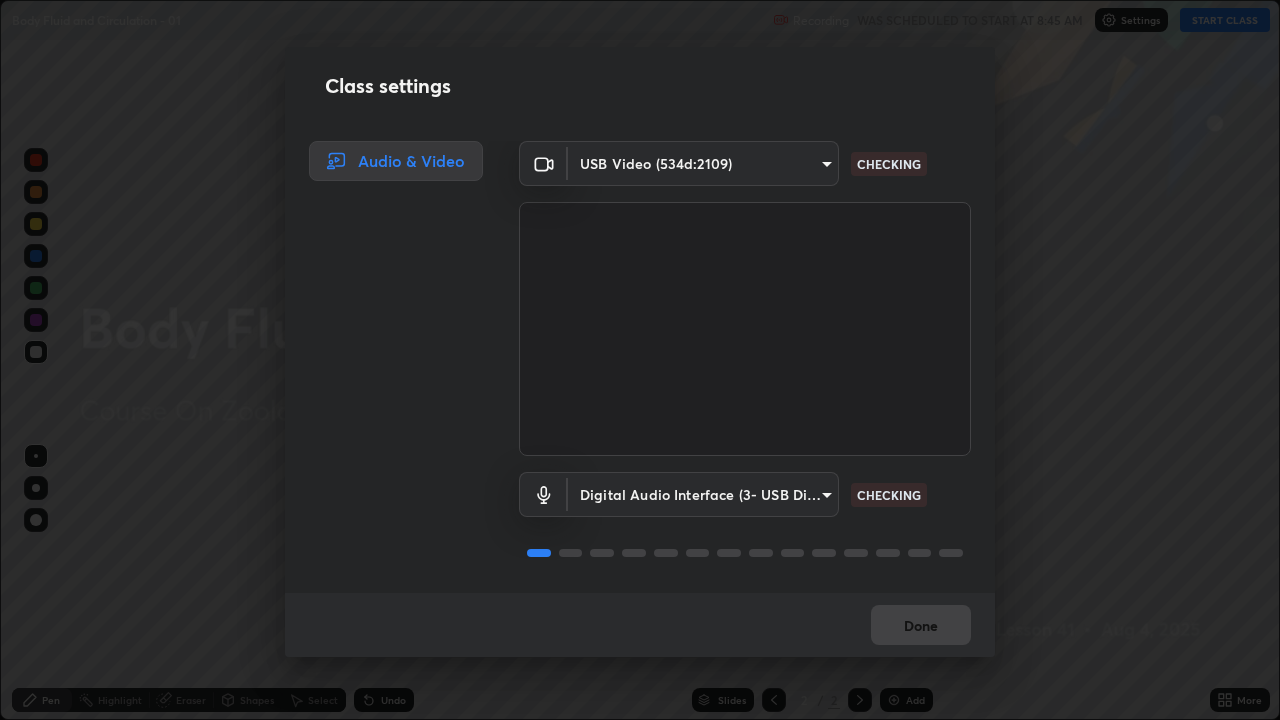 scroll, scrollTop: 2, scrollLeft: 0, axis: vertical 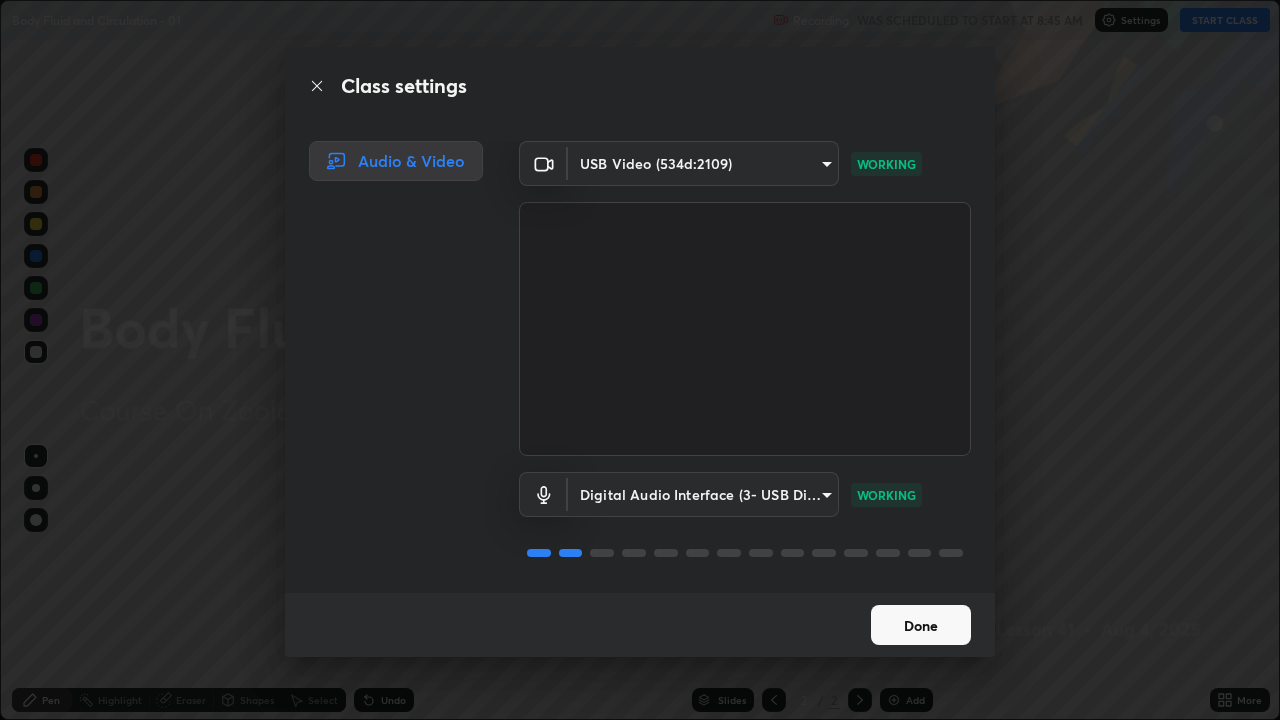 click on "Done" at bounding box center (921, 625) 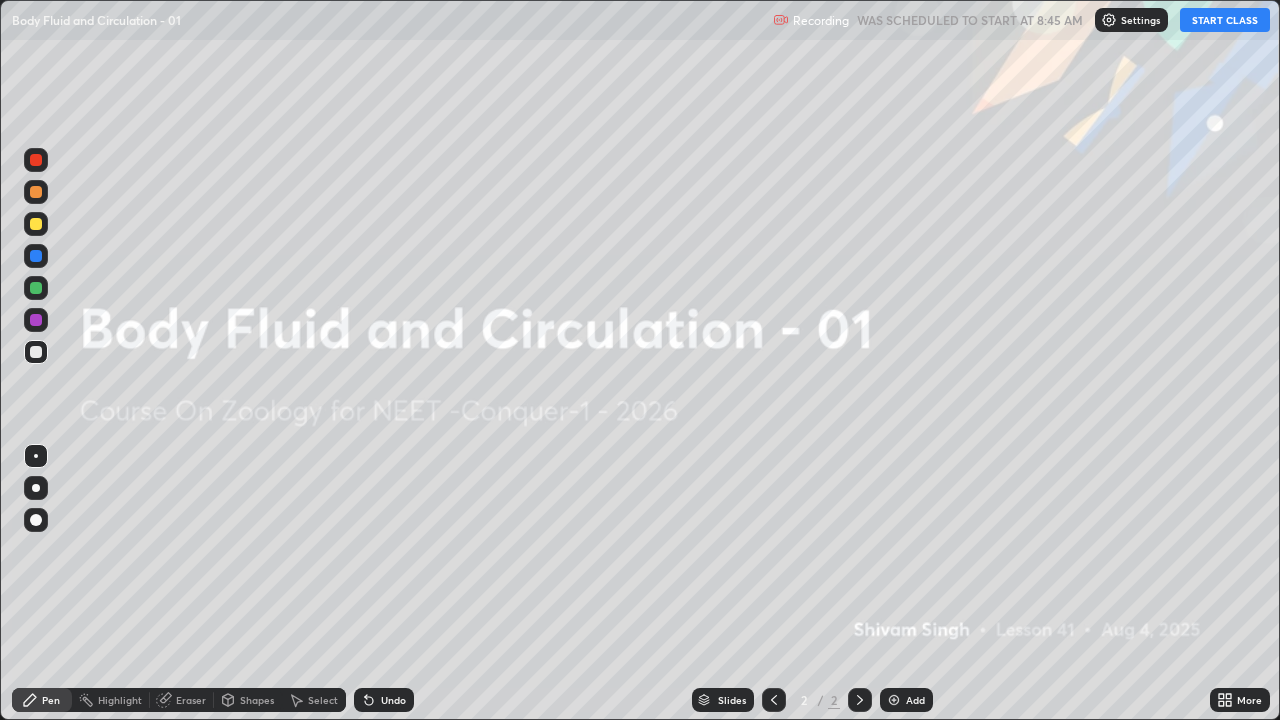 click on "START CLASS" at bounding box center [1225, 20] 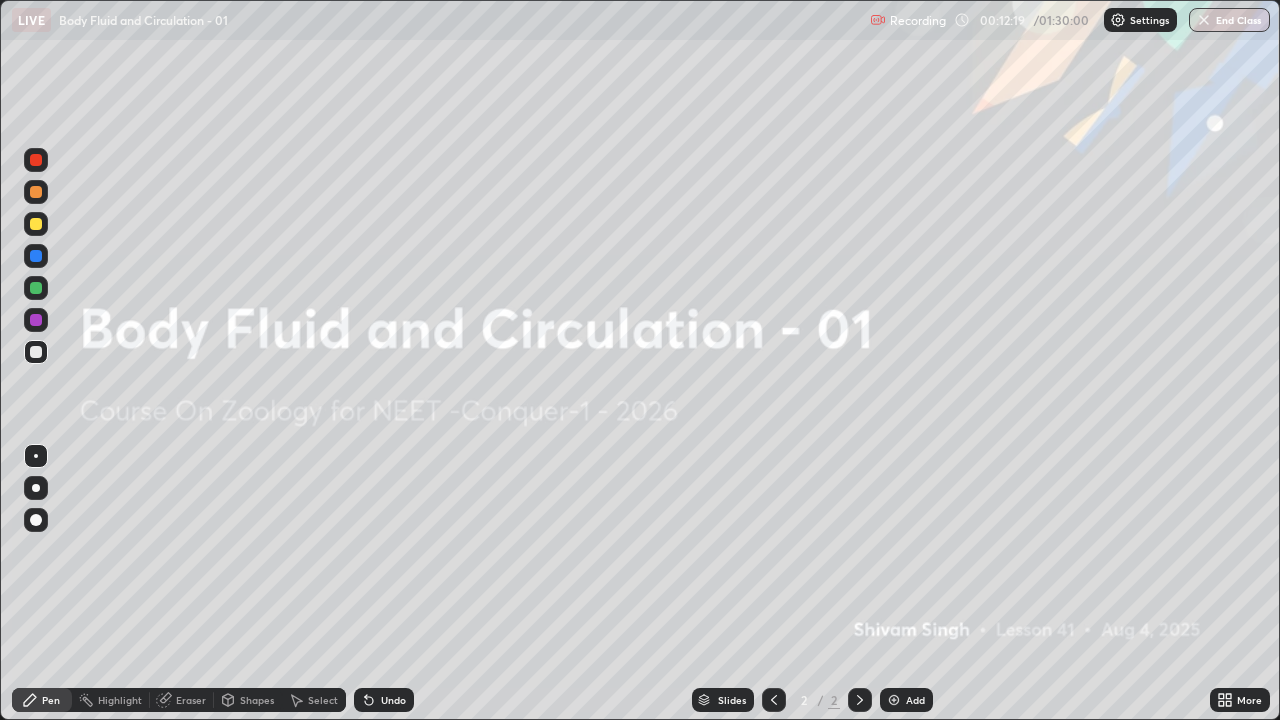 click at bounding box center [894, 700] 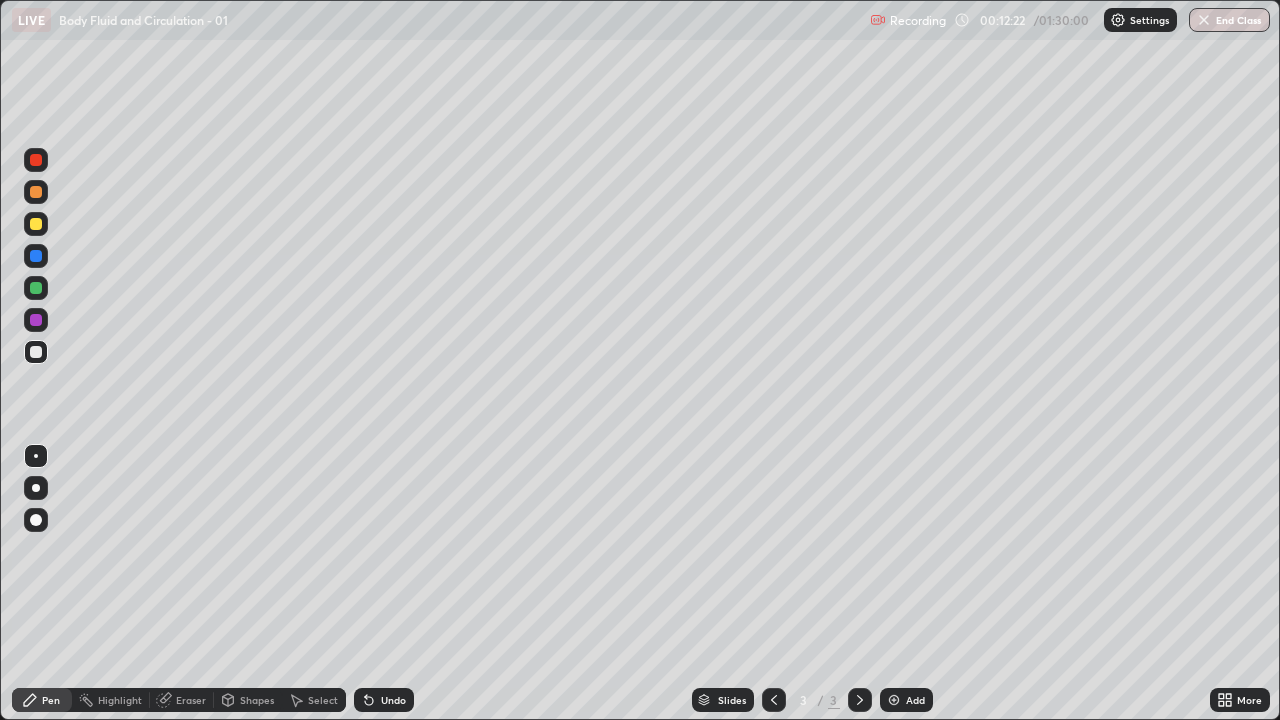 click at bounding box center (36, 488) 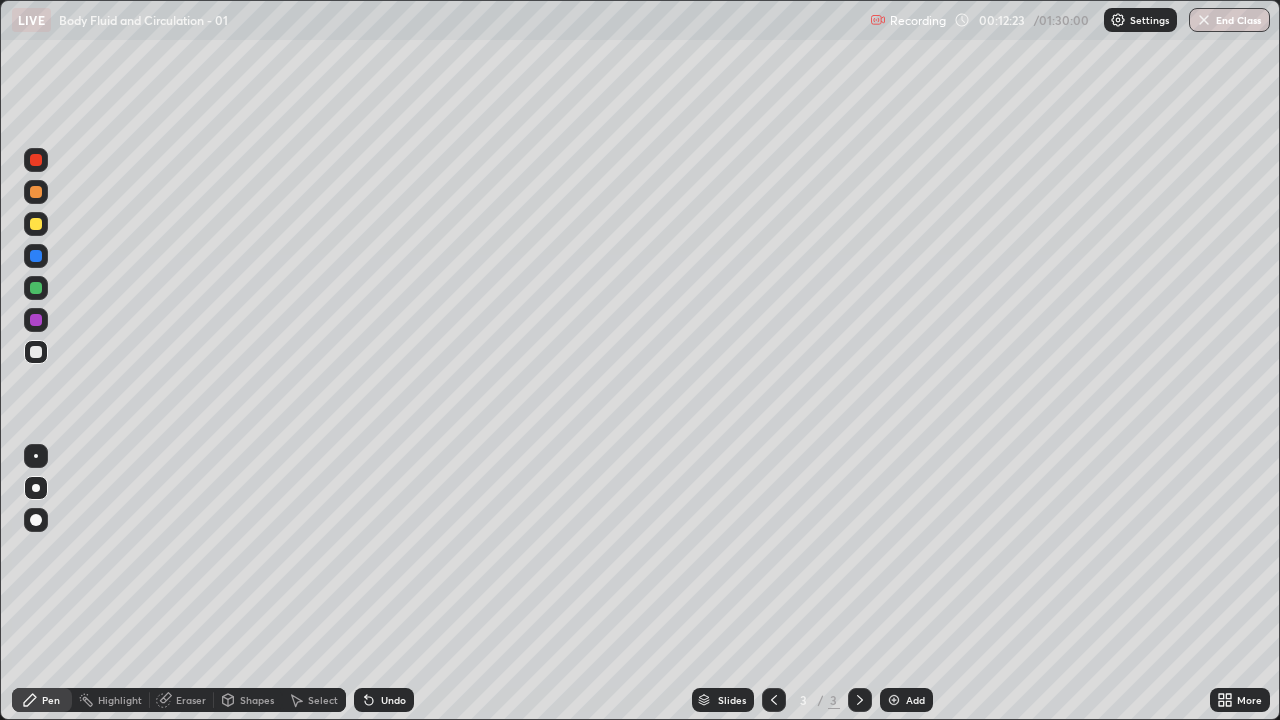 click at bounding box center [36, 320] 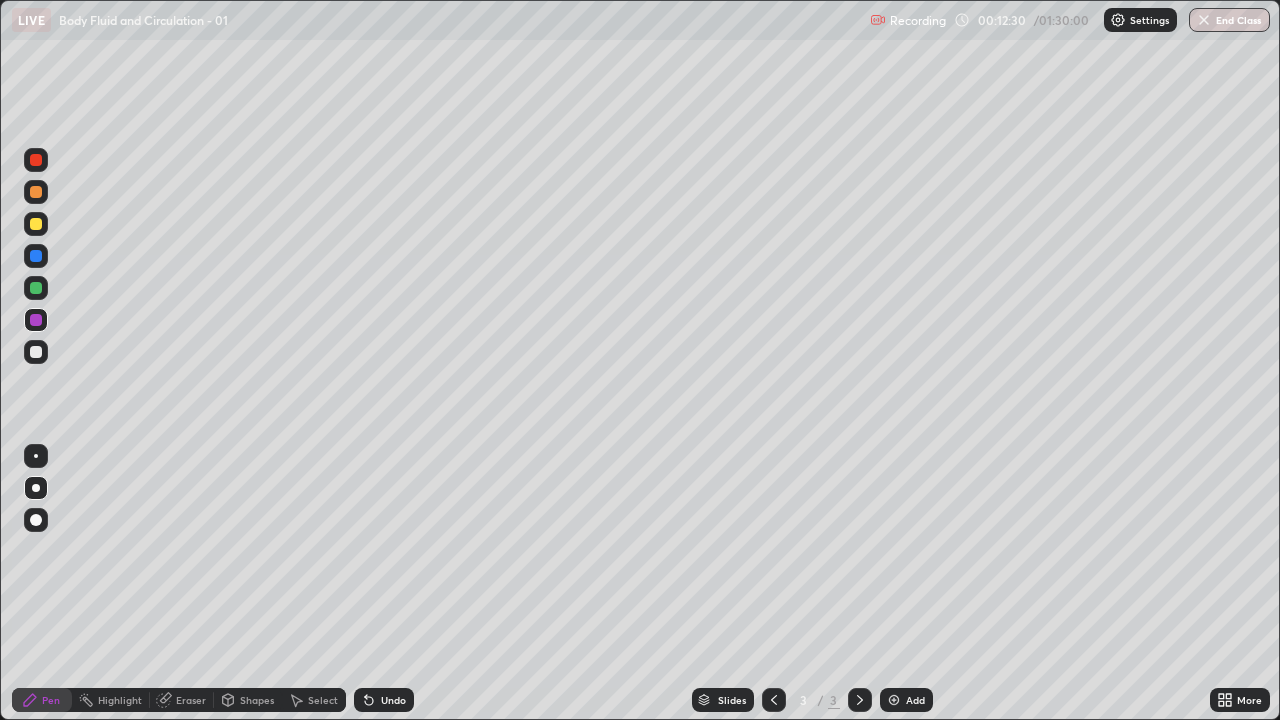 click at bounding box center (36, 224) 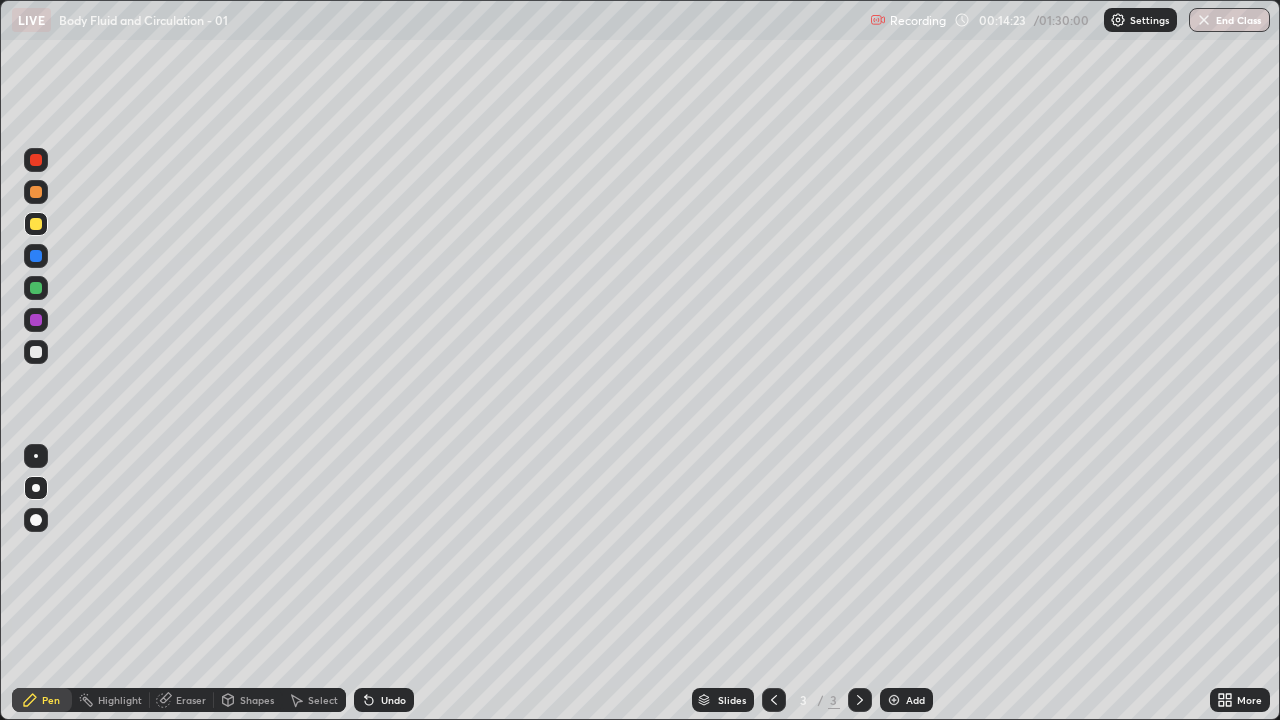 click at bounding box center [36, 192] 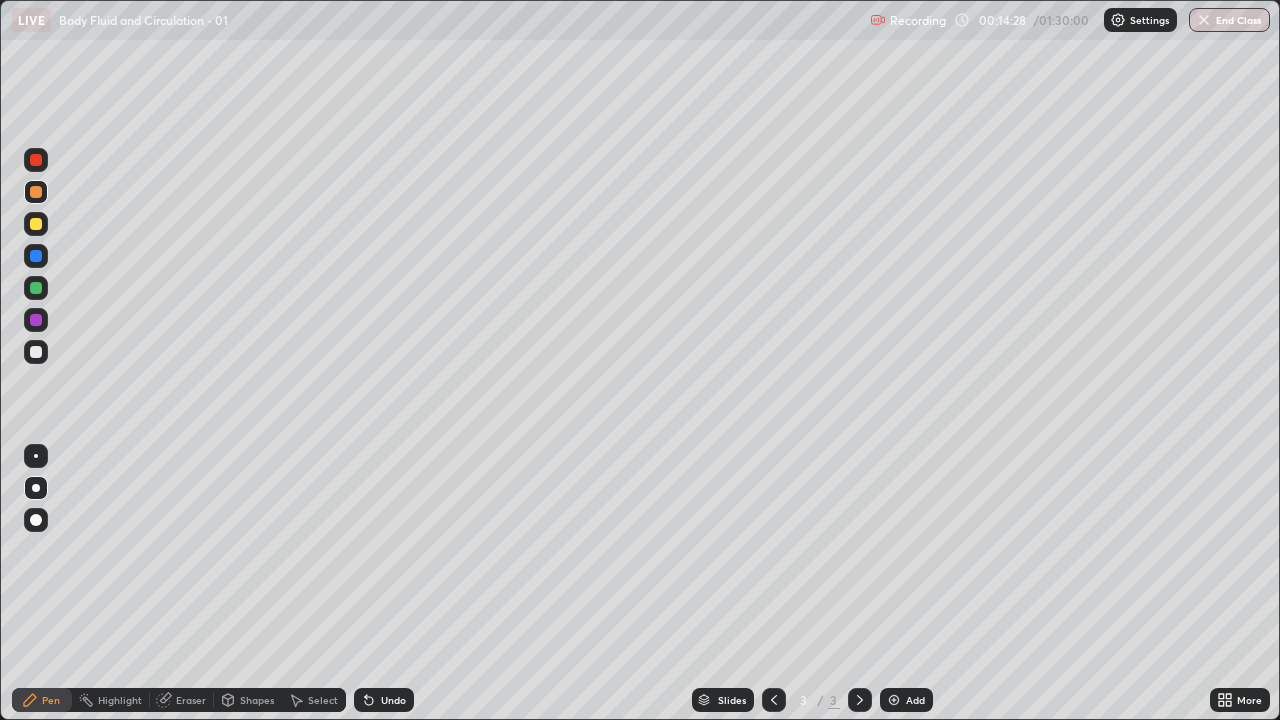 click at bounding box center [36, 288] 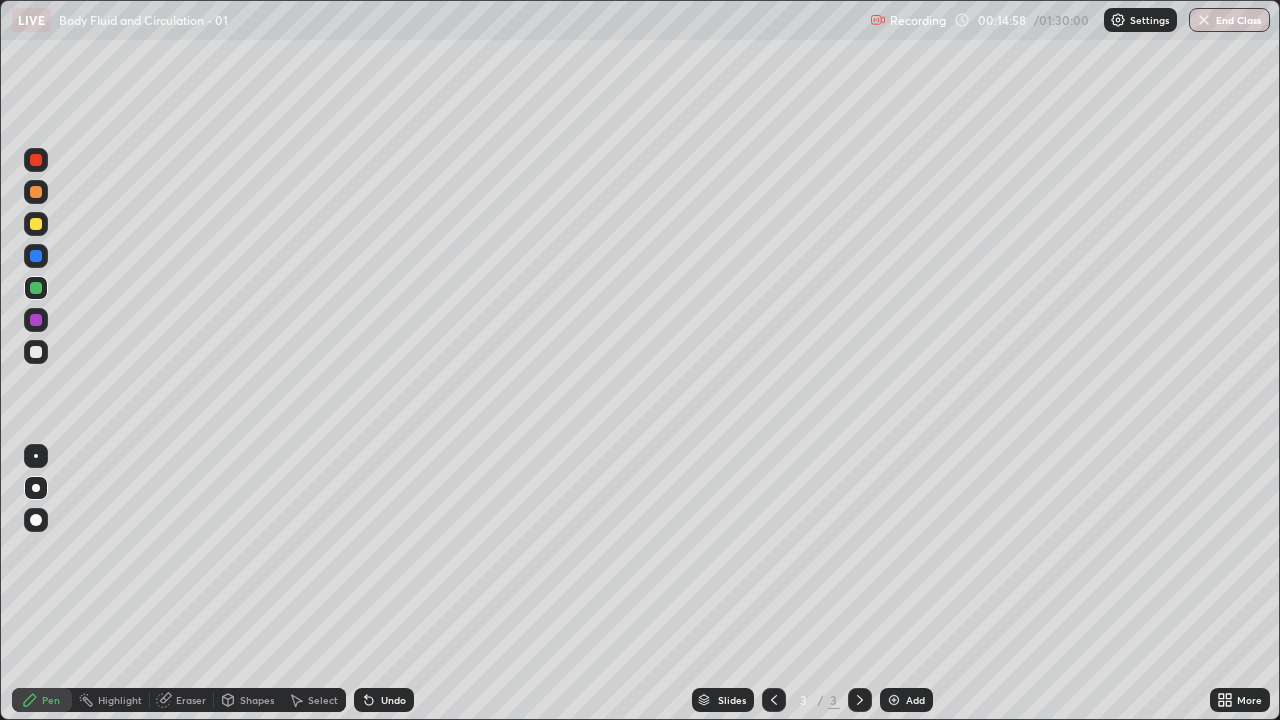 click on "Undo" at bounding box center [393, 700] 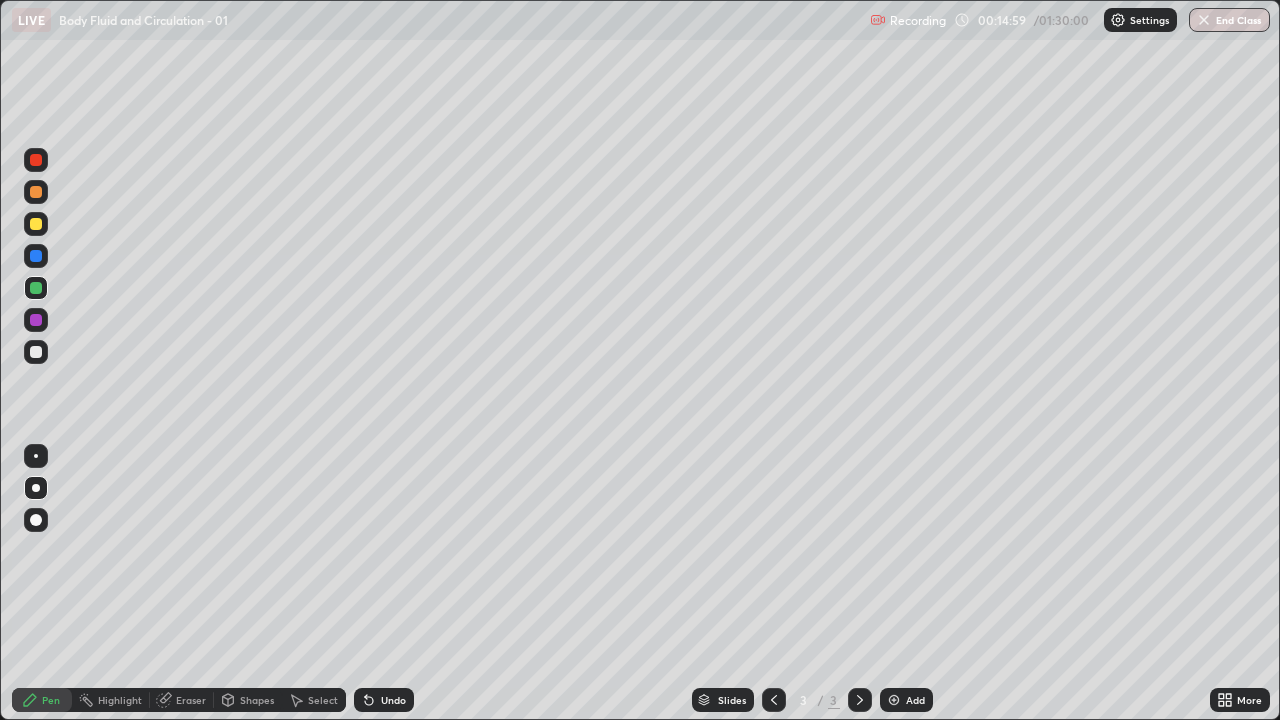 click on "Undo" at bounding box center [393, 700] 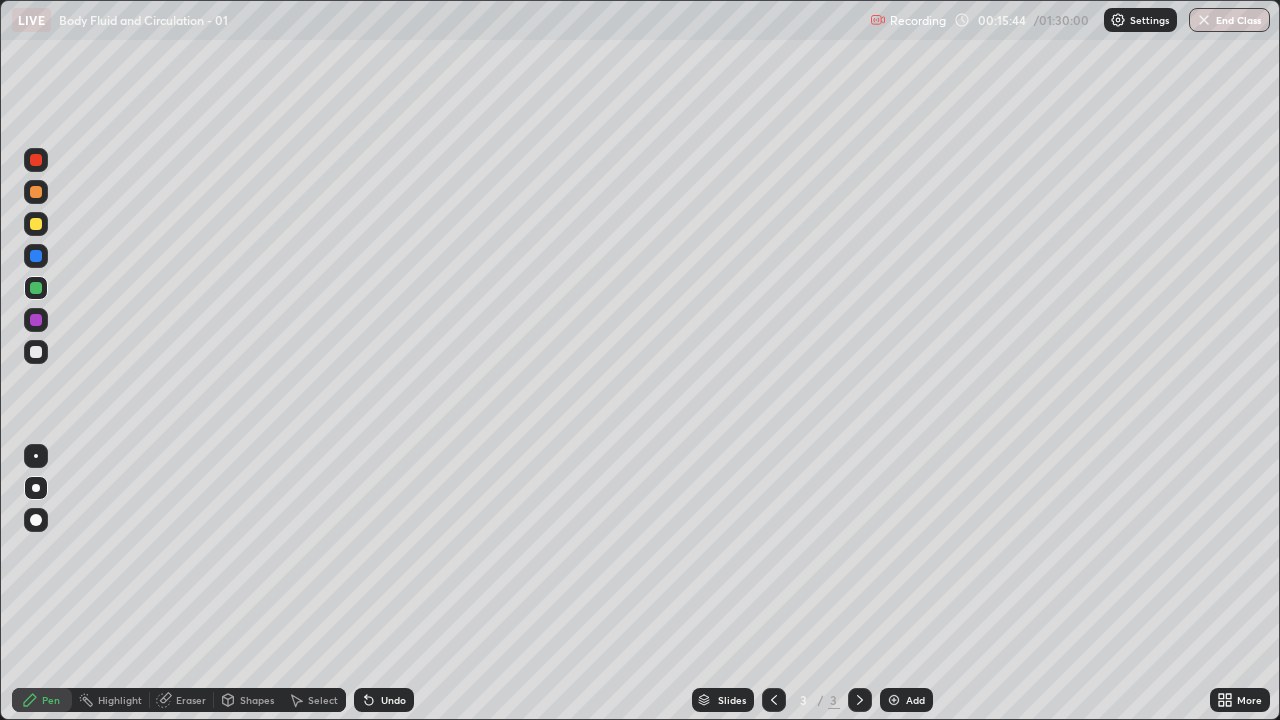 click at bounding box center (36, 256) 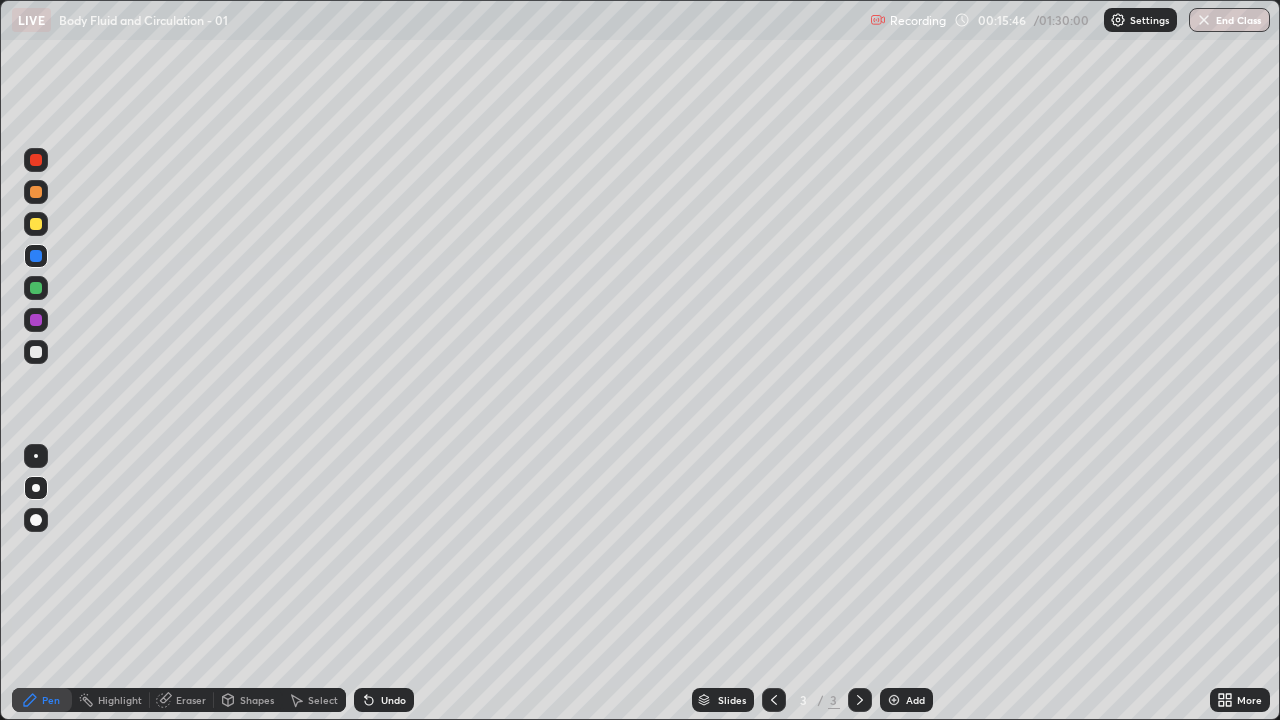 click at bounding box center (36, 320) 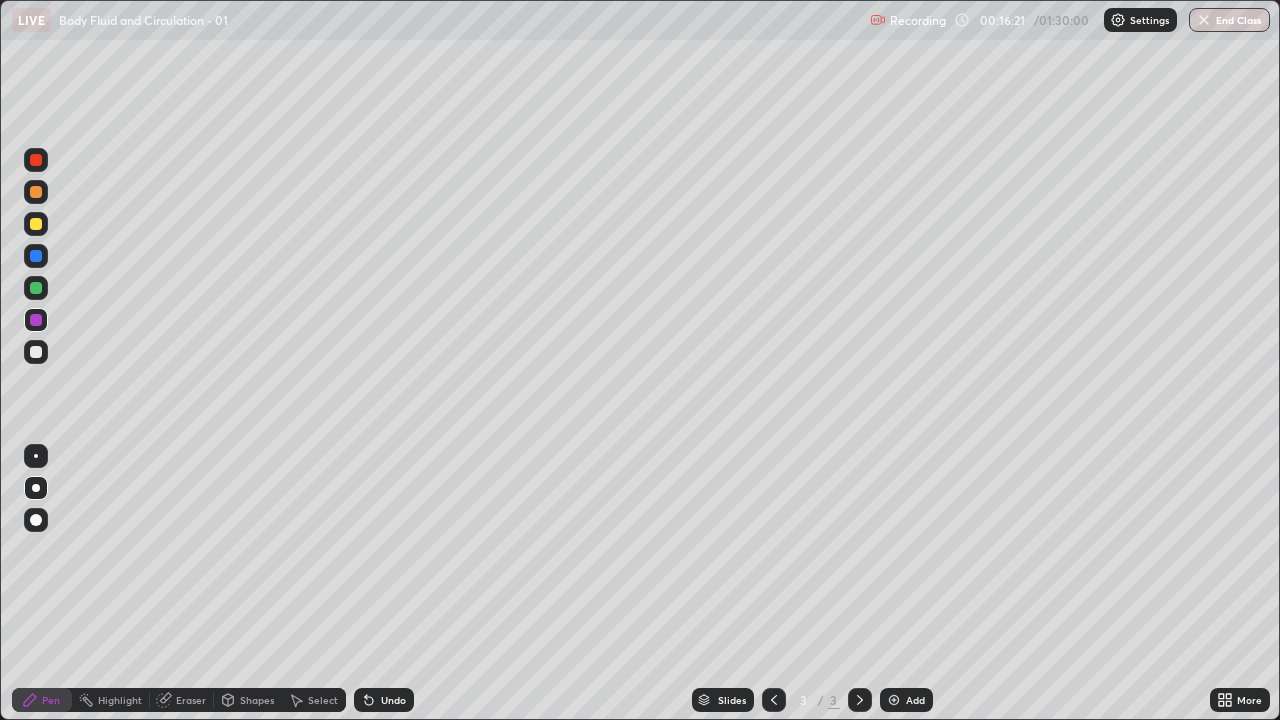 click at bounding box center [36, 352] 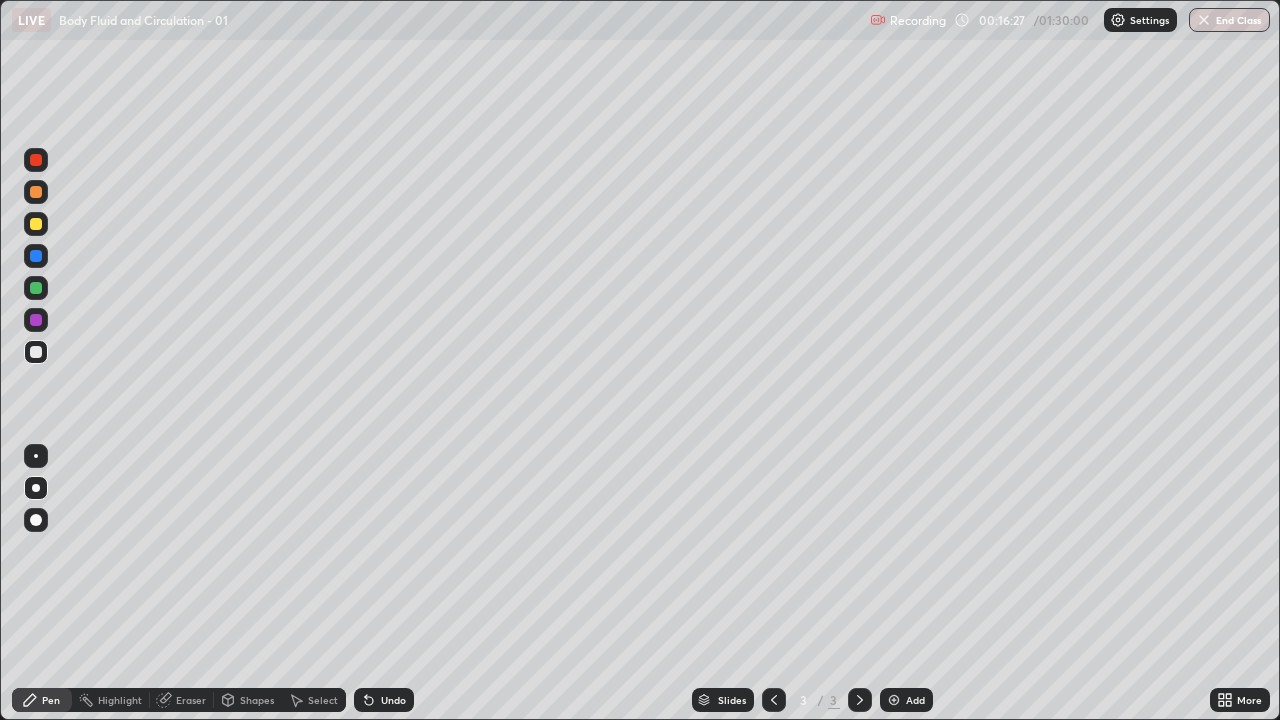 click at bounding box center [36, 224] 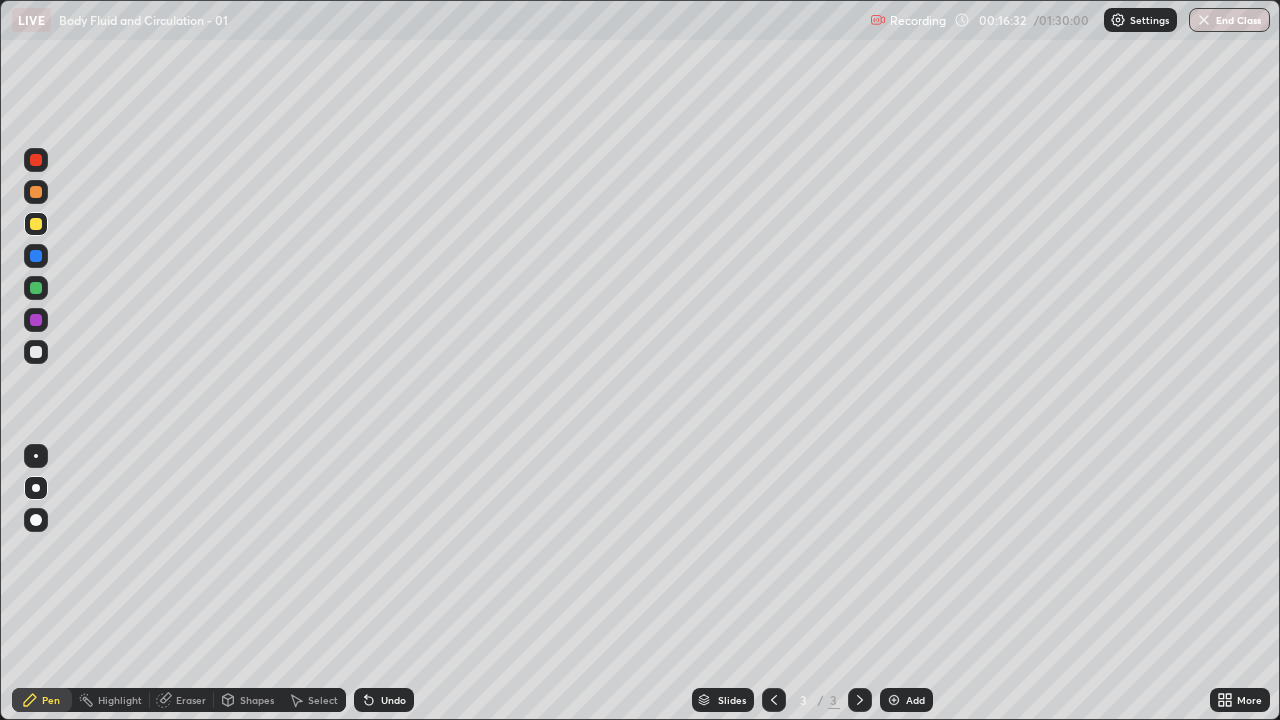 click on "Undo" at bounding box center (393, 700) 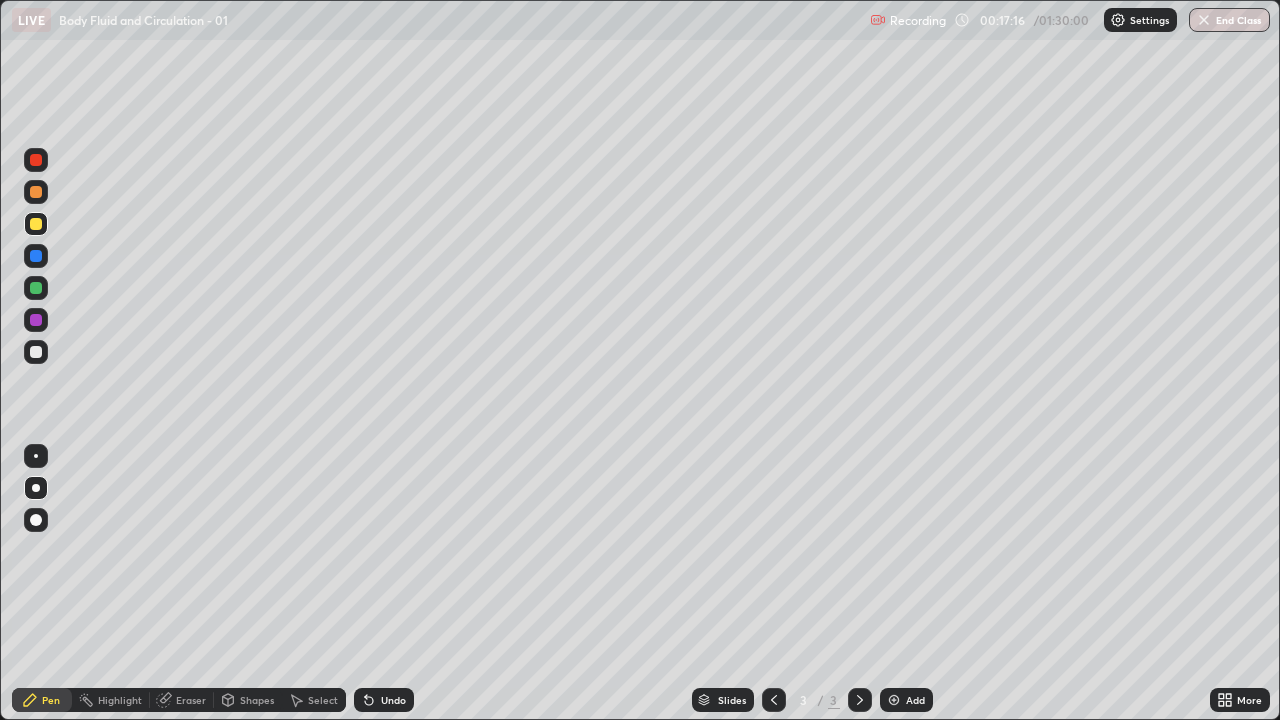 click on "Eraser" at bounding box center (182, 700) 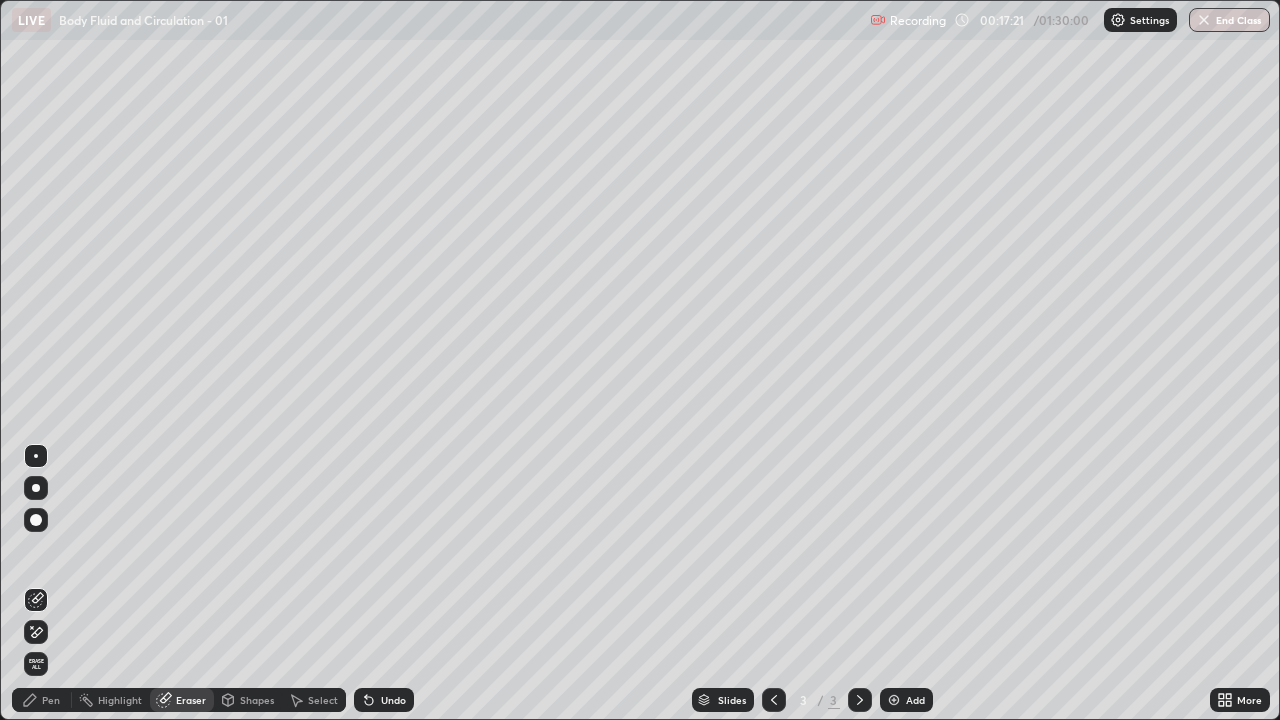 click on "Pen" at bounding box center (51, 700) 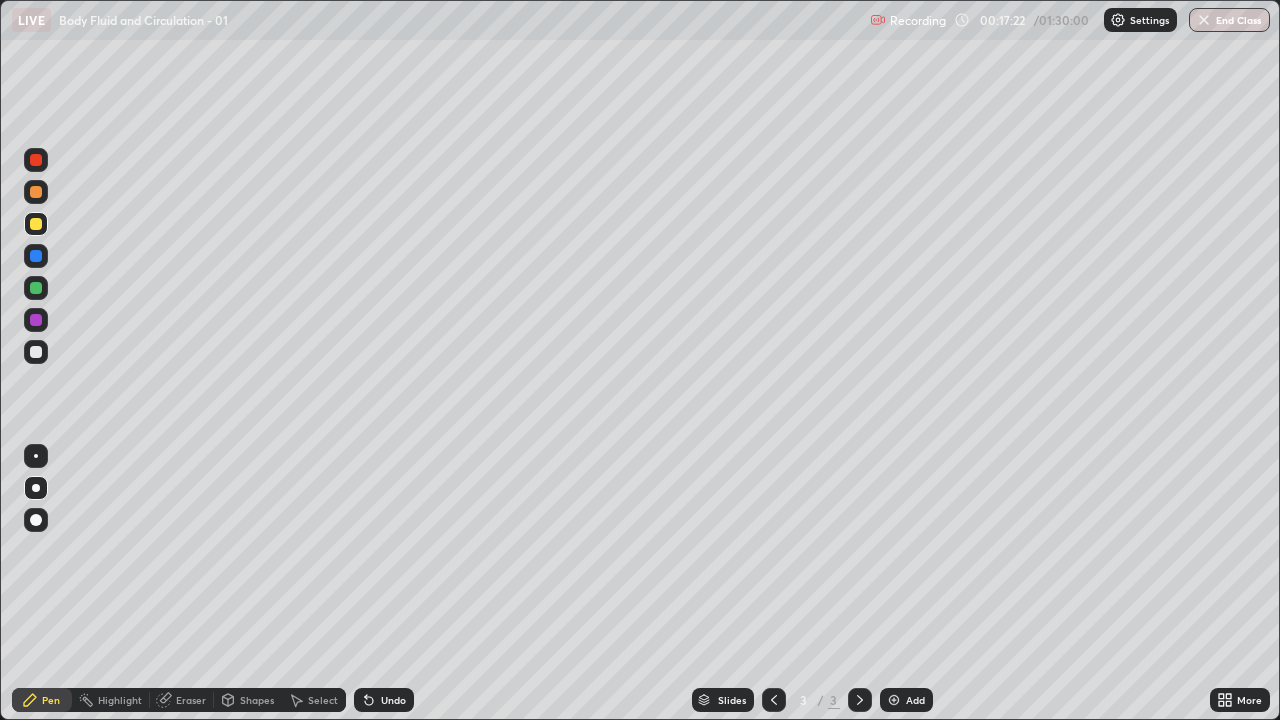 click at bounding box center [36, 320] 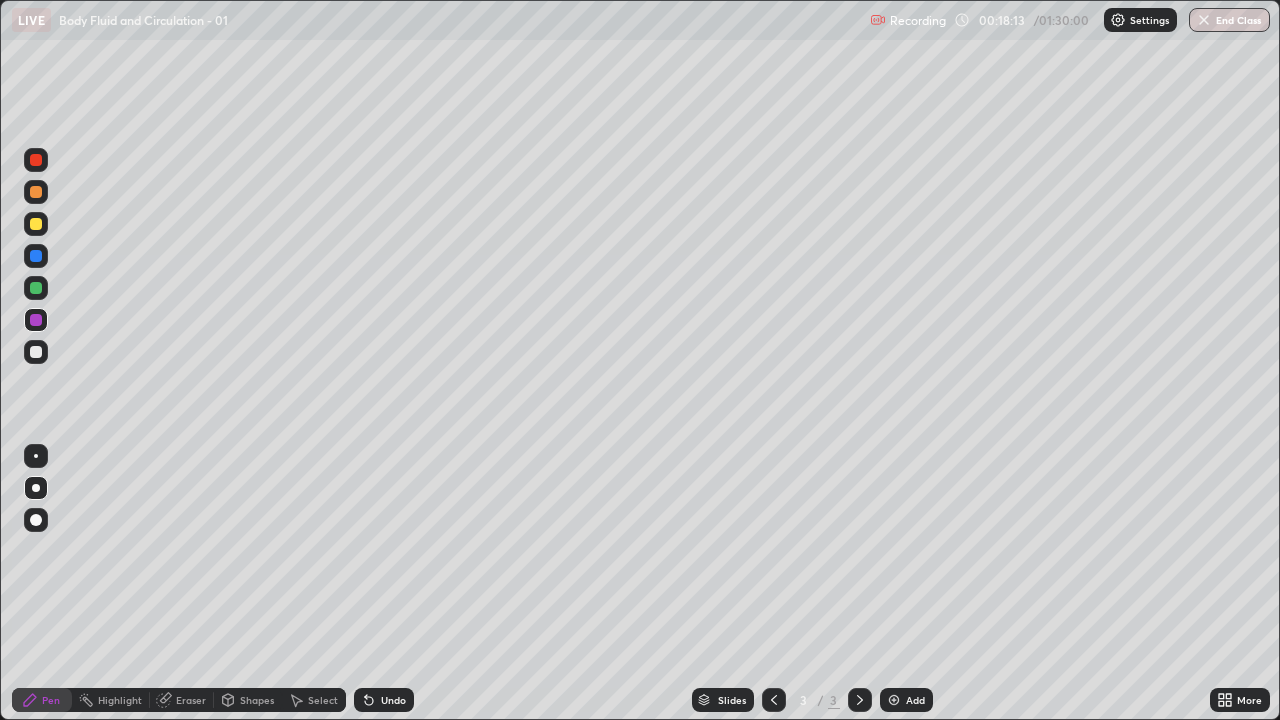 click at bounding box center [894, 700] 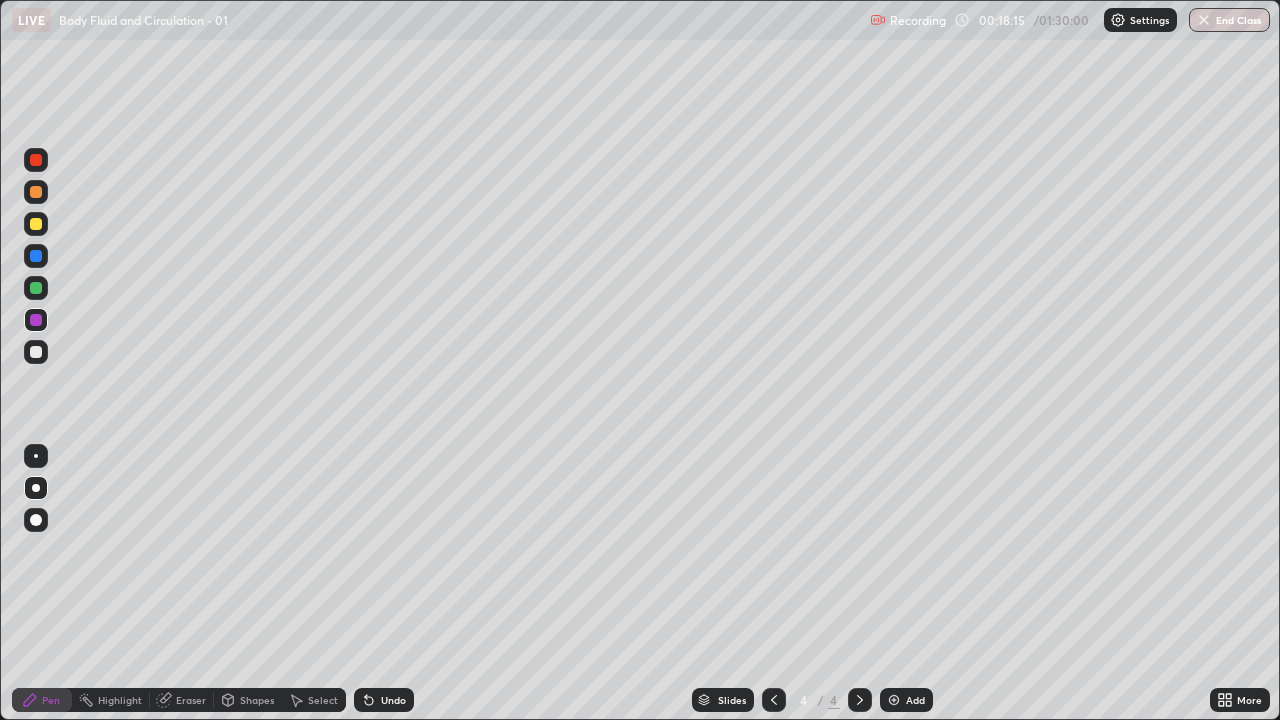 click at bounding box center [36, 160] 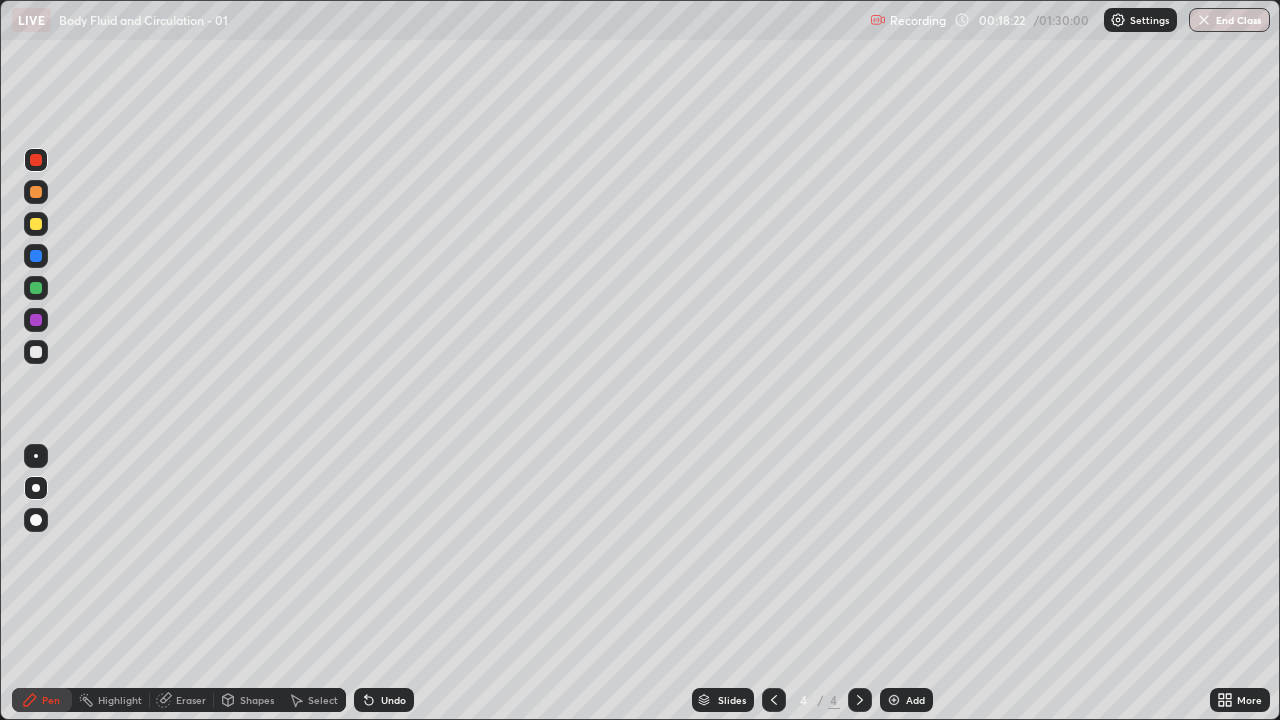 click at bounding box center [36, 224] 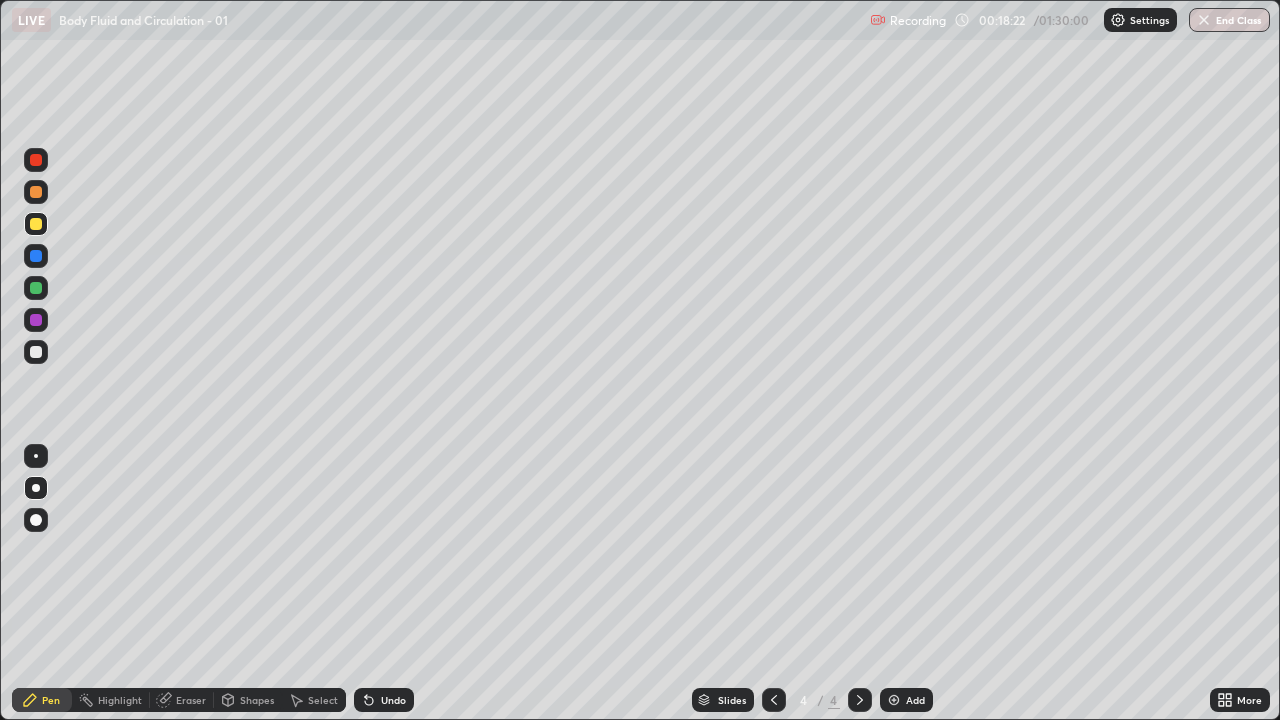 click at bounding box center [36, 256] 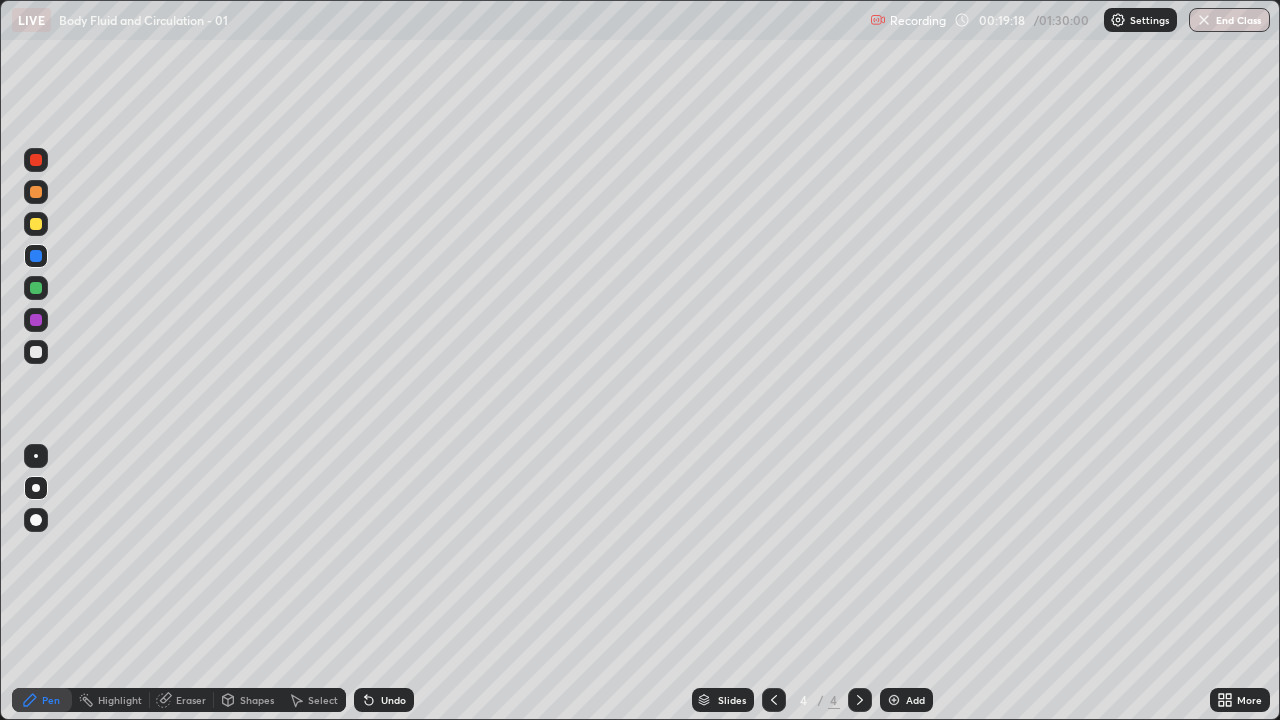 click on "Undo" at bounding box center (384, 700) 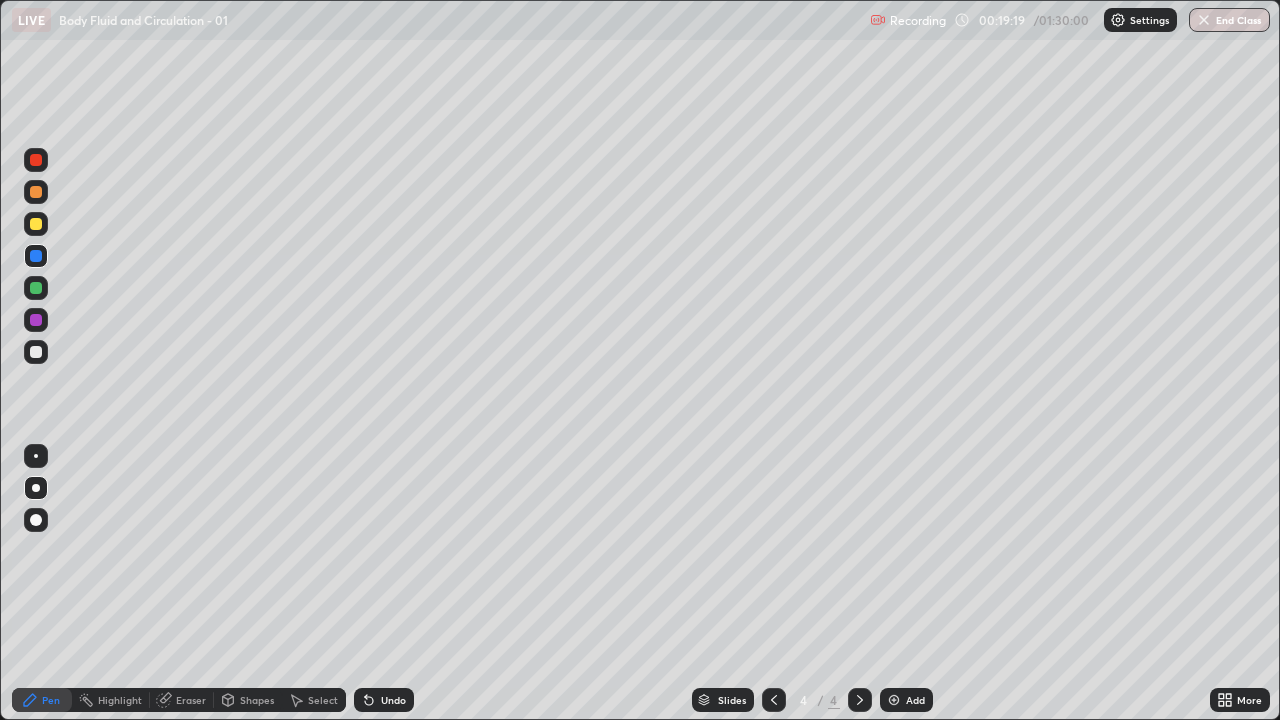 click on "Undo" at bounding box center (384, 700) 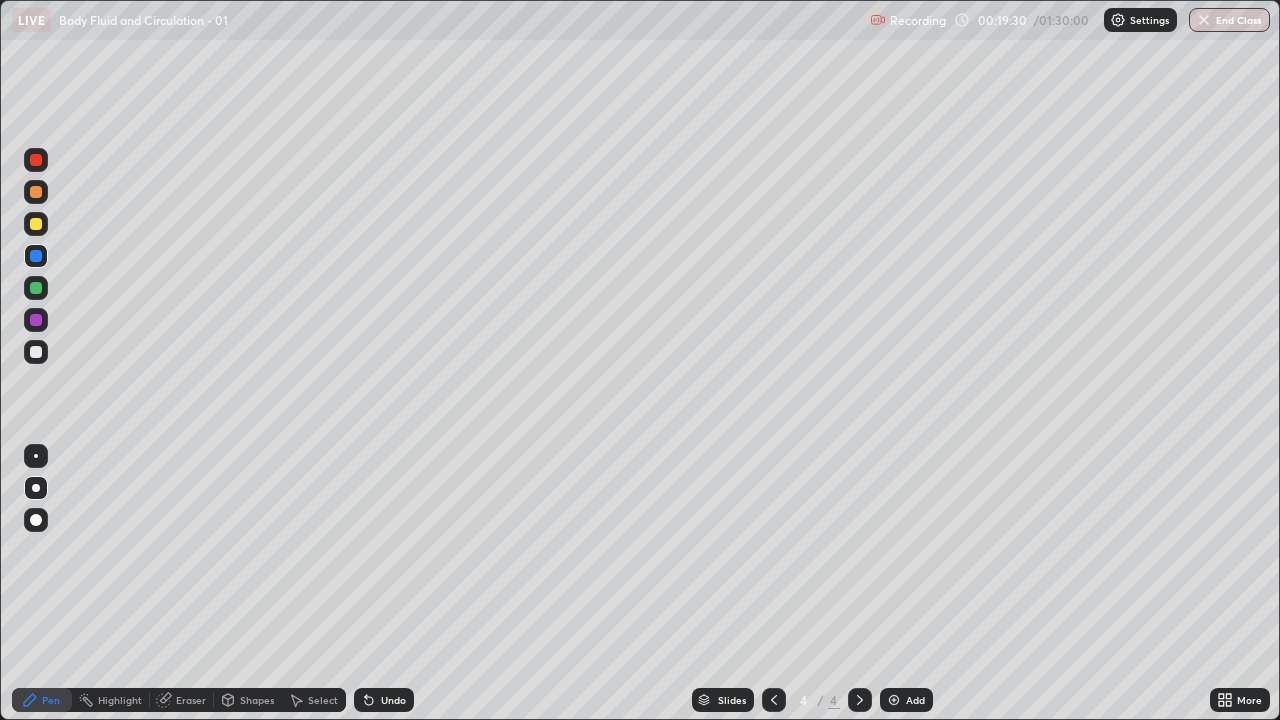 click on "Undo" at bounding box center (384, 700) 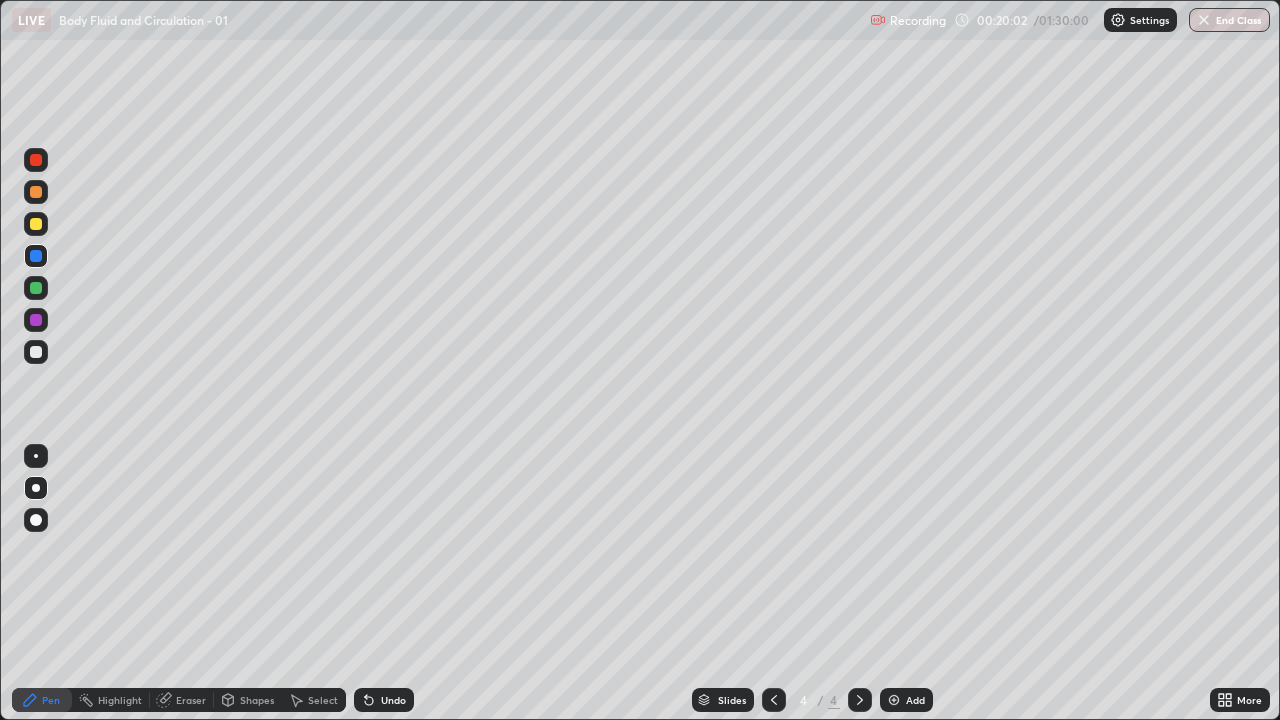 click at bounding box center [36, 288] 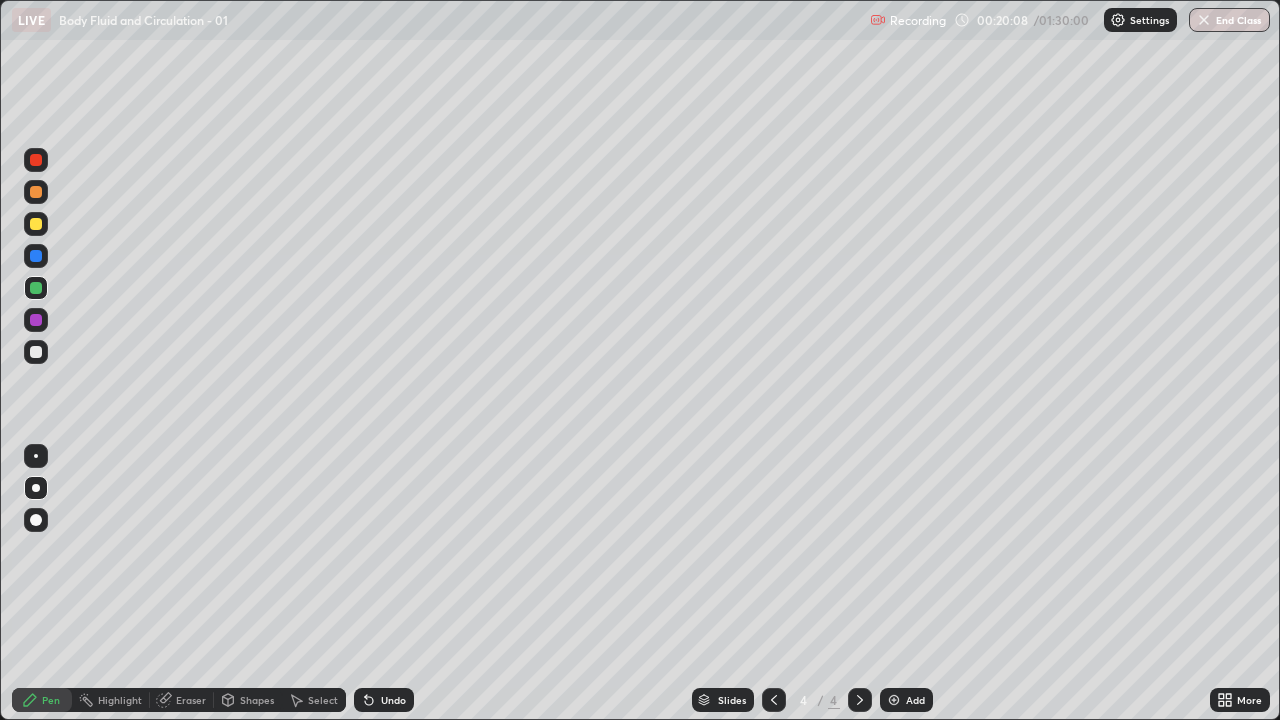 click at bounding box center (36, 320) 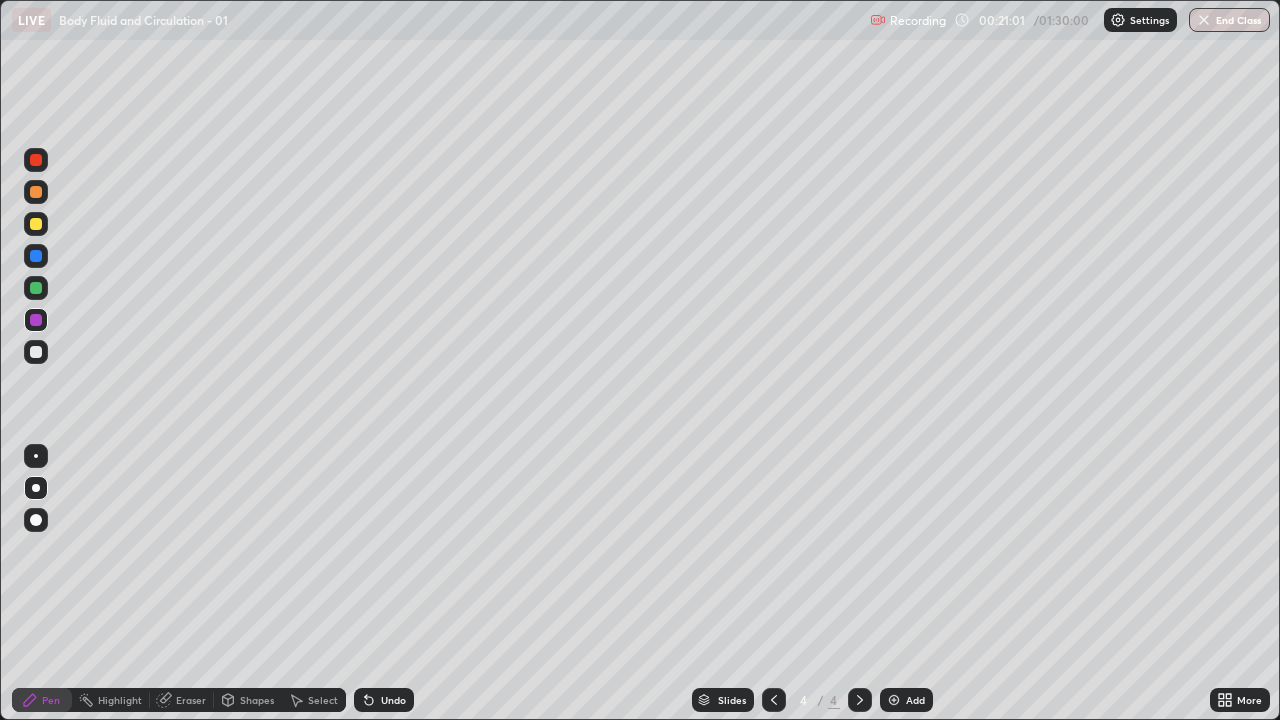 click at bounding box center (36, 224) 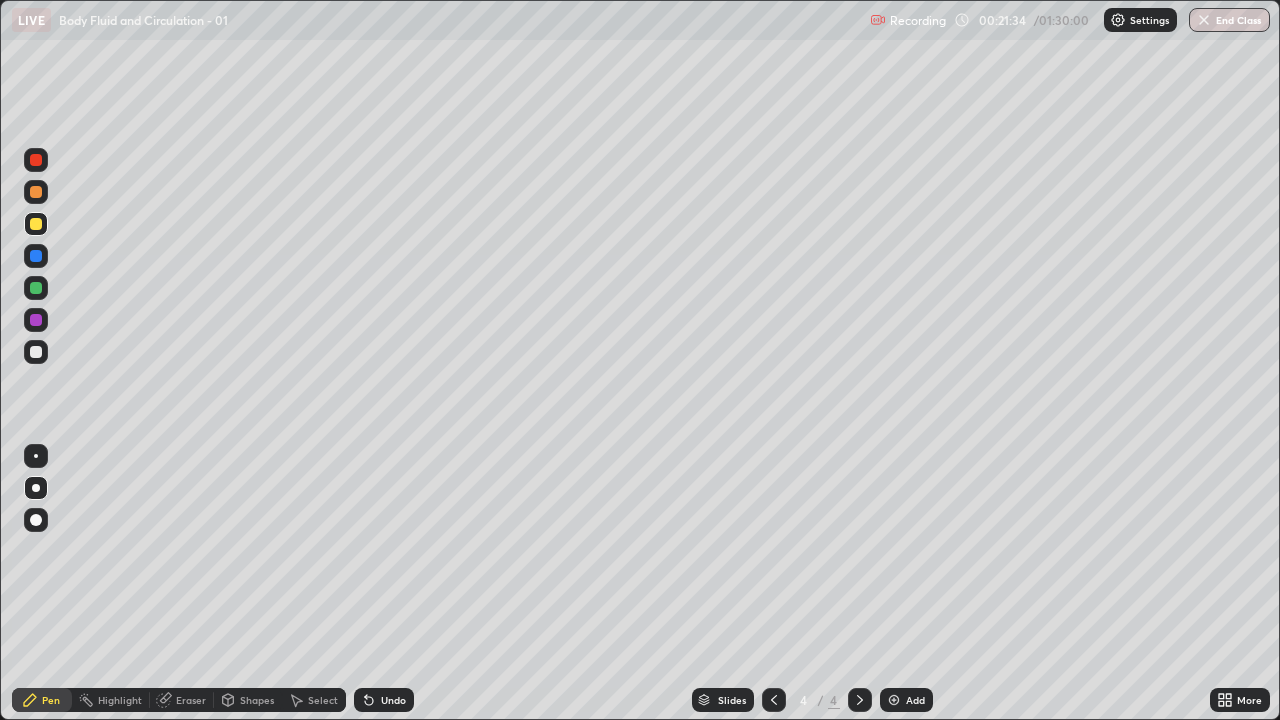 click at bounding box center [36, 320] 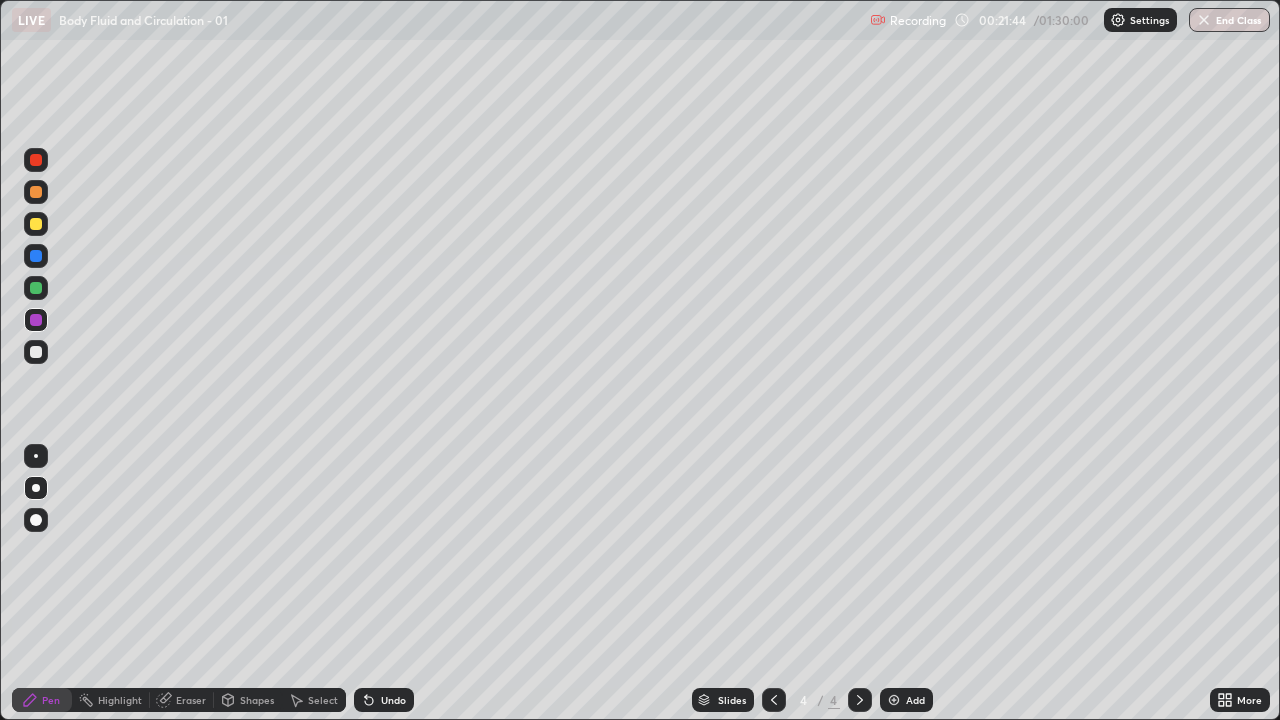 click at bounding box center (36, 352) 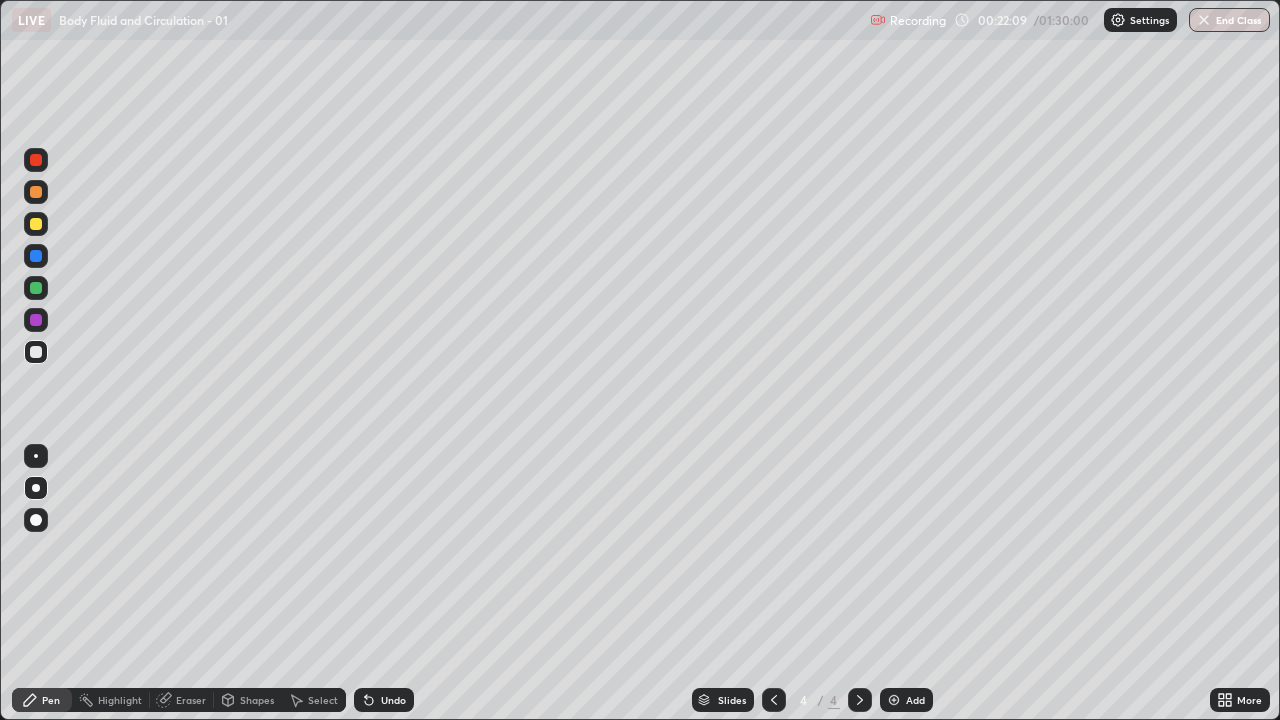 click at bounding box center (36, 224) 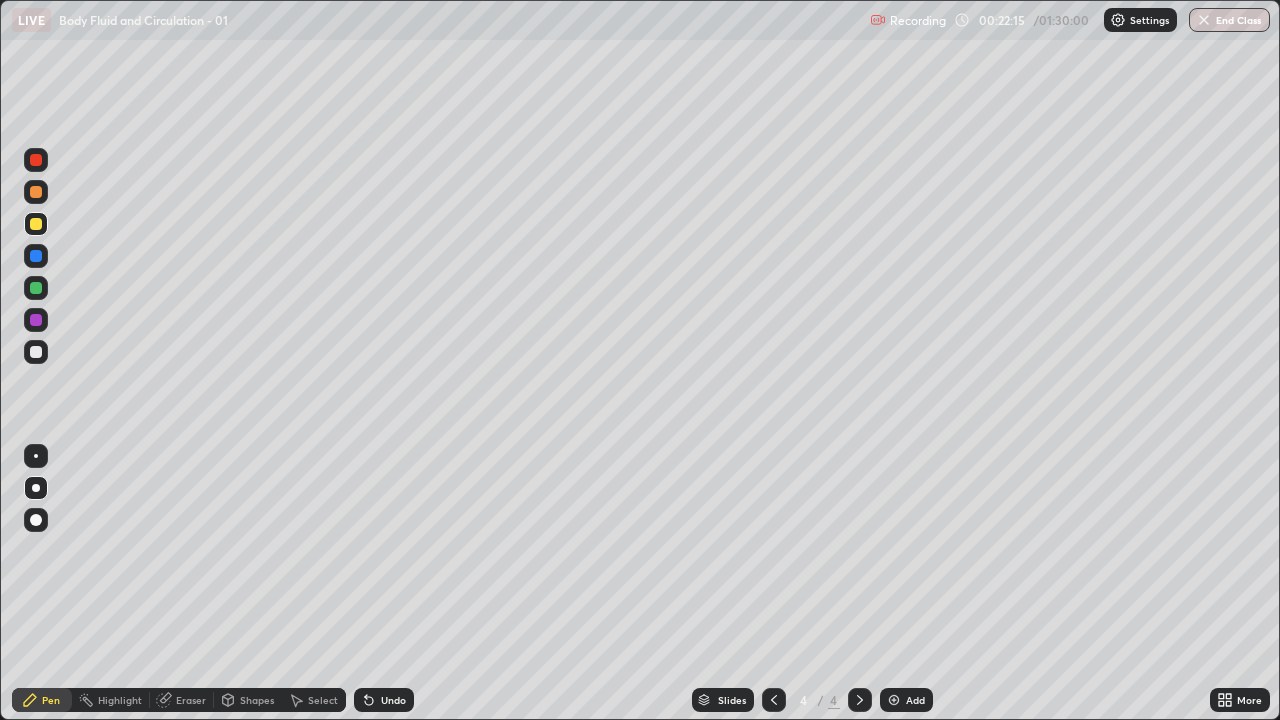 click at bounding box center (36, 352) 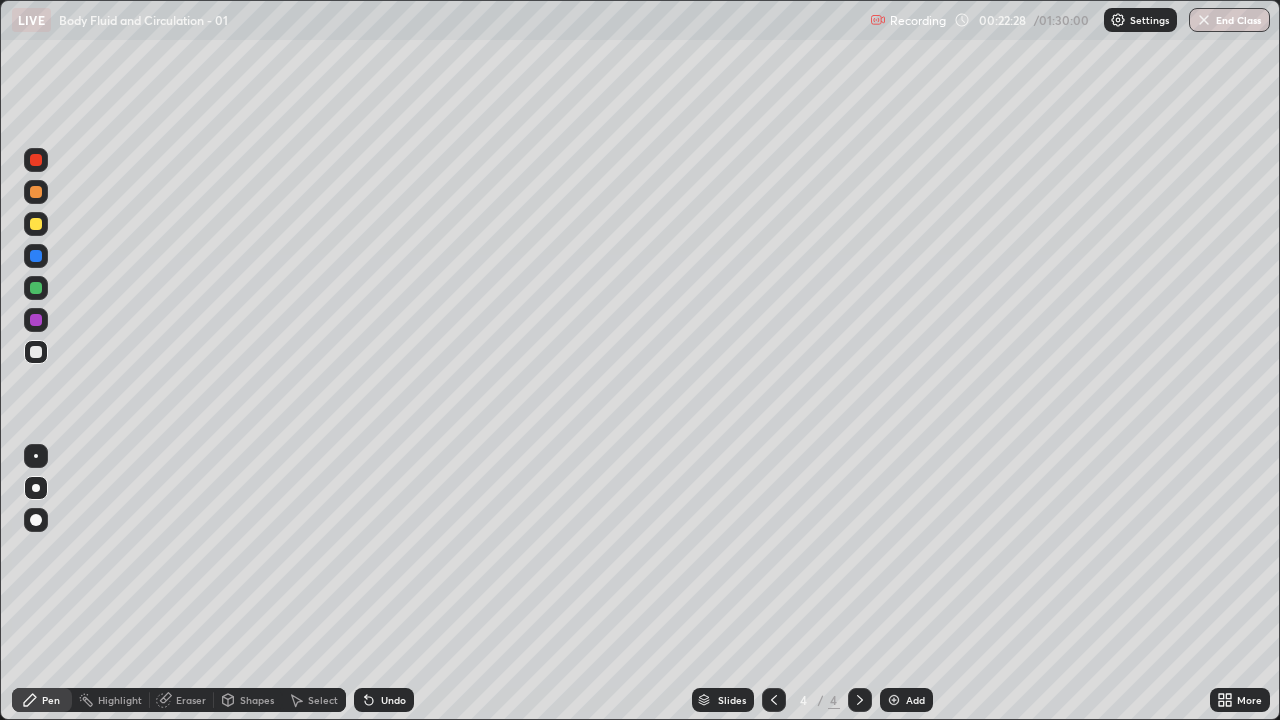 click at bounding box center [36, 288] 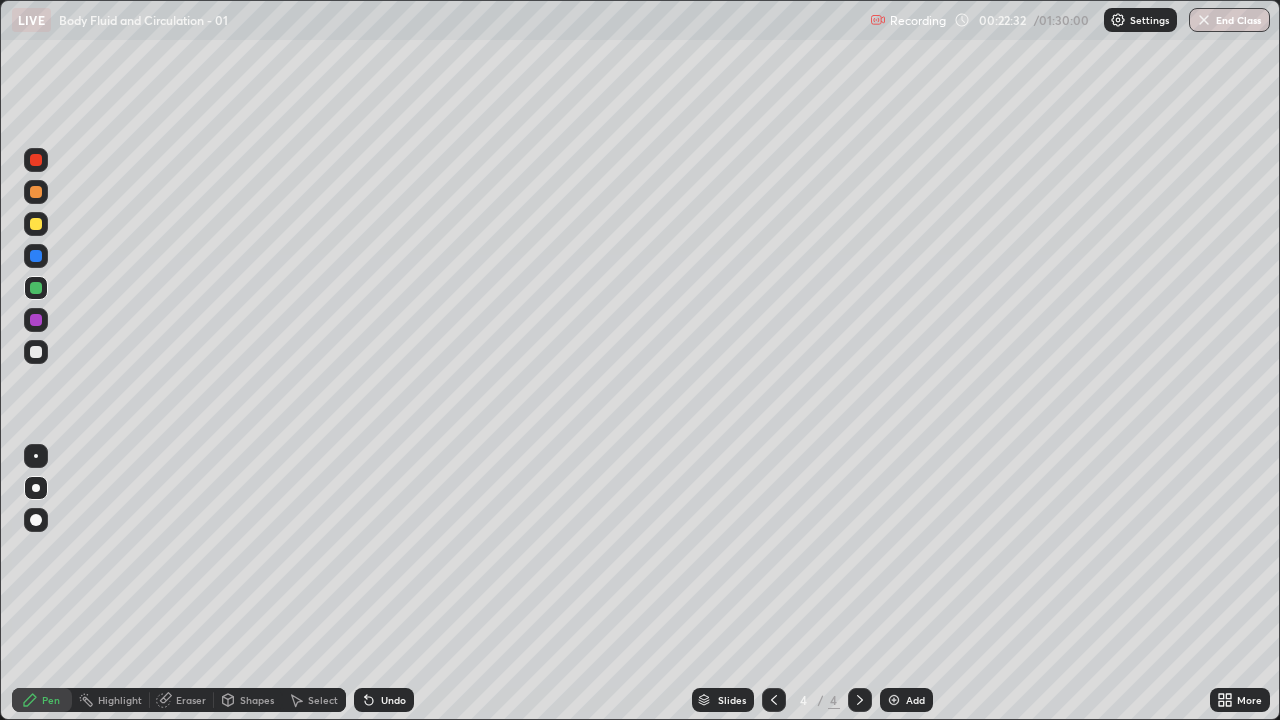 click at bounding box center [36, 352] 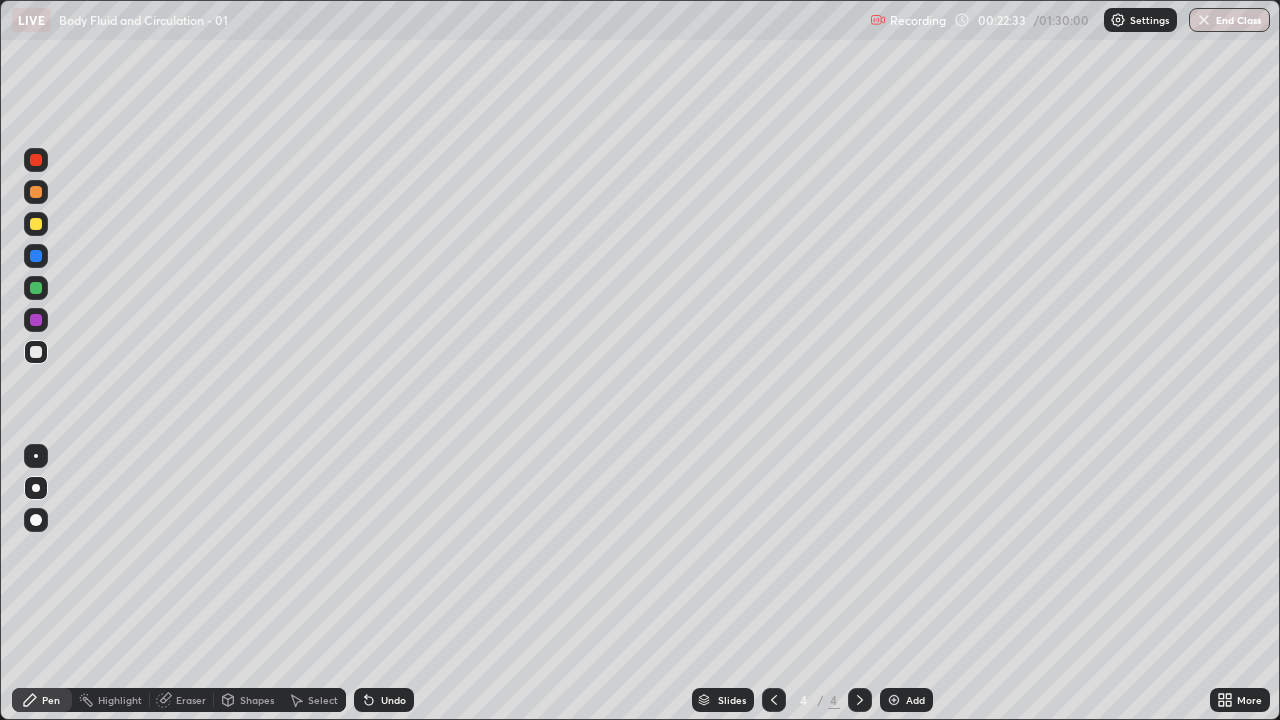 click at bounding box center [36, 224] 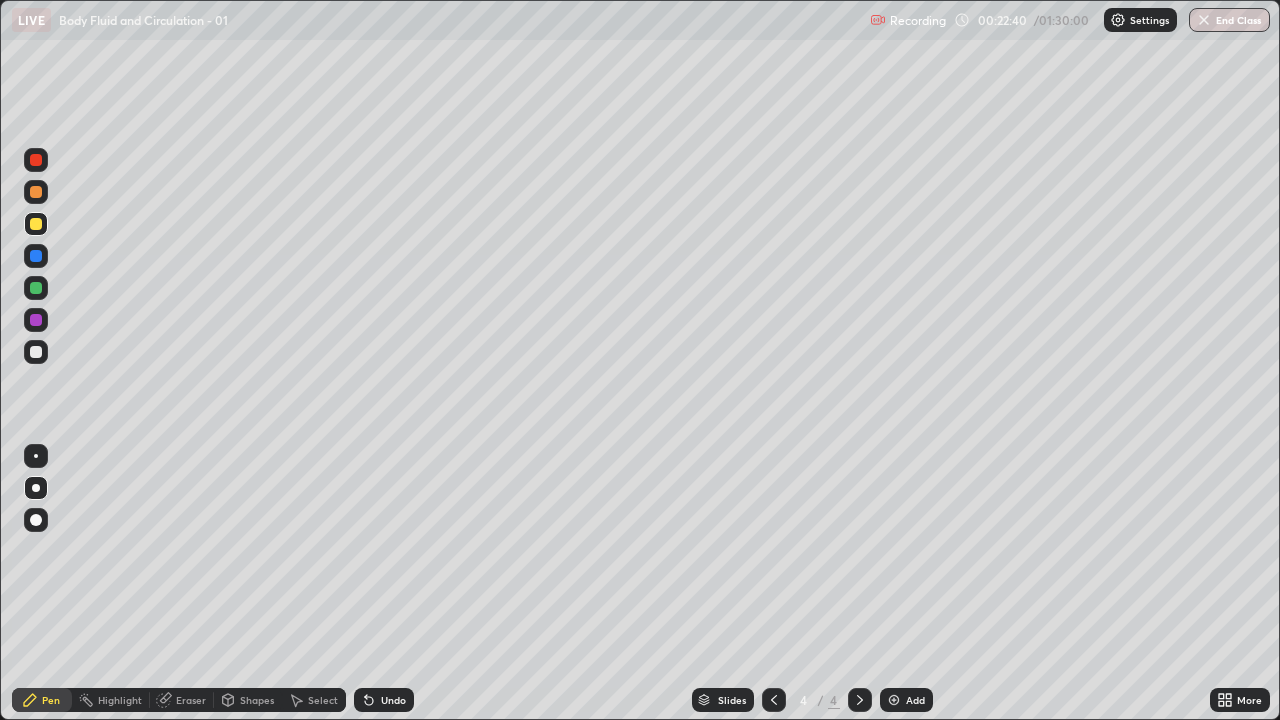 click at bounding box center [36, 352] 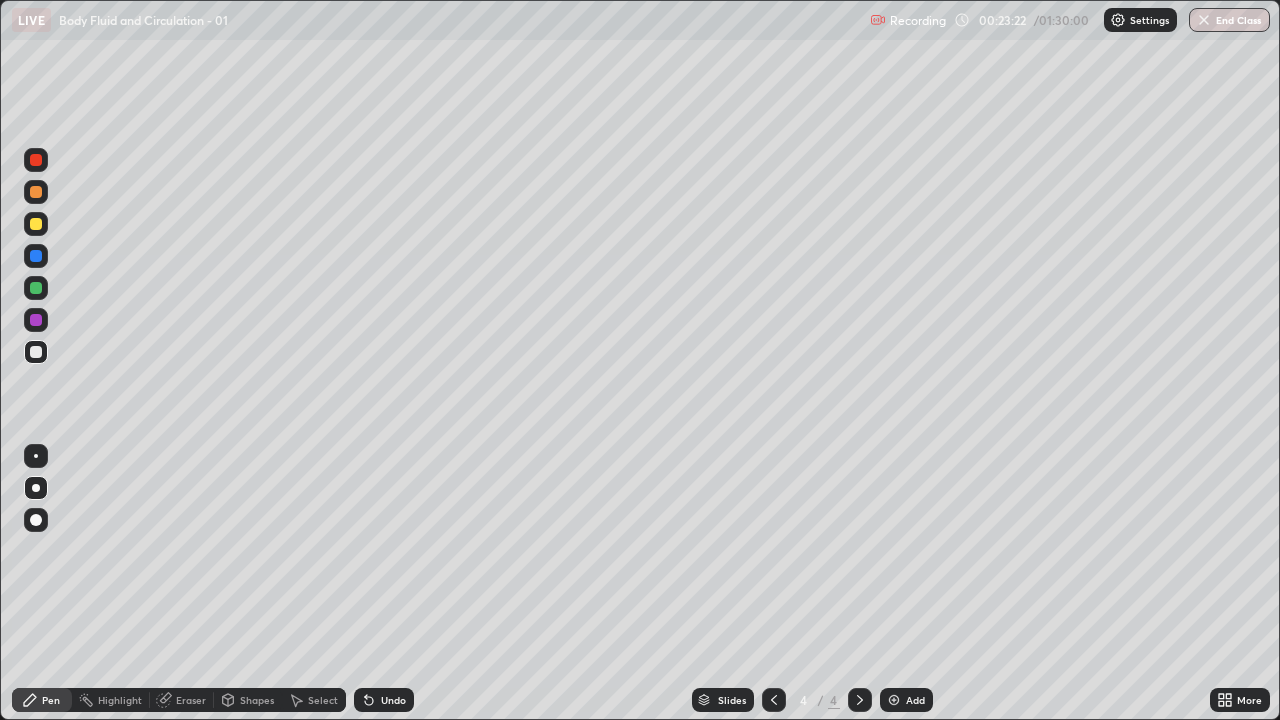 click on "Undo" at bounding box center (393, 700) 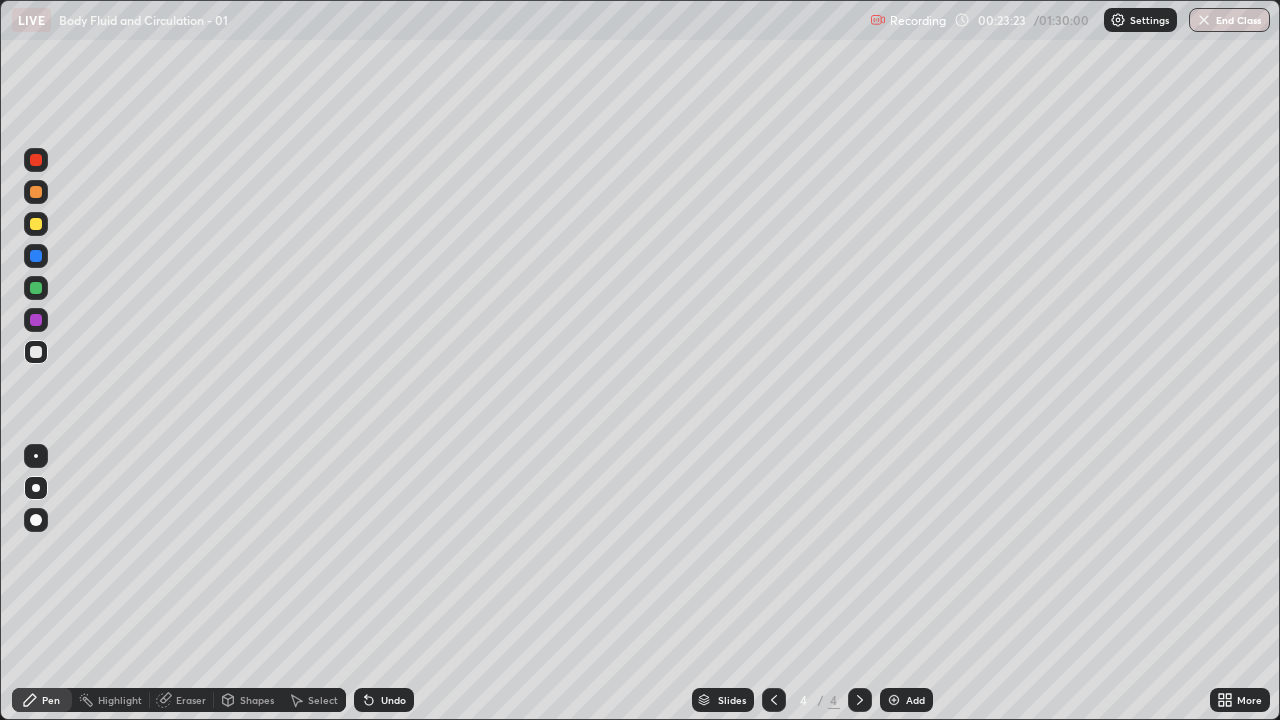 click on "Undo" at bounding box center (393, 700) 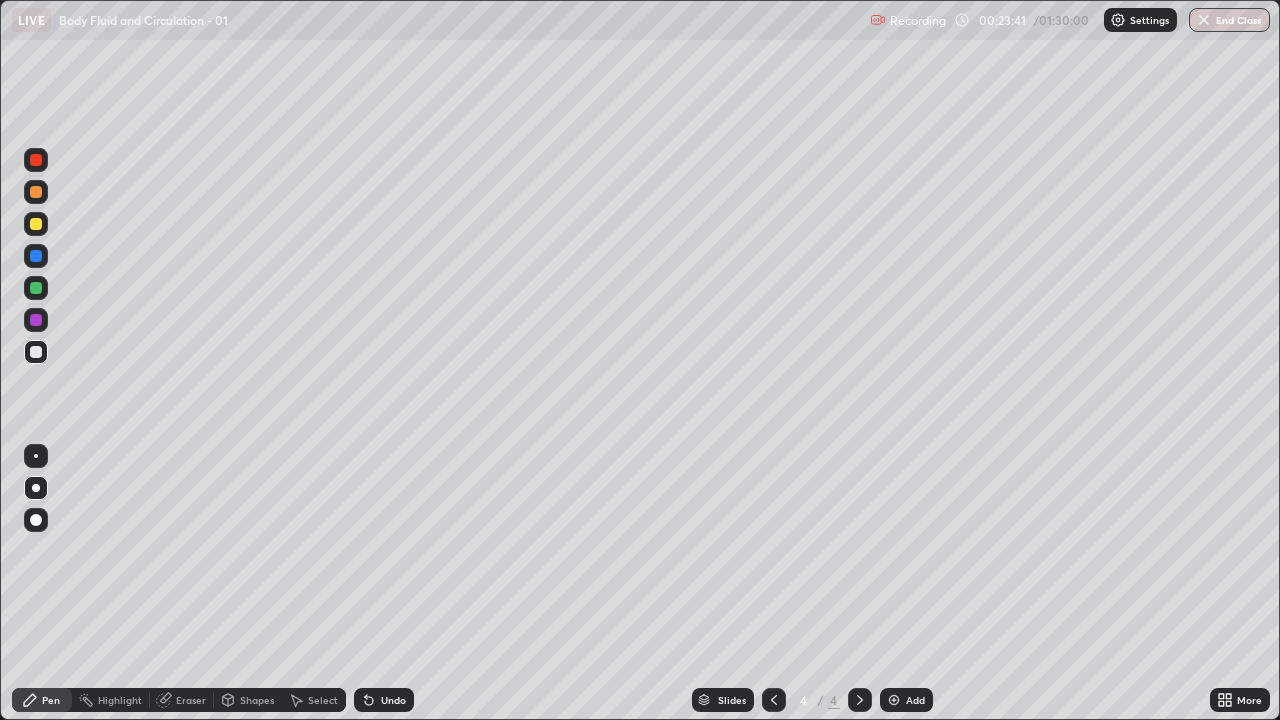 click on "More" at bounding box center [1240, 700] 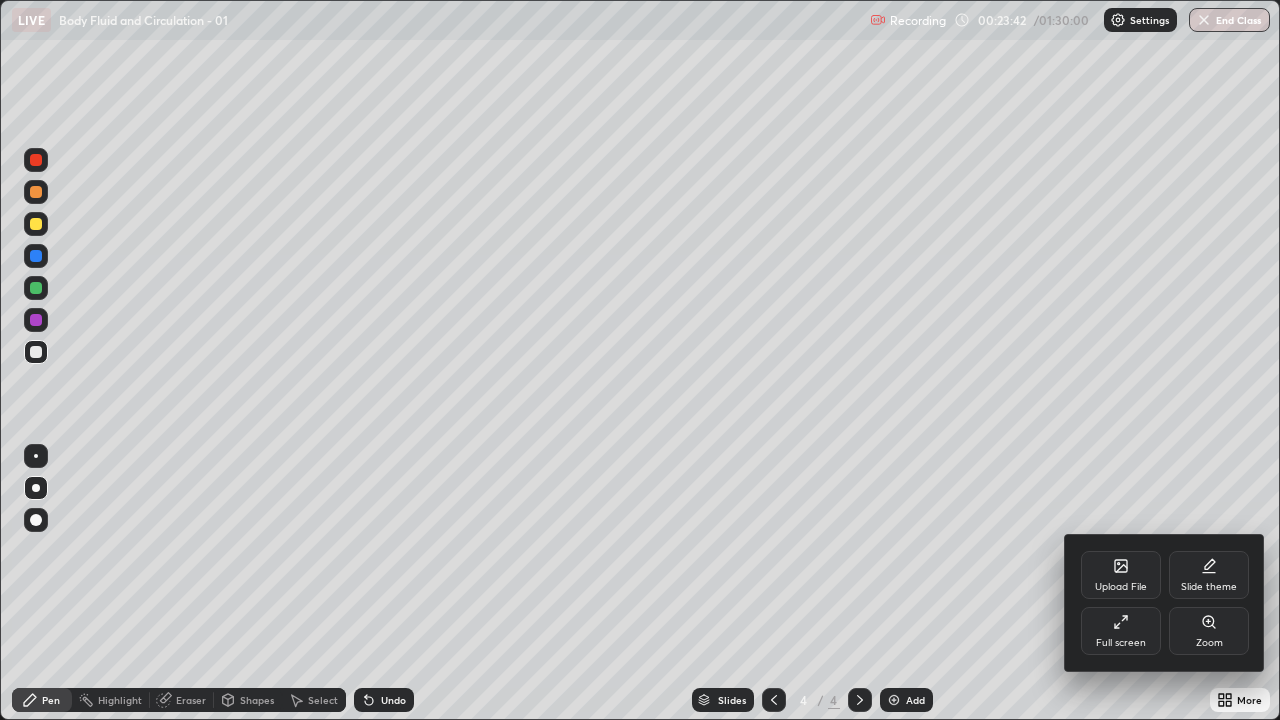 click on "Zoom" at bounding box center [1209, 631] 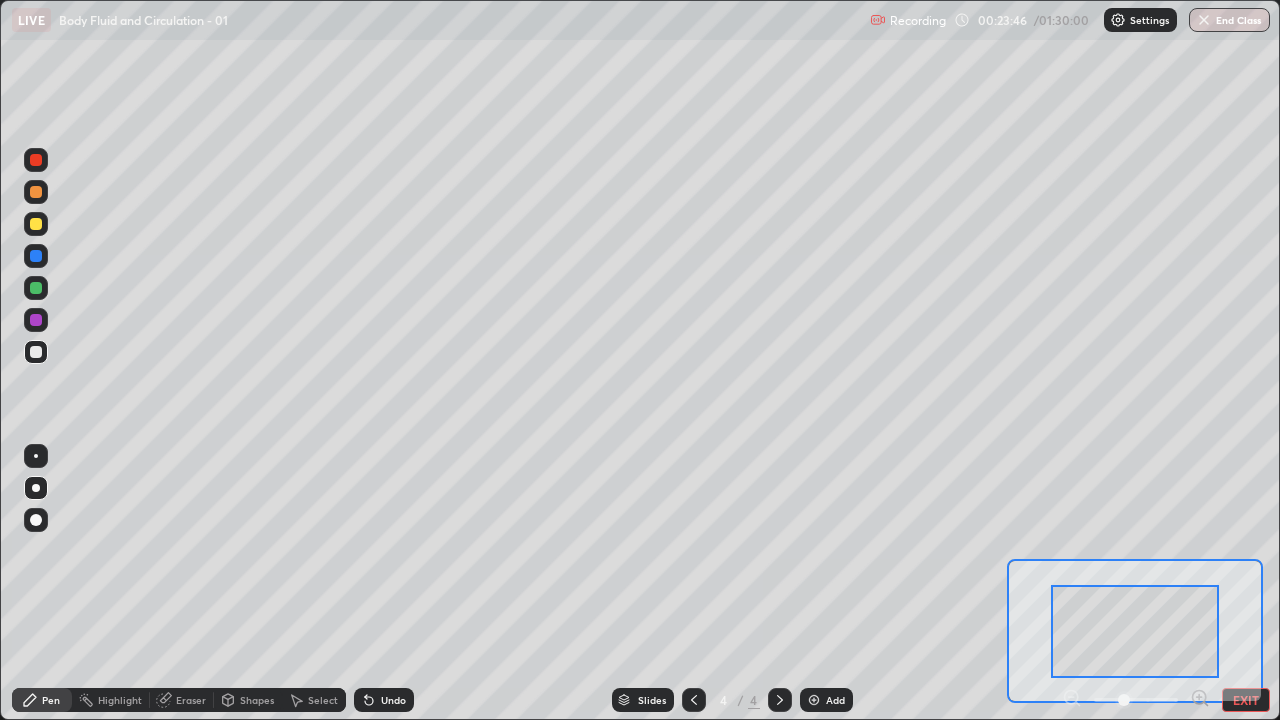 click at bounding box center (1136, 700) 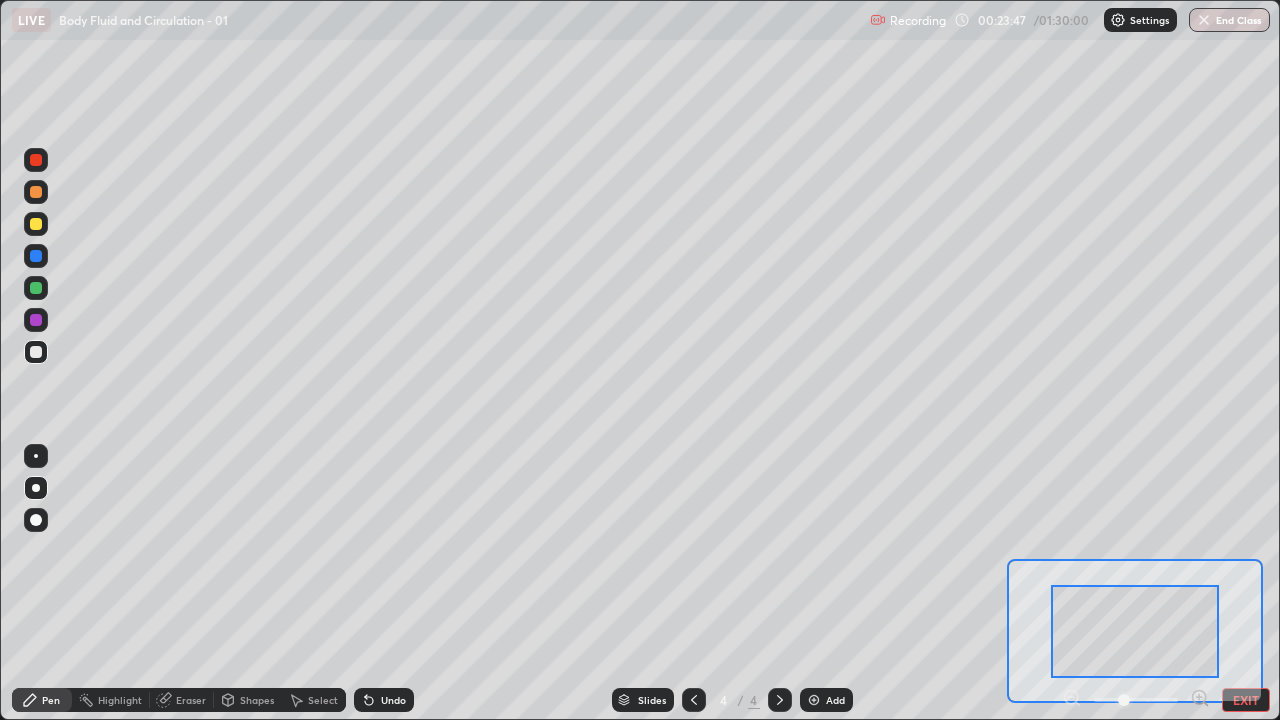 click on "Slides 4 / 4 Add" at bounding box center (732, 700) 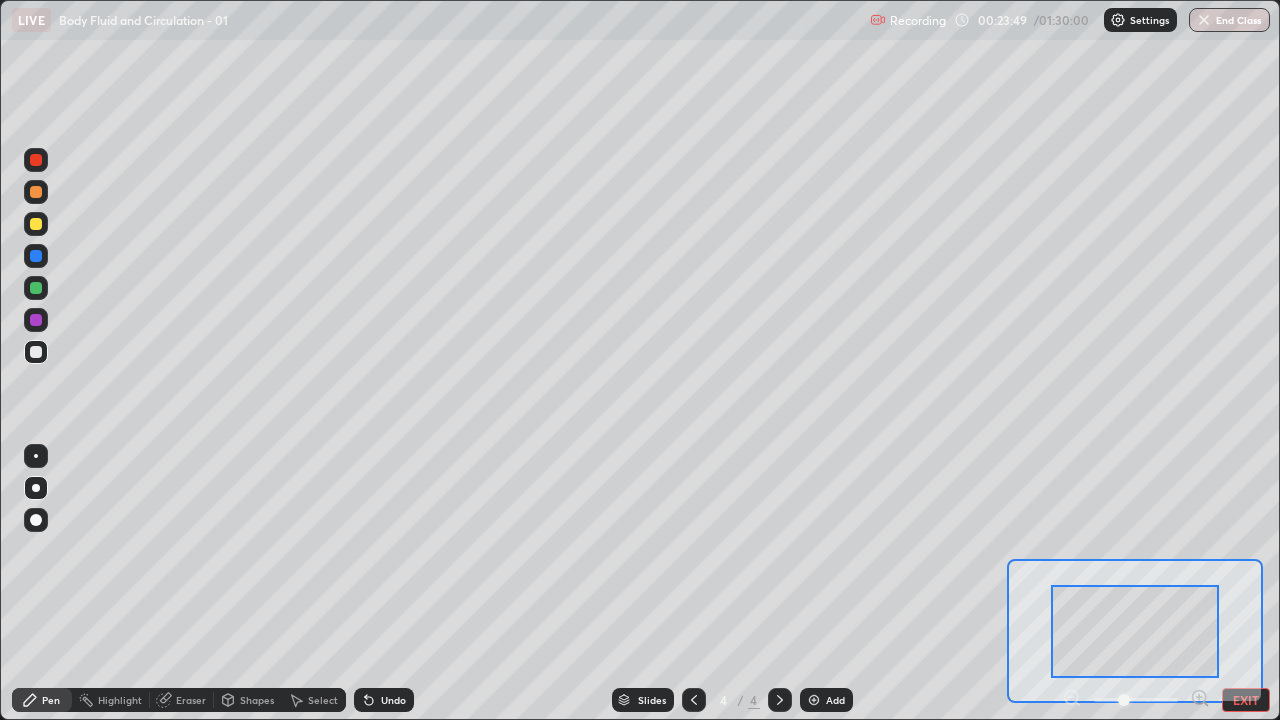 click on "EXIT" at bounding box center [1246, 700] 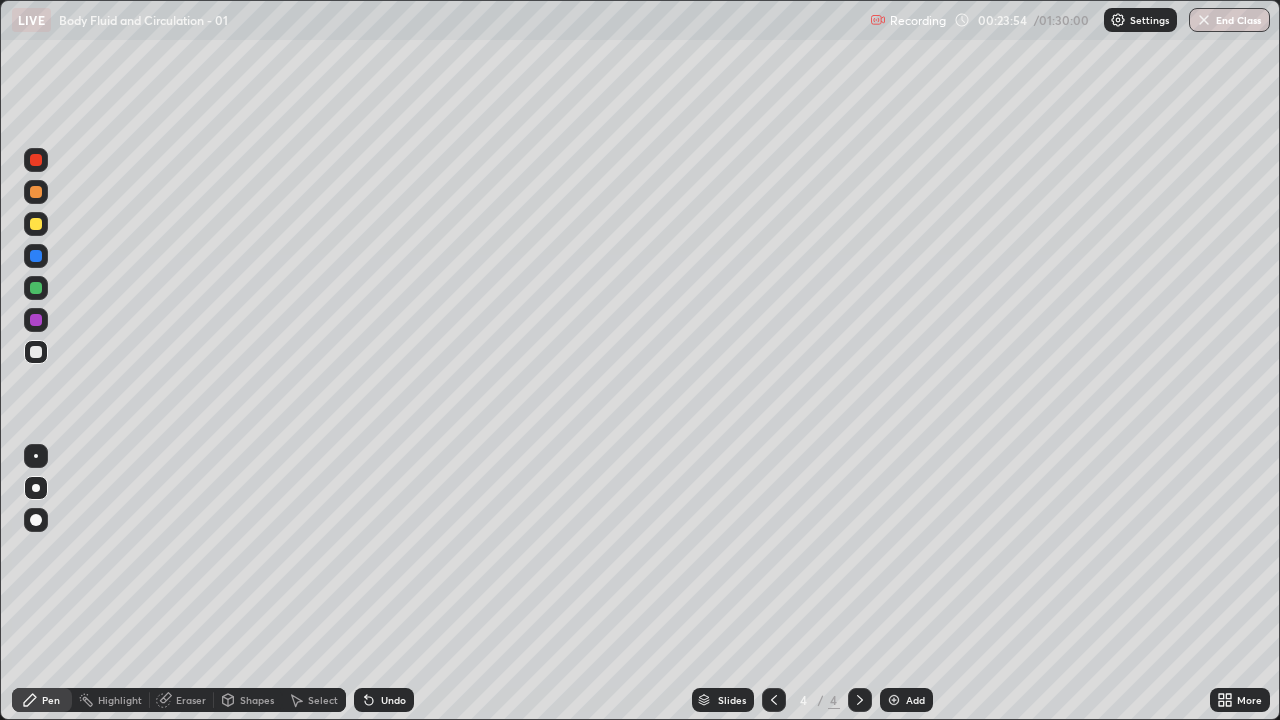click on "Undo" at bounding box center [384, 700] 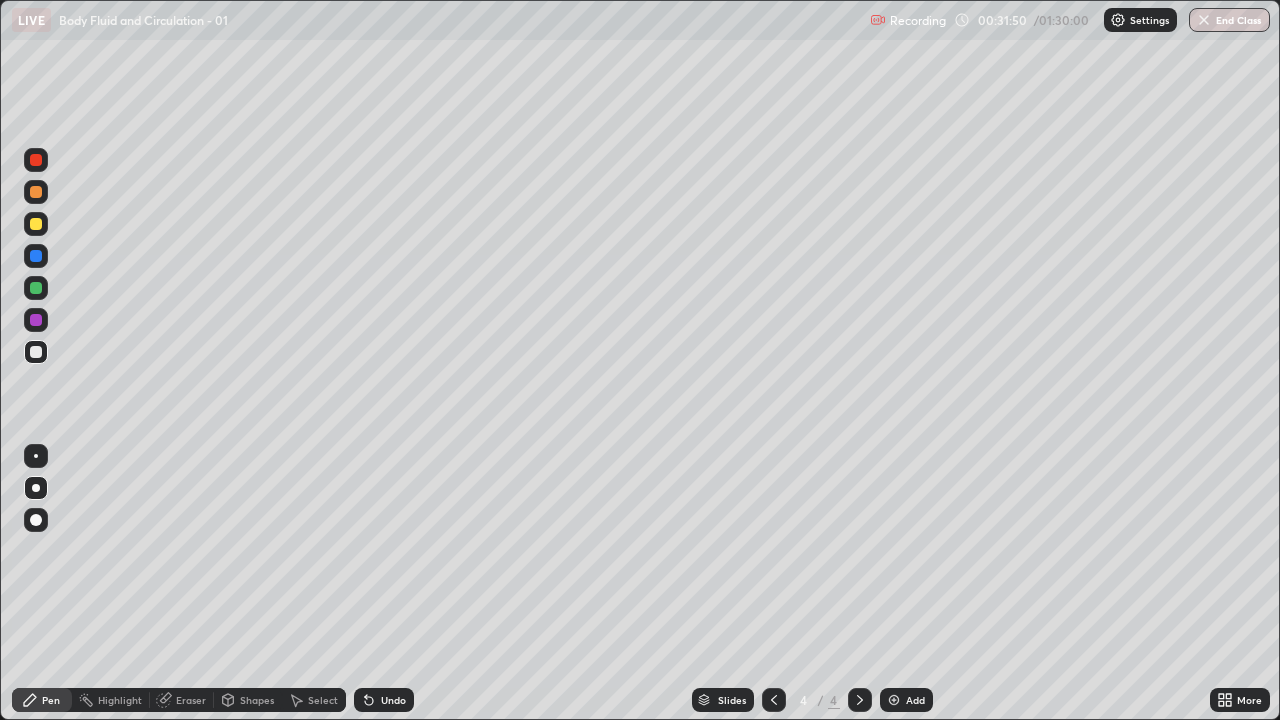 click at bounding box center [894, 700] 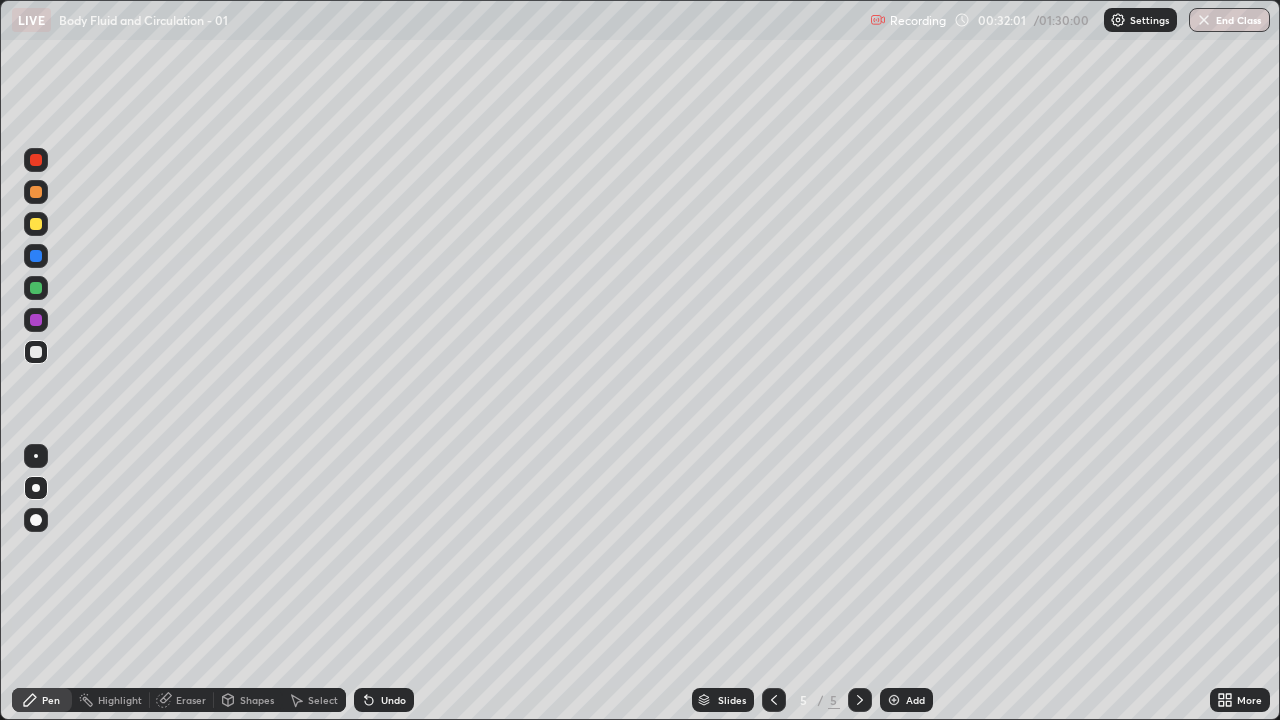 click at bounding box center [36, 256] 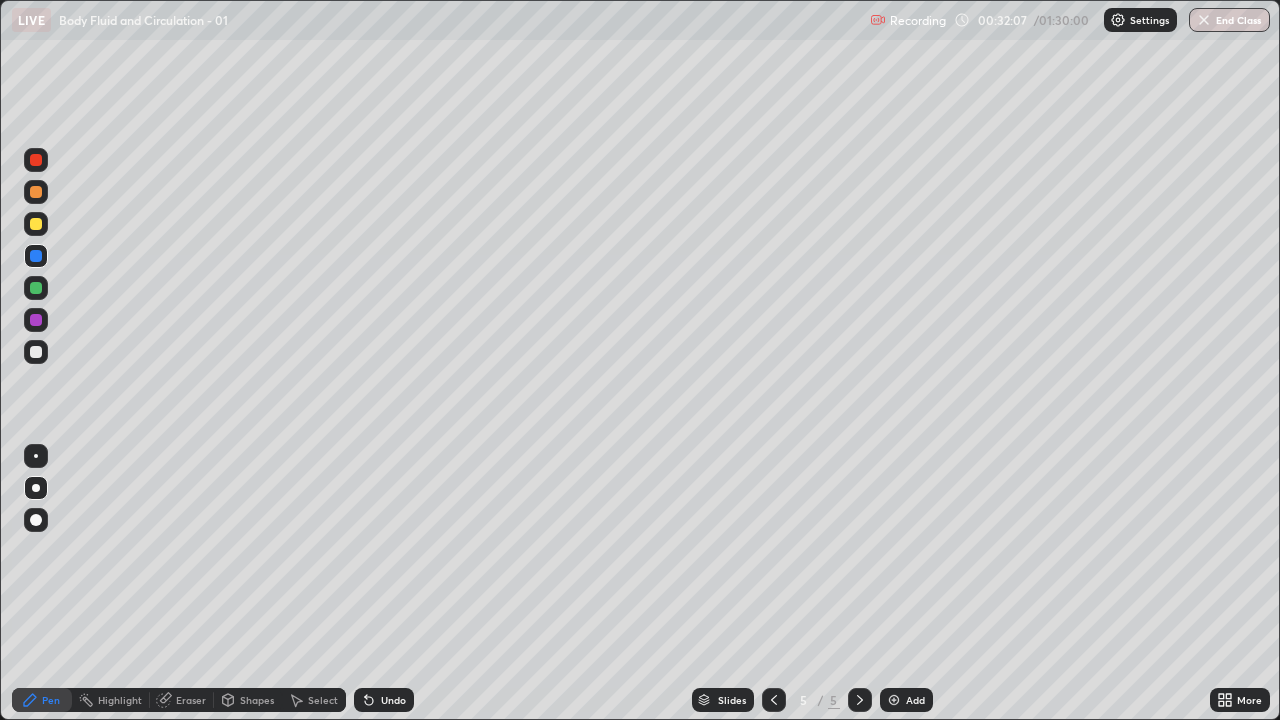 click at bounding box center (36, 224) 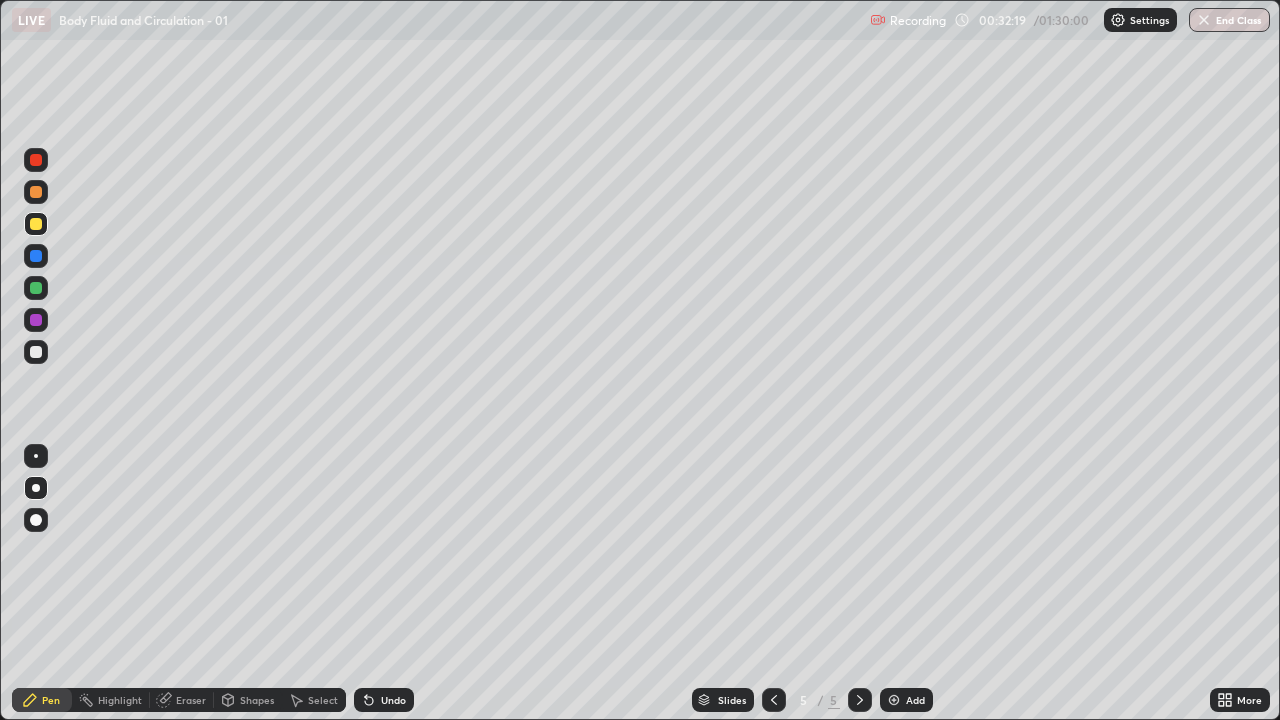 click on "Eraser" at bounding box center [191, 700] 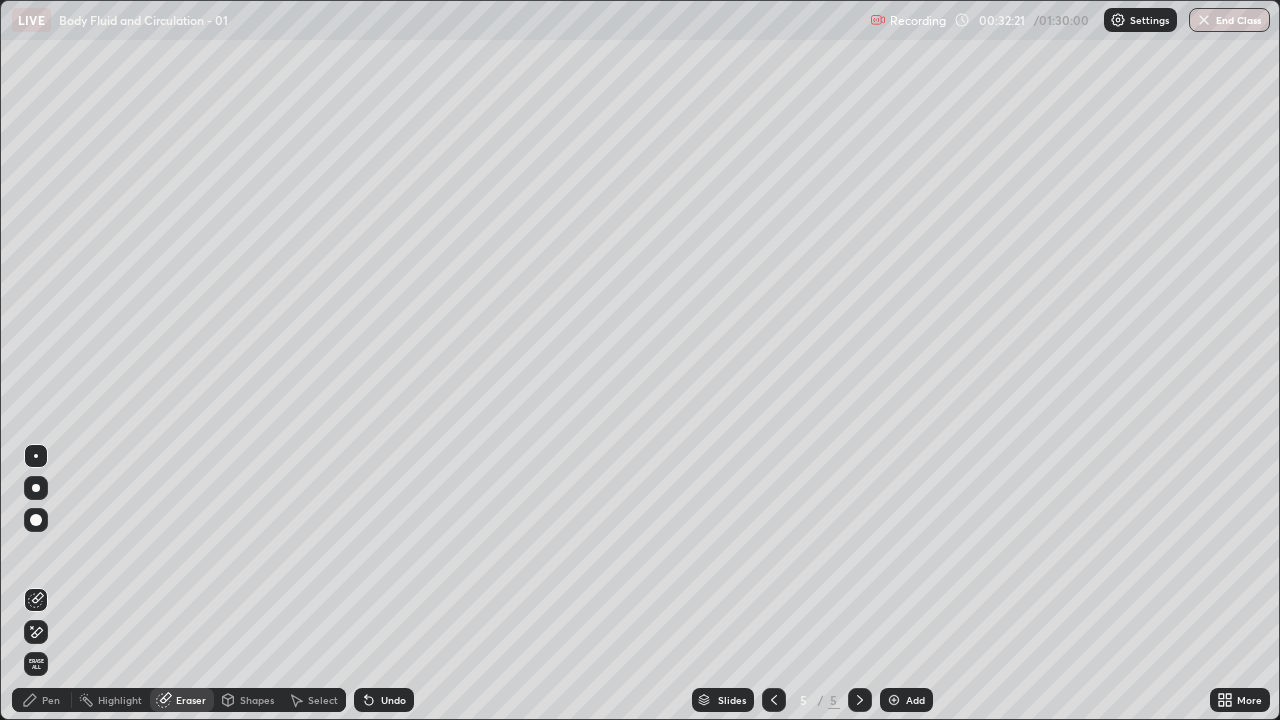 click on "Pen" at bounding box center [51, 700] 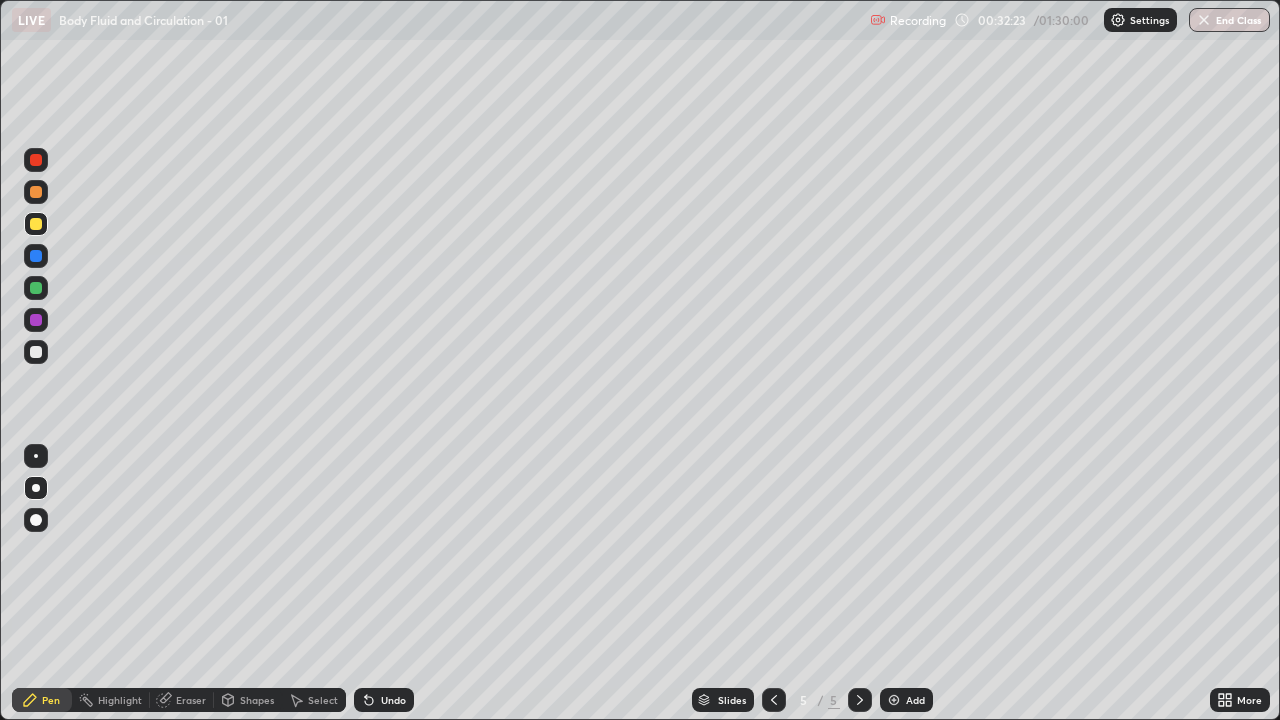 click at bounding box center [36, 288] 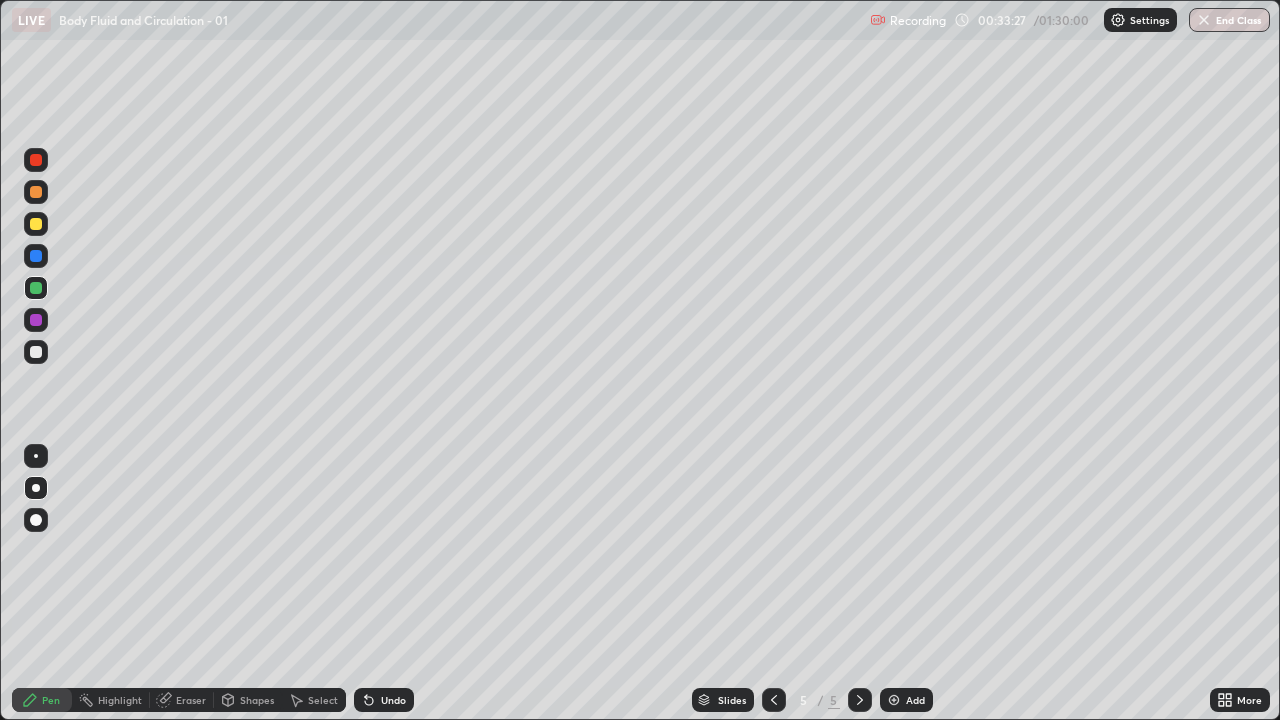 click at bounding box center [894, 700] 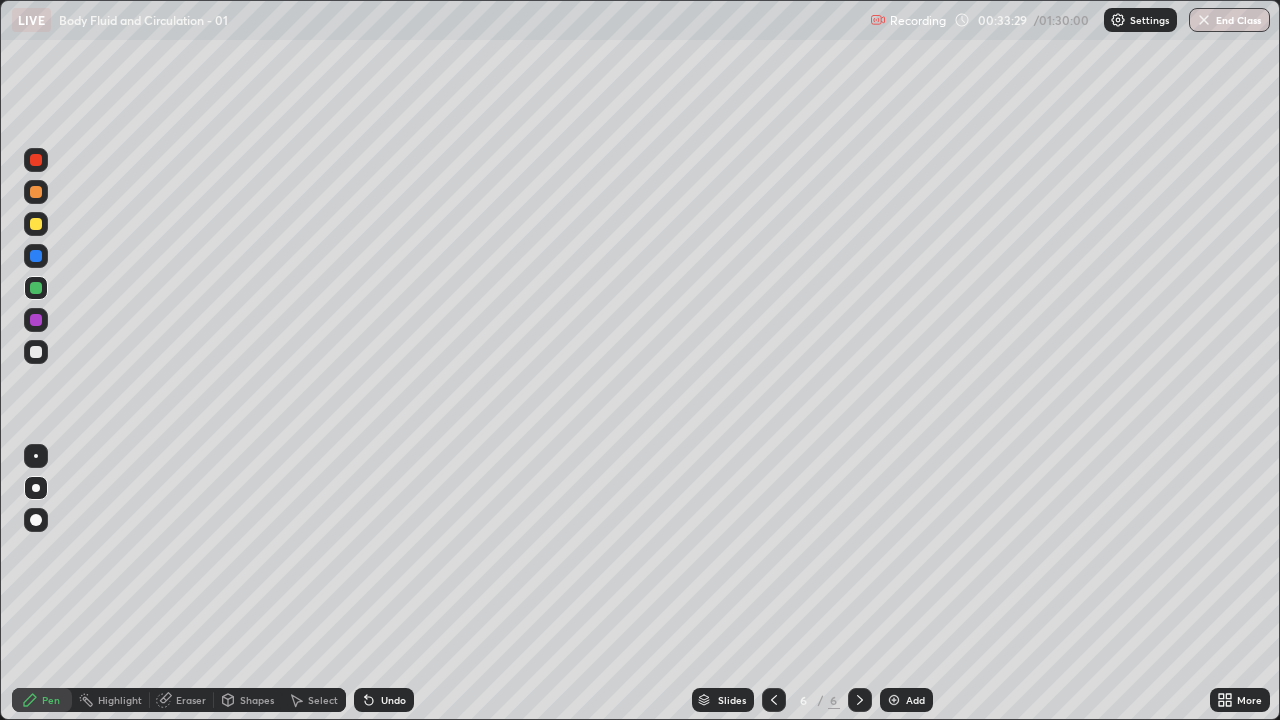 click at bounding box center [36, 256] 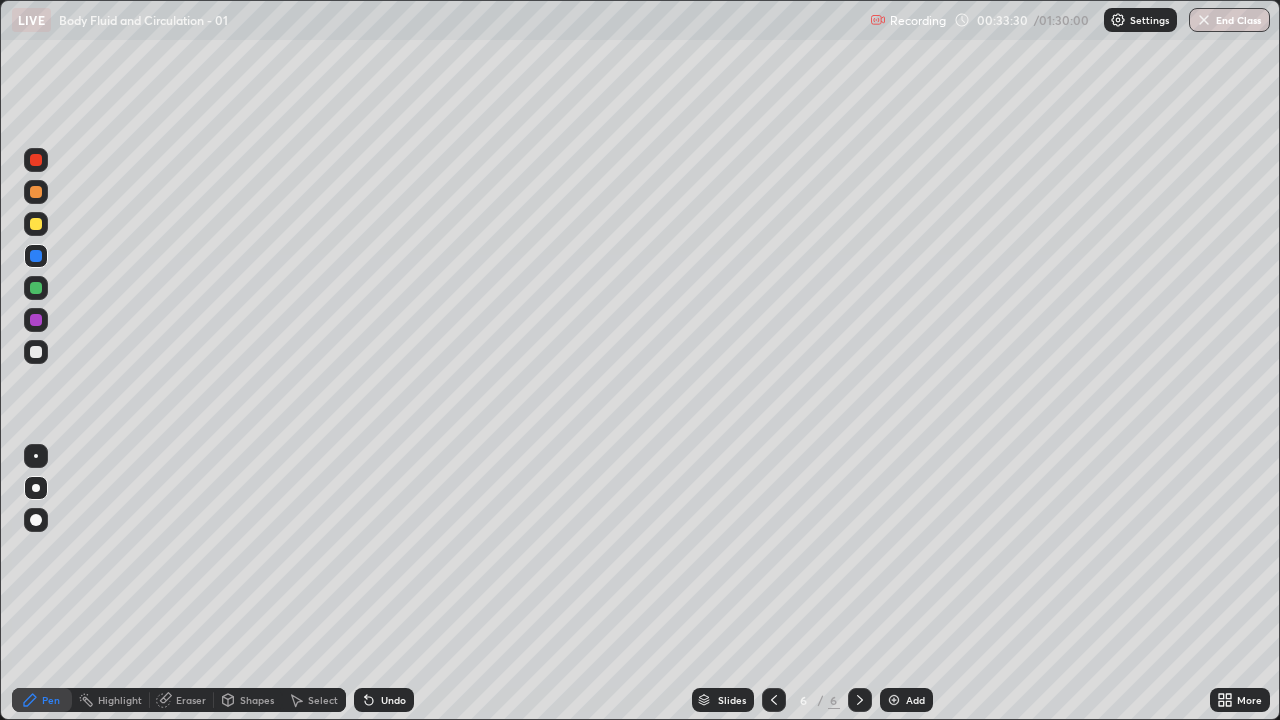 click at bounding box center (36, 224) 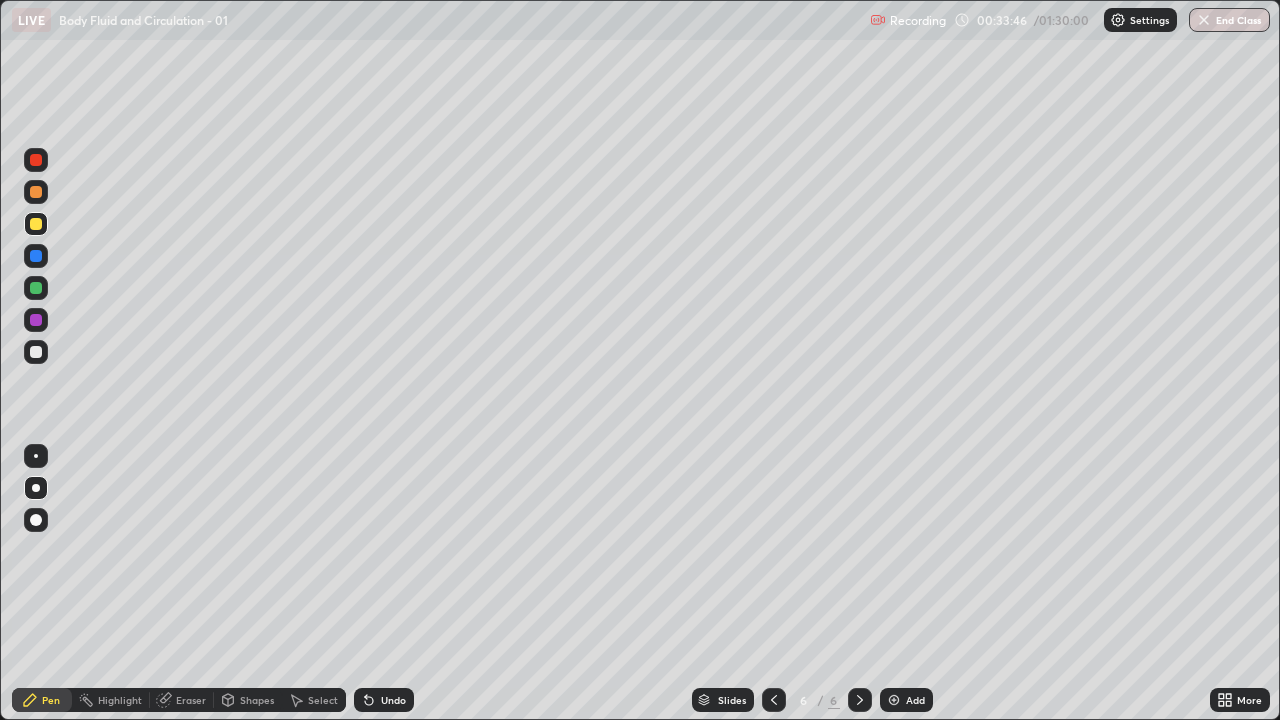 click at bounding box center (36, 288) 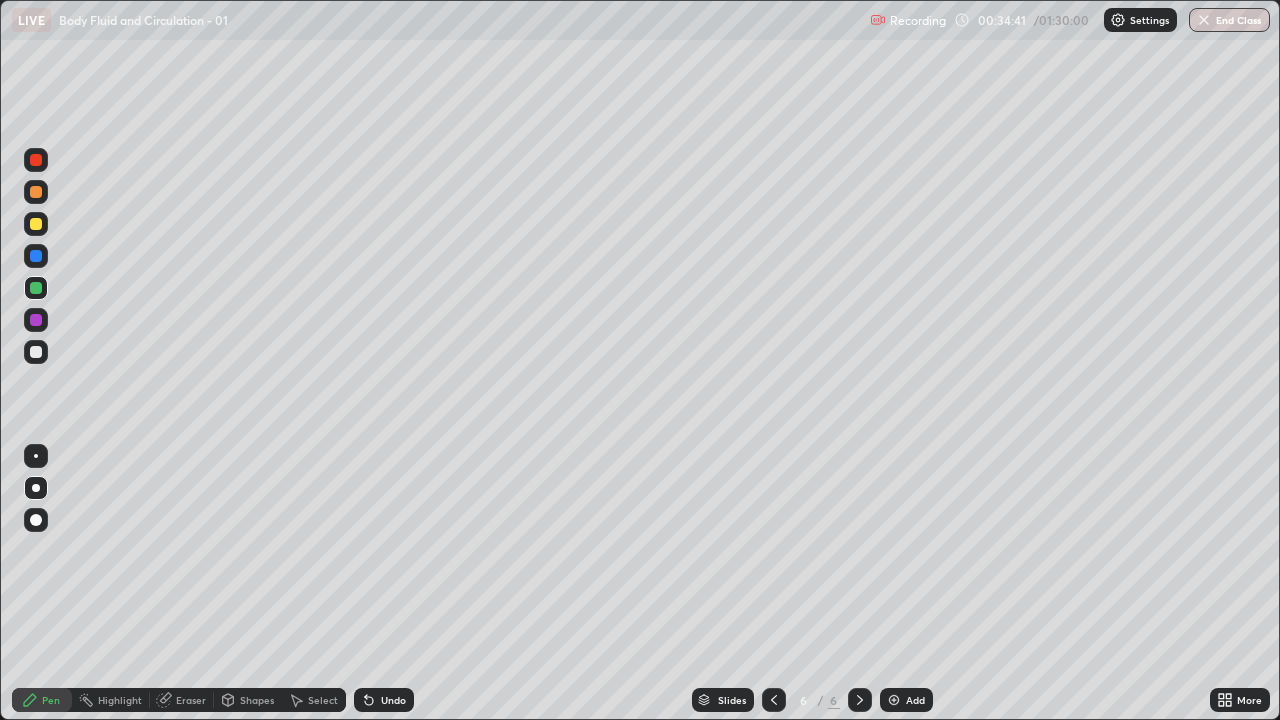 click at bounding box center [36, 224] 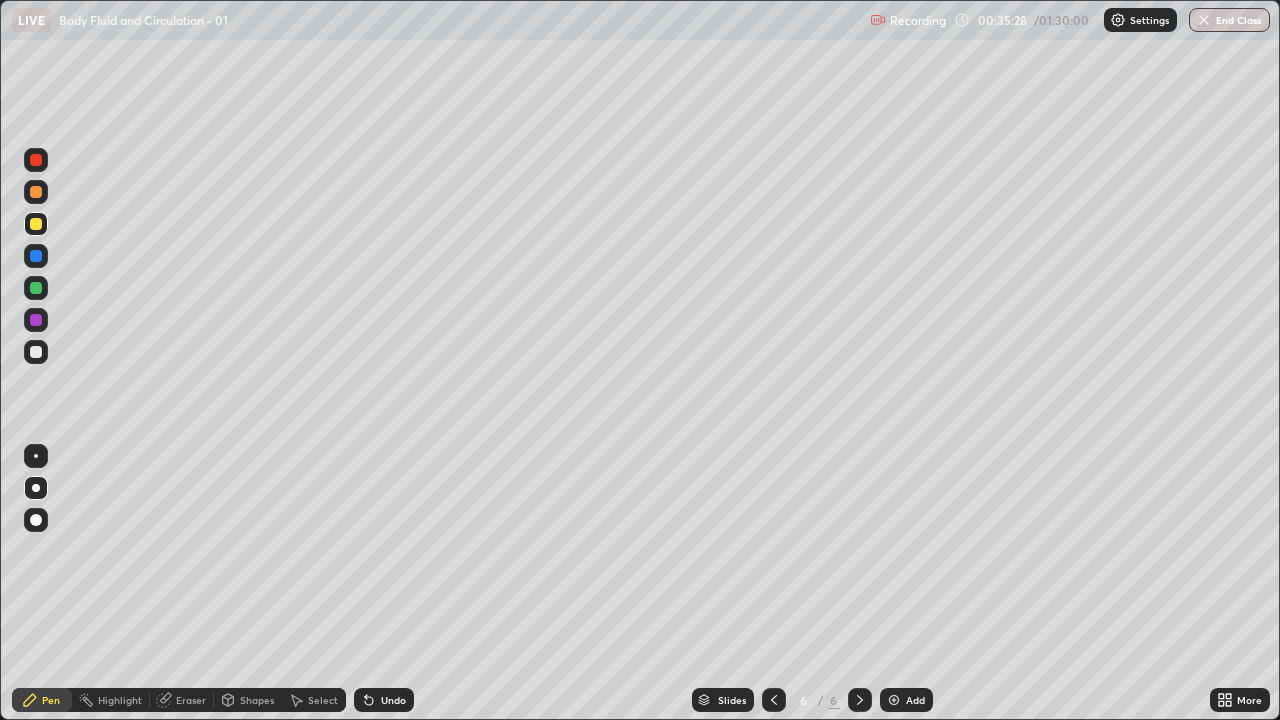 click at bounding box center [36, 256] 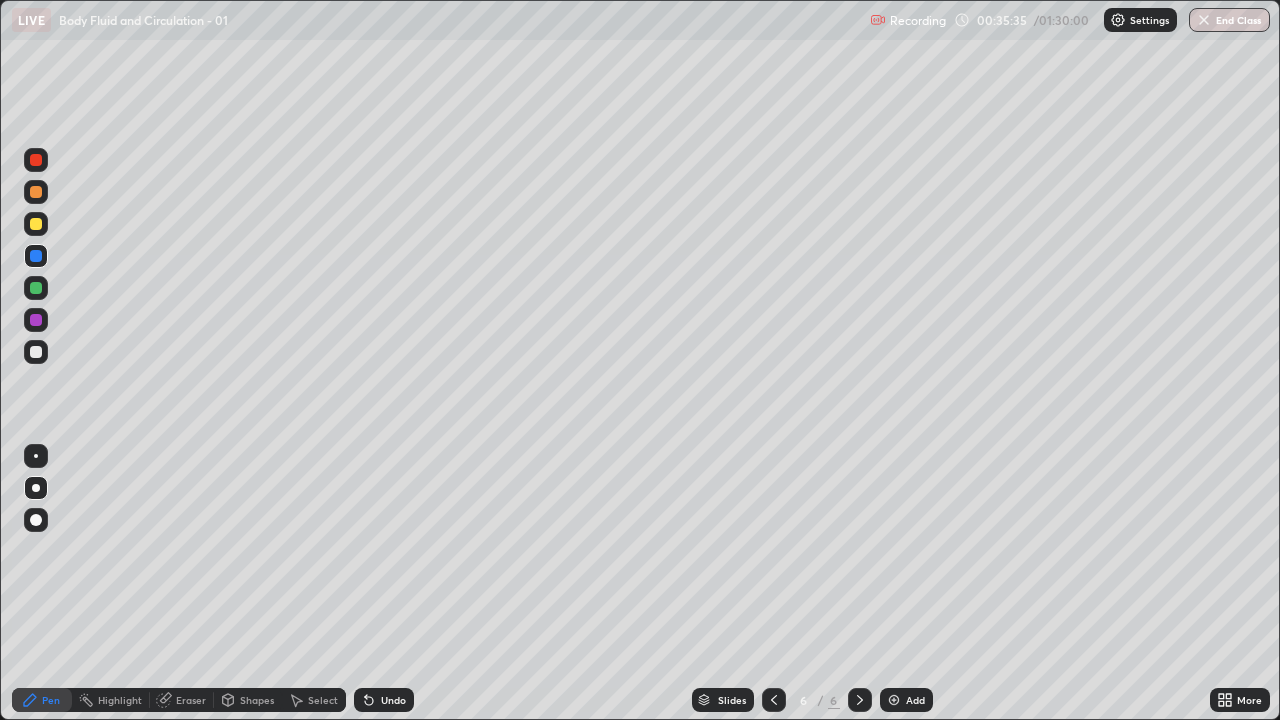 click on "Undo" at bounding box center [384, 700] 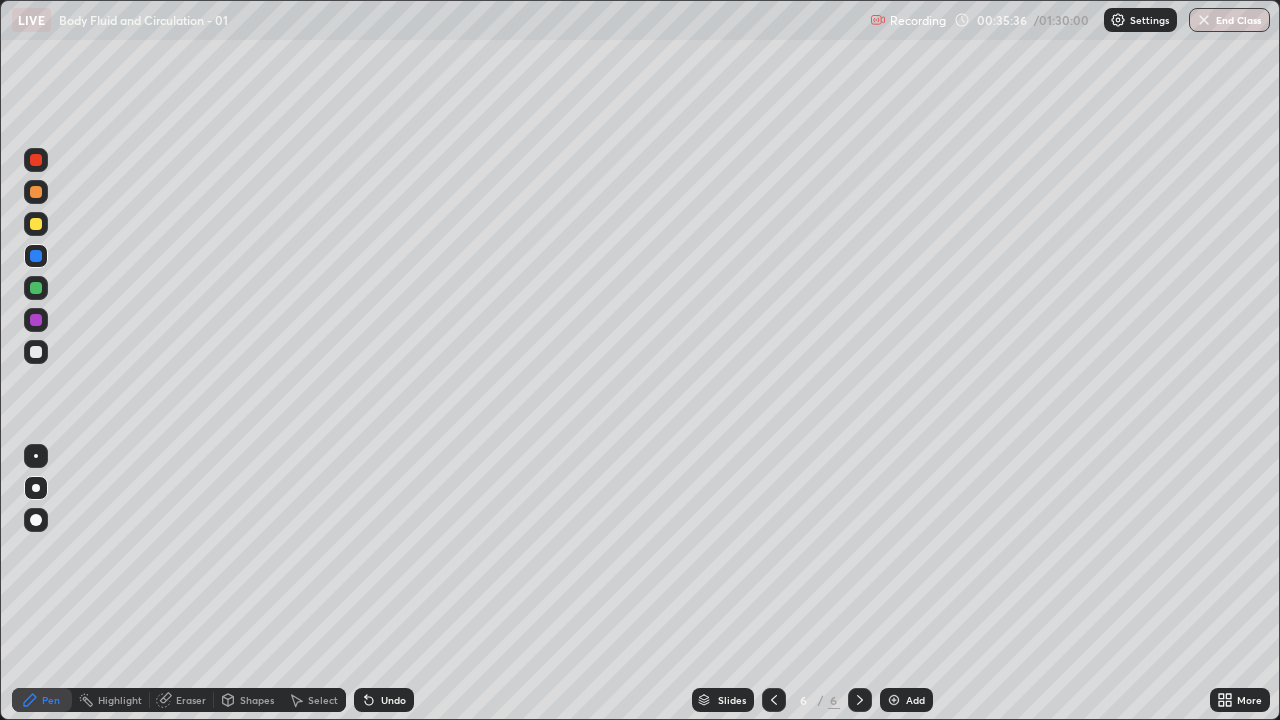 click on "Undo" at bounding box center (384, 700) 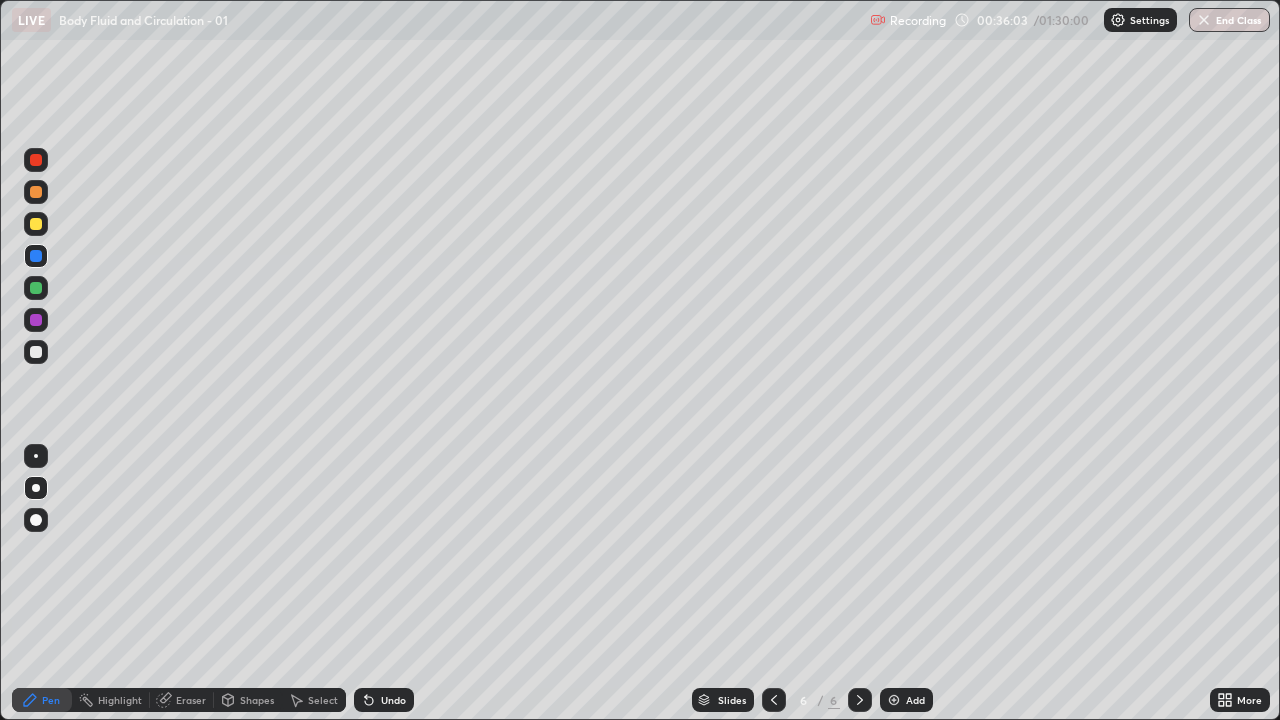 click at bounding box center [36, 352] 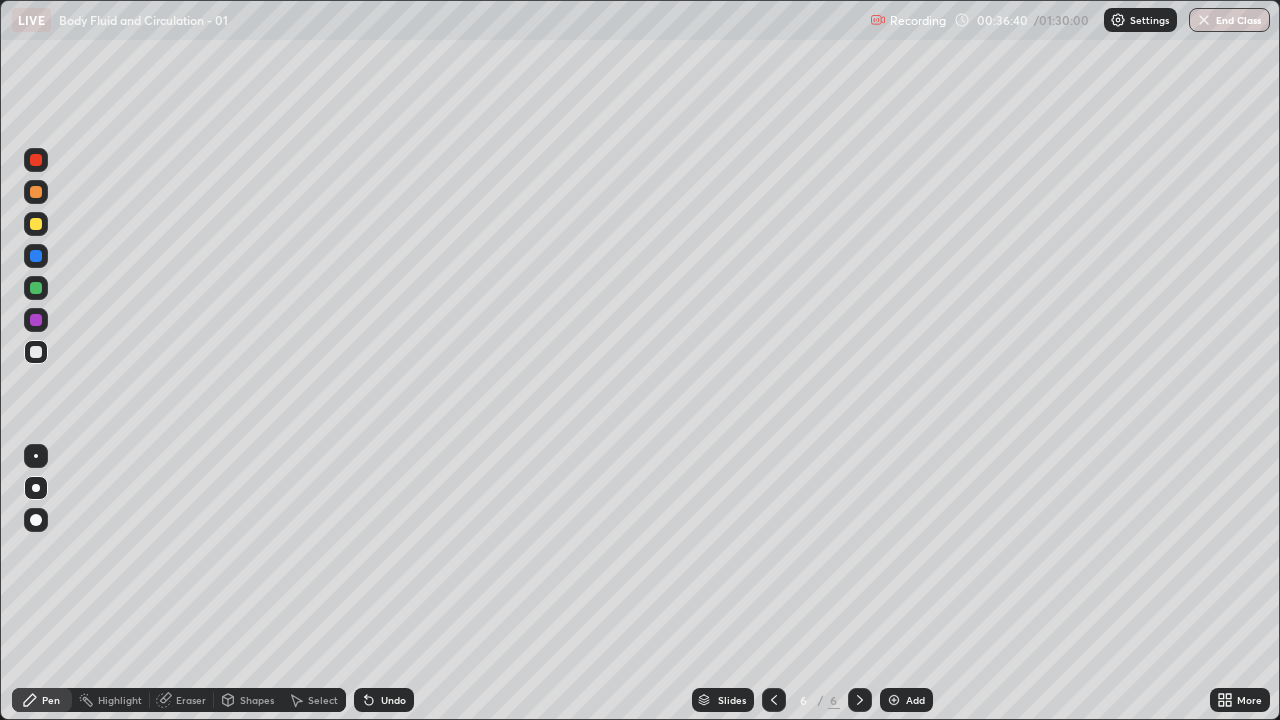 click at bounding box center (36, 320) 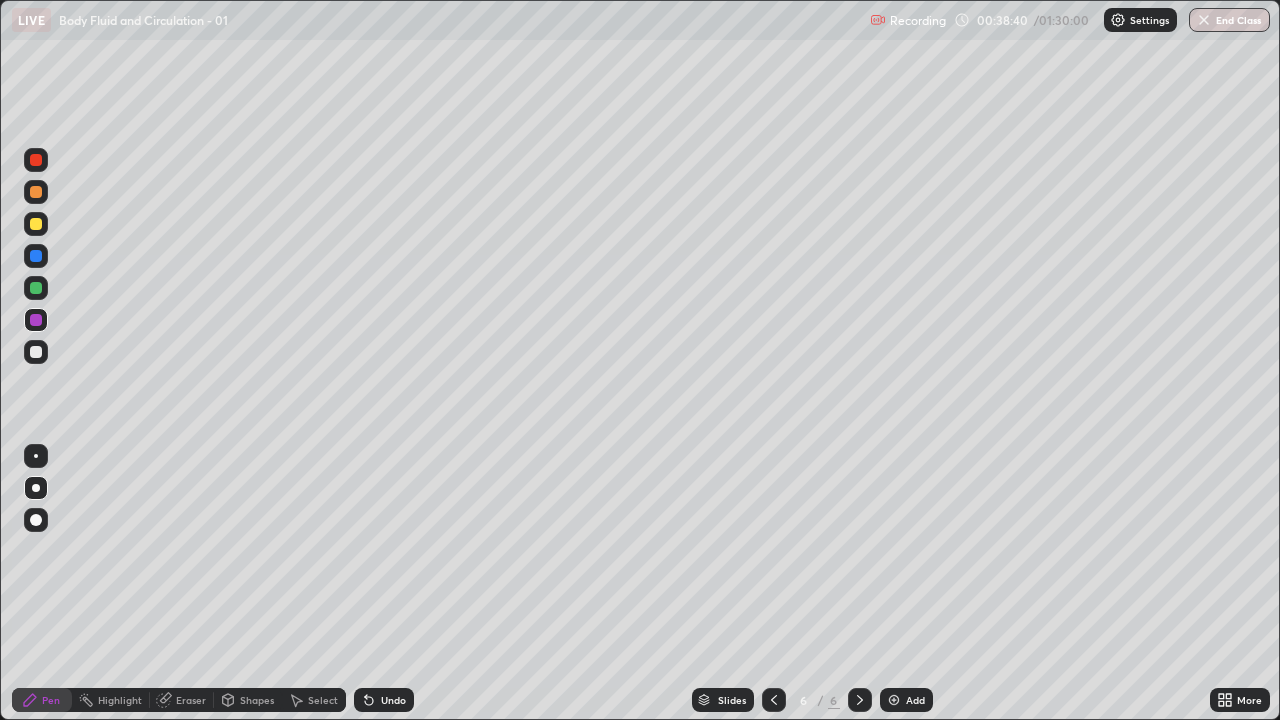 click at bounding box center [894, 700] 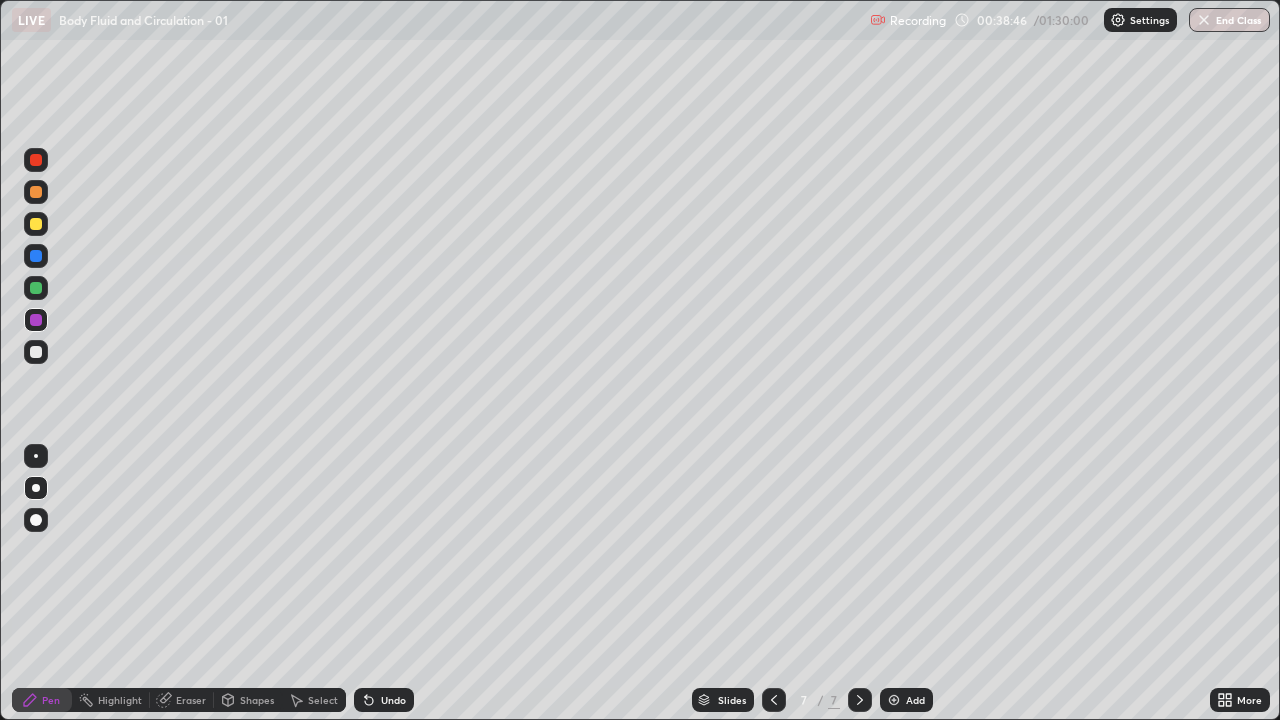 click at bounding box center [36, 160] 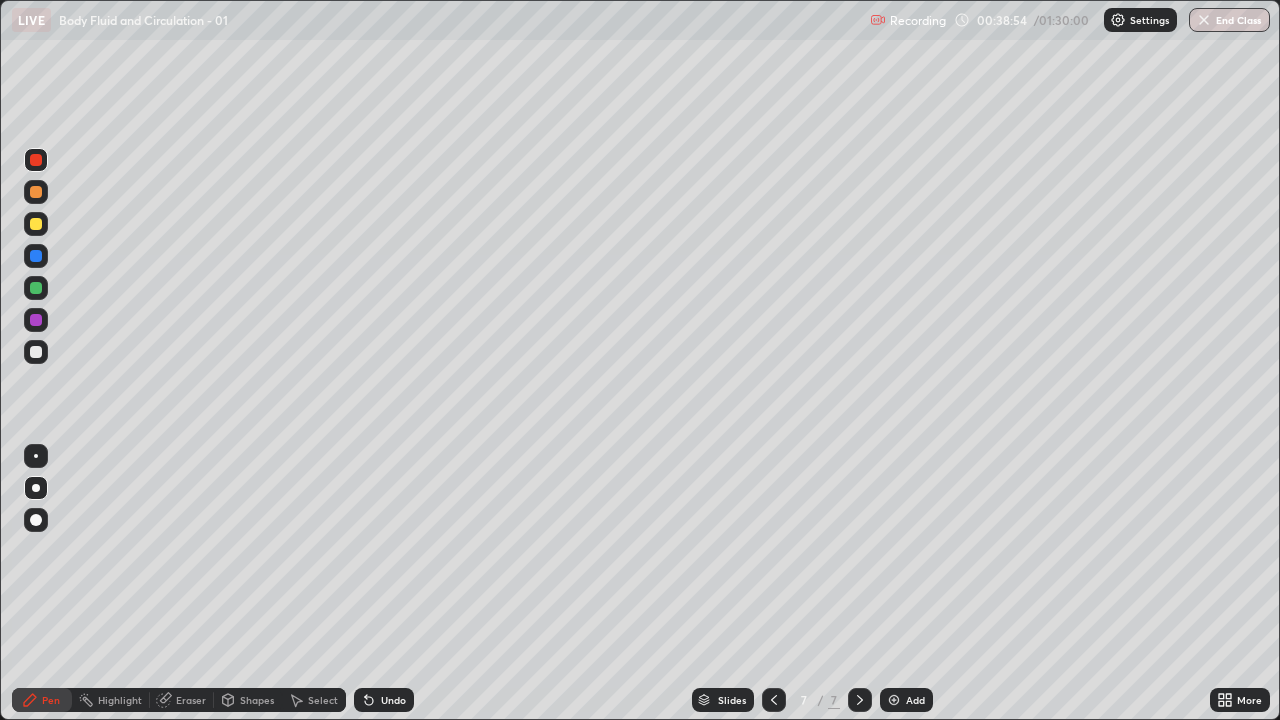 click at bounding box center [36, 224] 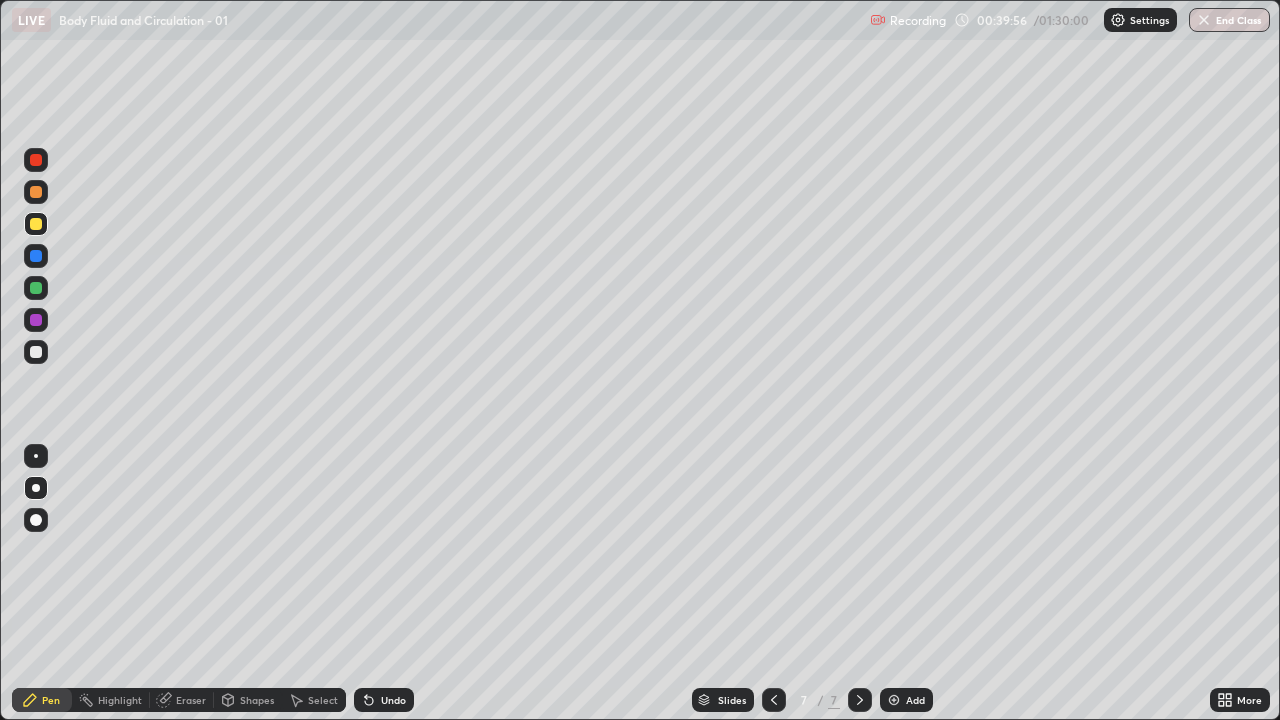click at bounding box center [36, 256] 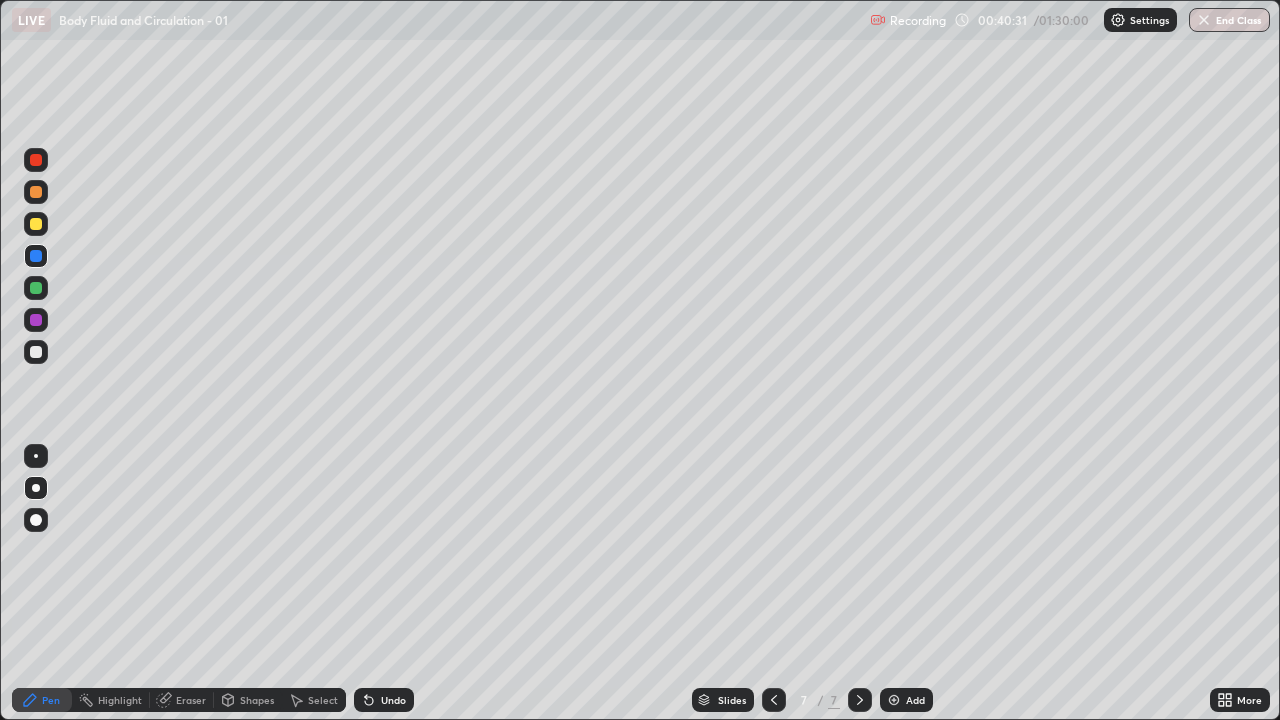 click at bounding box center (36, 288) 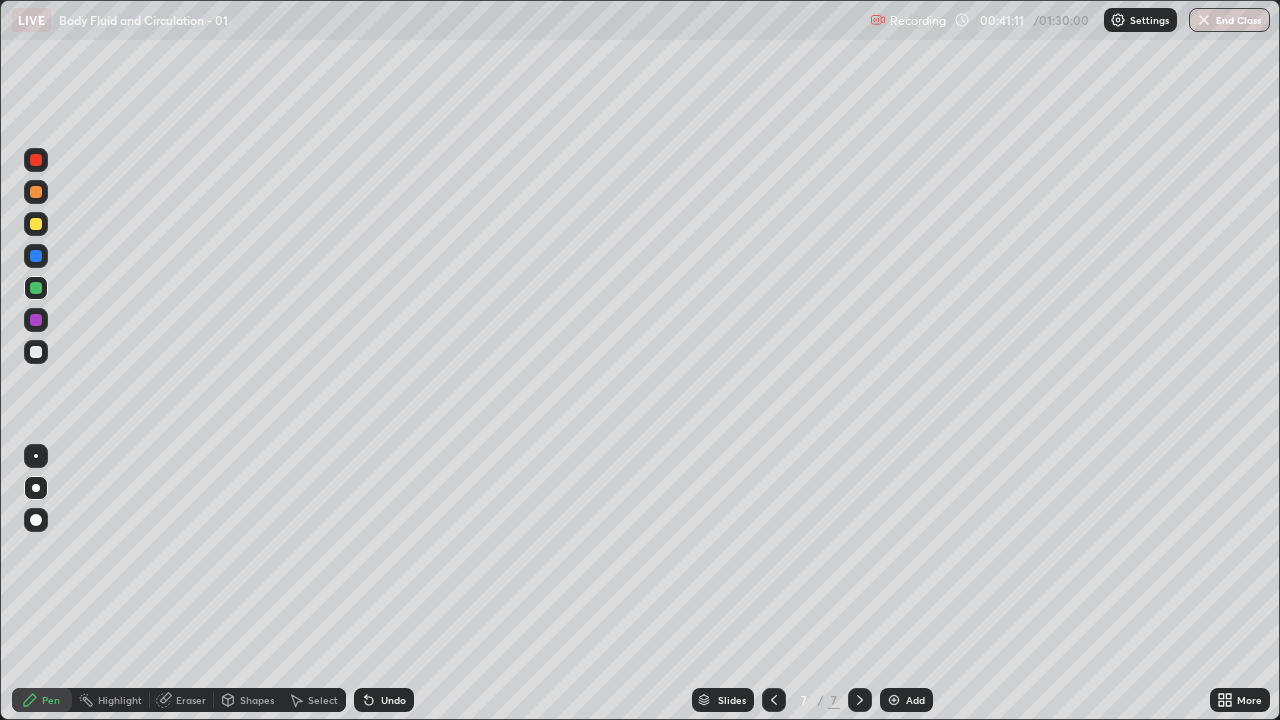 click at bounding box center (36, 320) 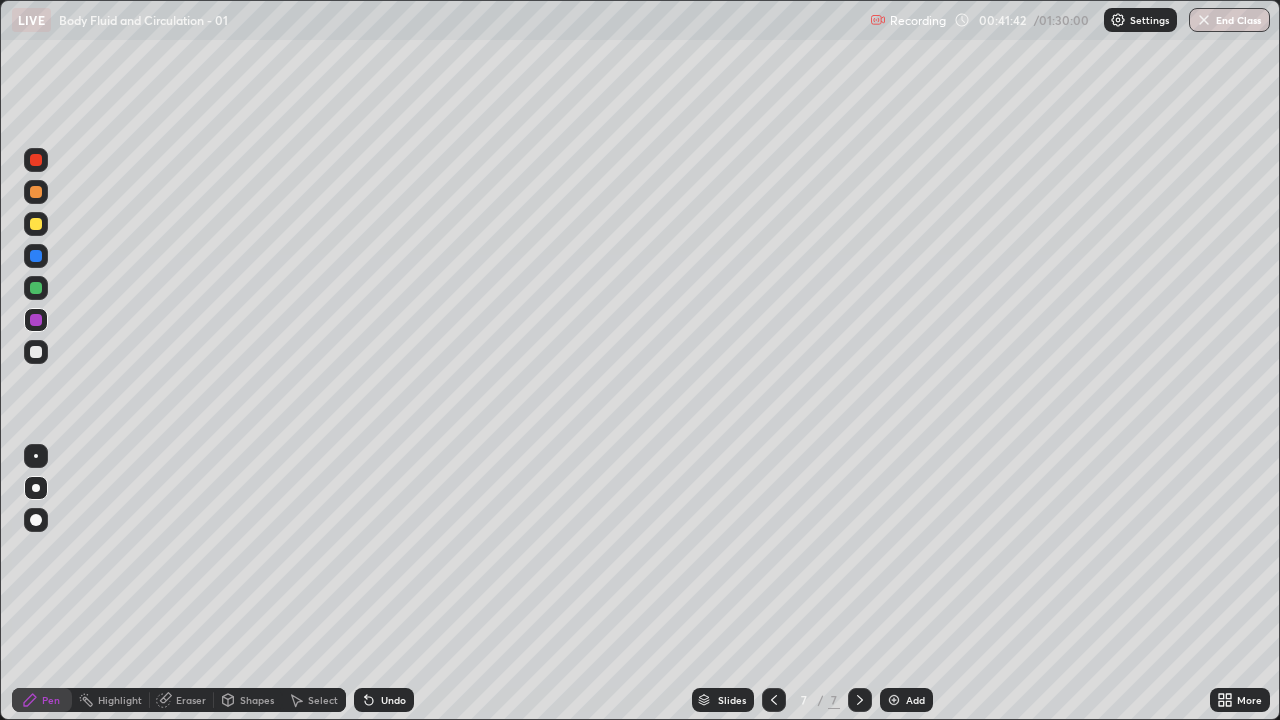 click at bounding box center (36, 352) 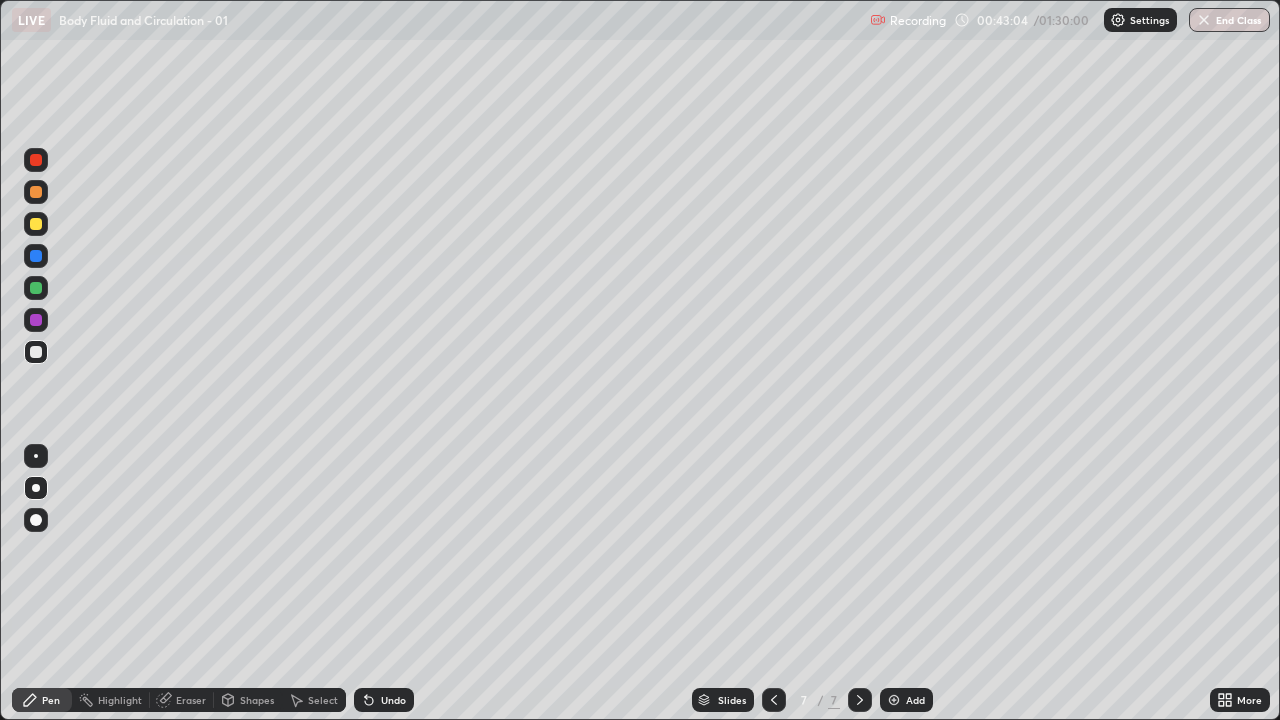click at bounding box center (894, 700) 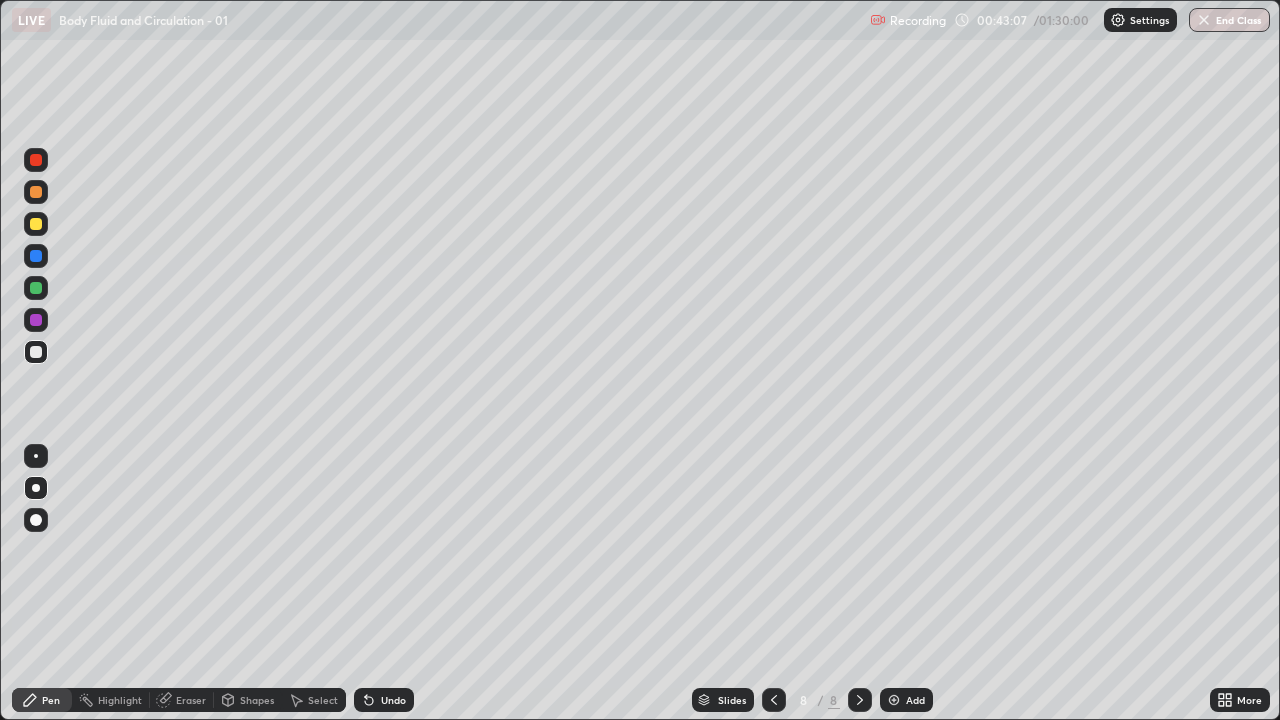 click at bounding box center [36, 192] 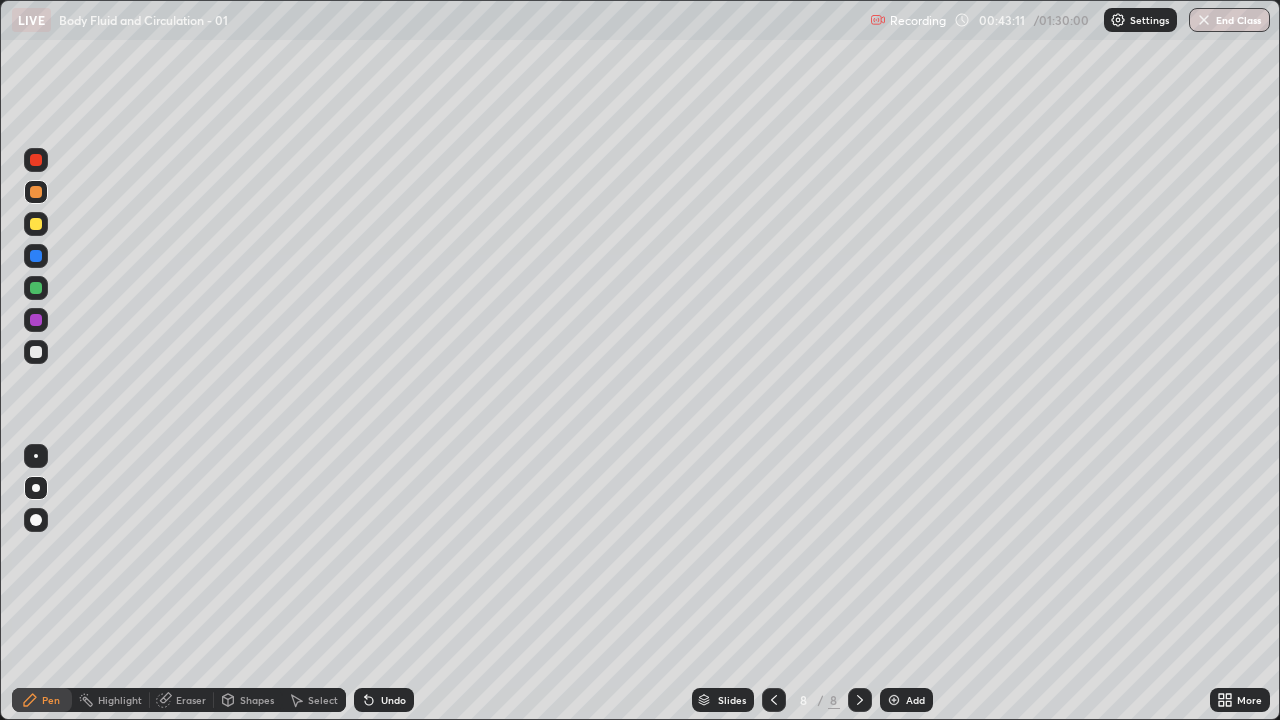 click at bounding box center [36, 224] 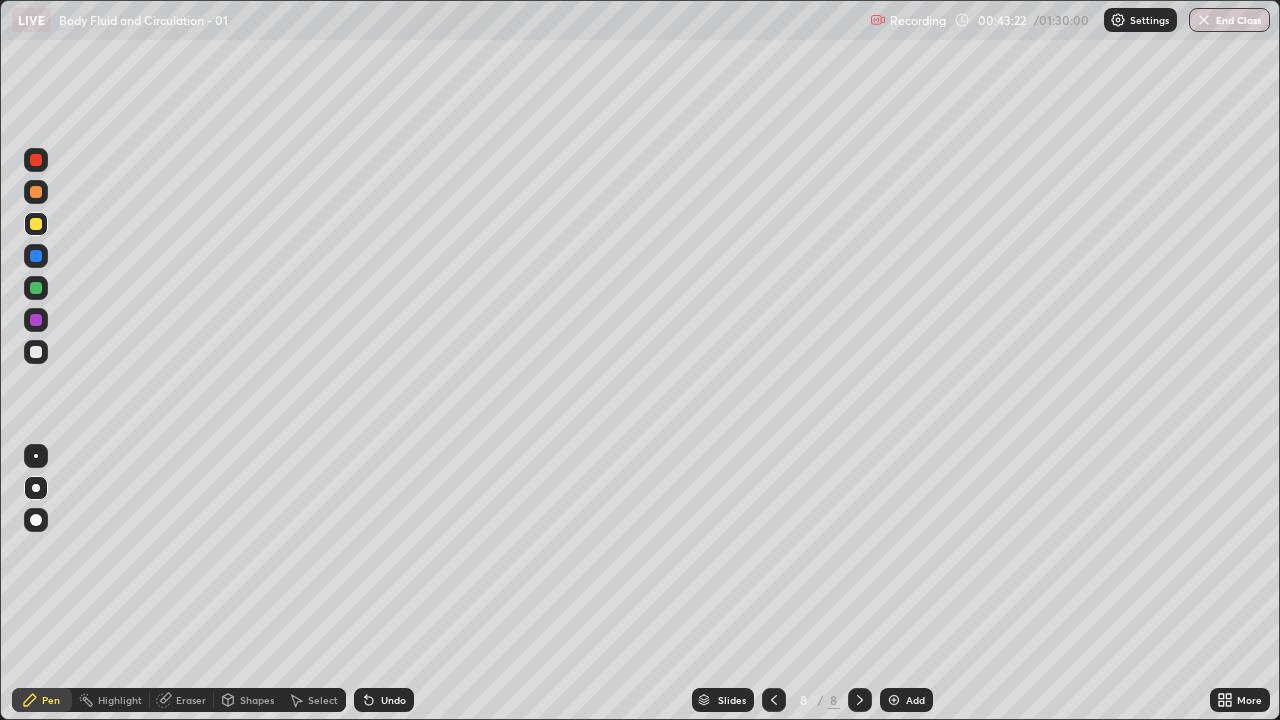 click at bounding box center (36, 192) 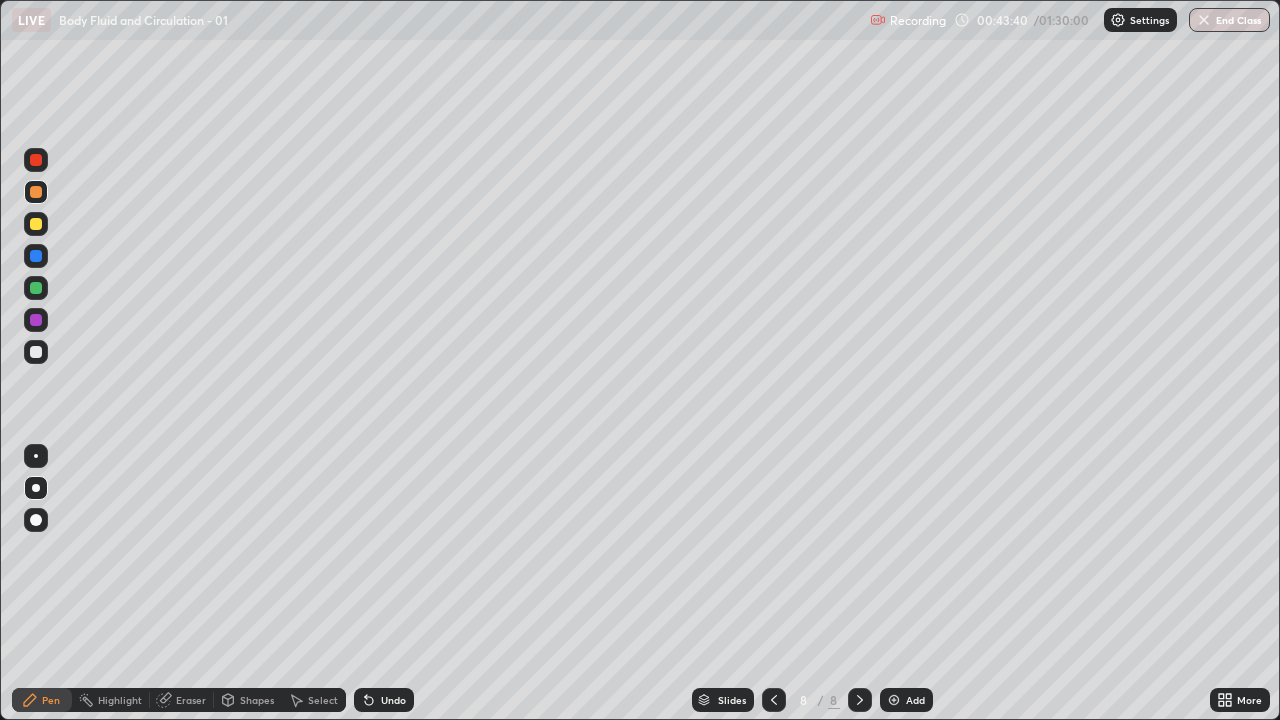 click on "Undo" at bounding box center (384, 700) 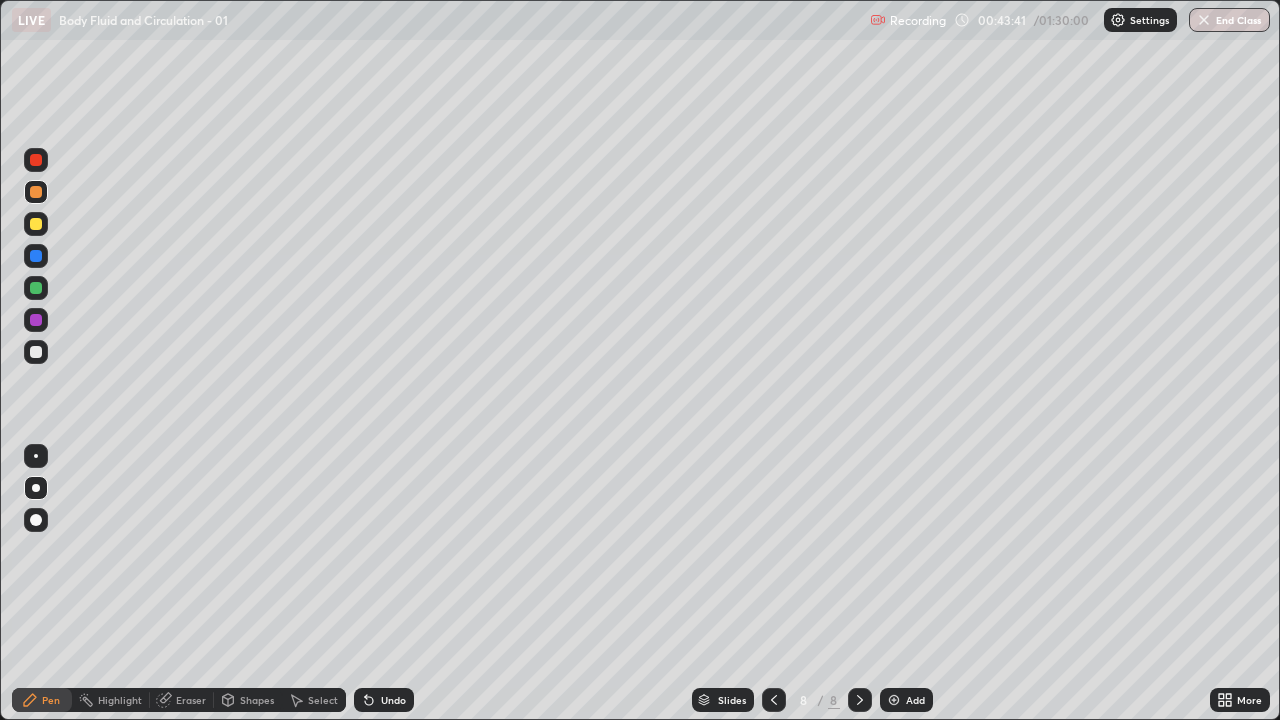 click on "Undo" at bounding box center [384, 700] 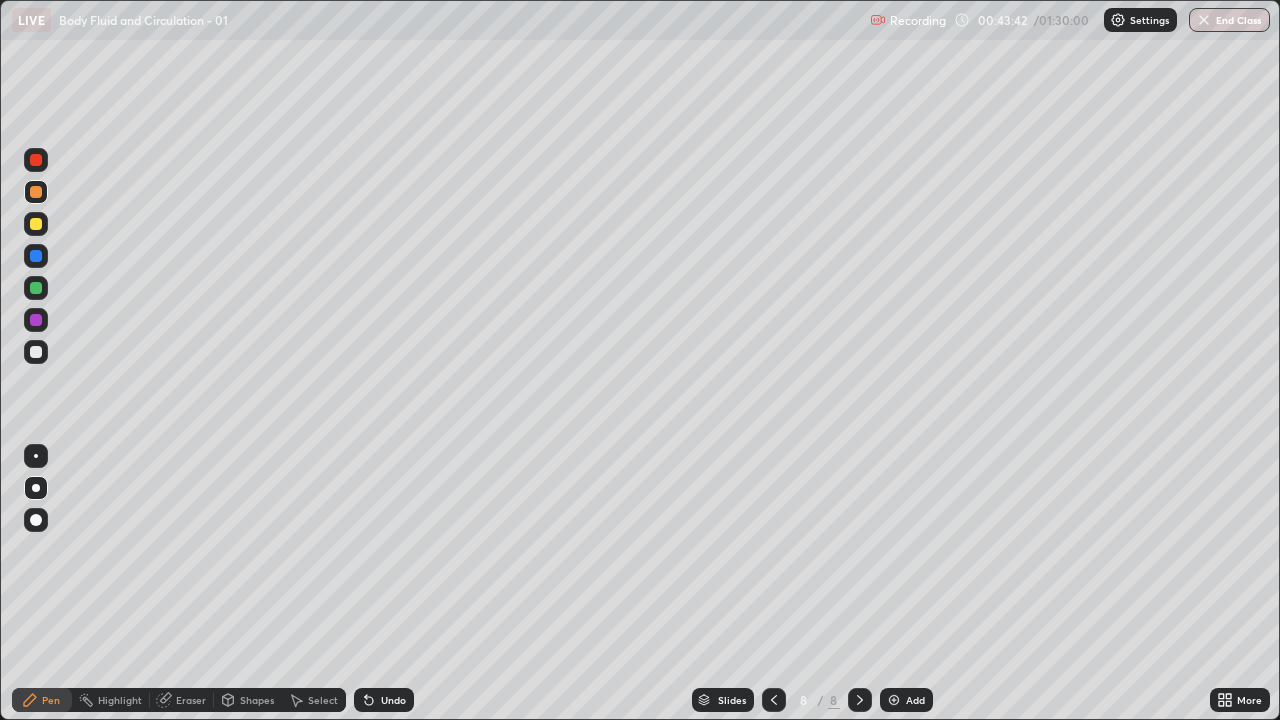 click on "Undo" at bounding box center (393, 700) 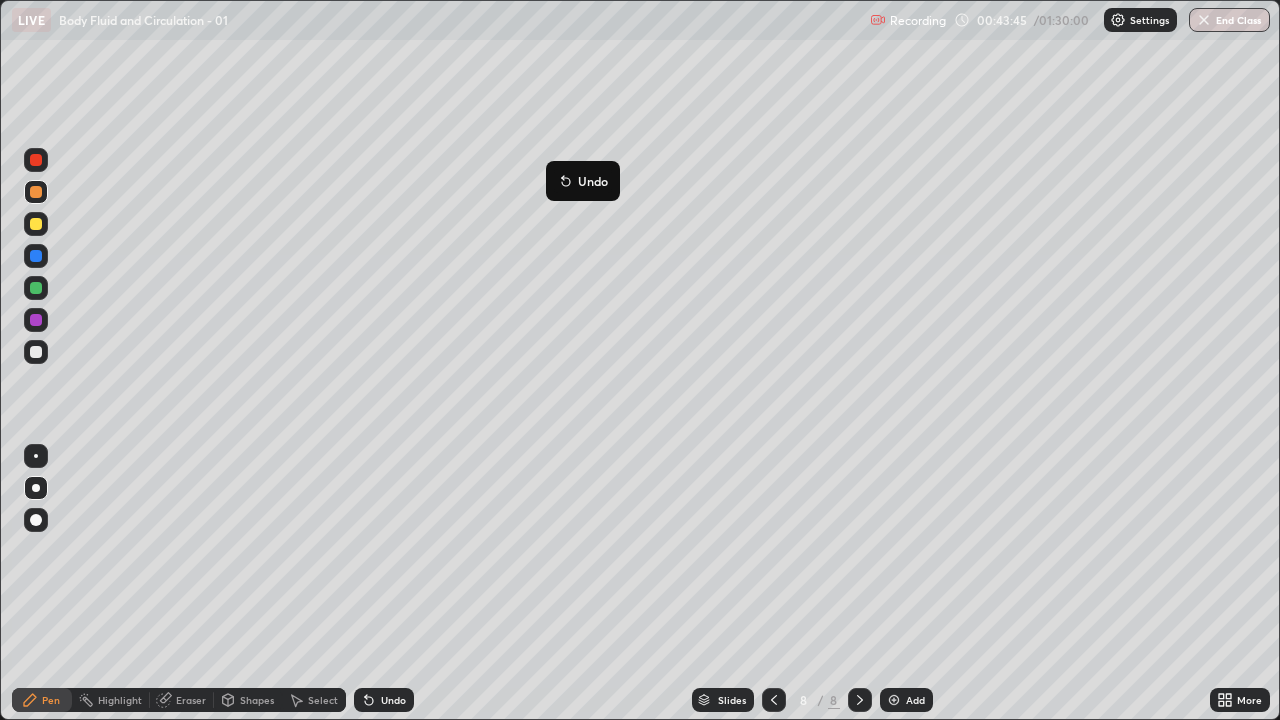 click on "Undo" at bounding box center [583, 181] 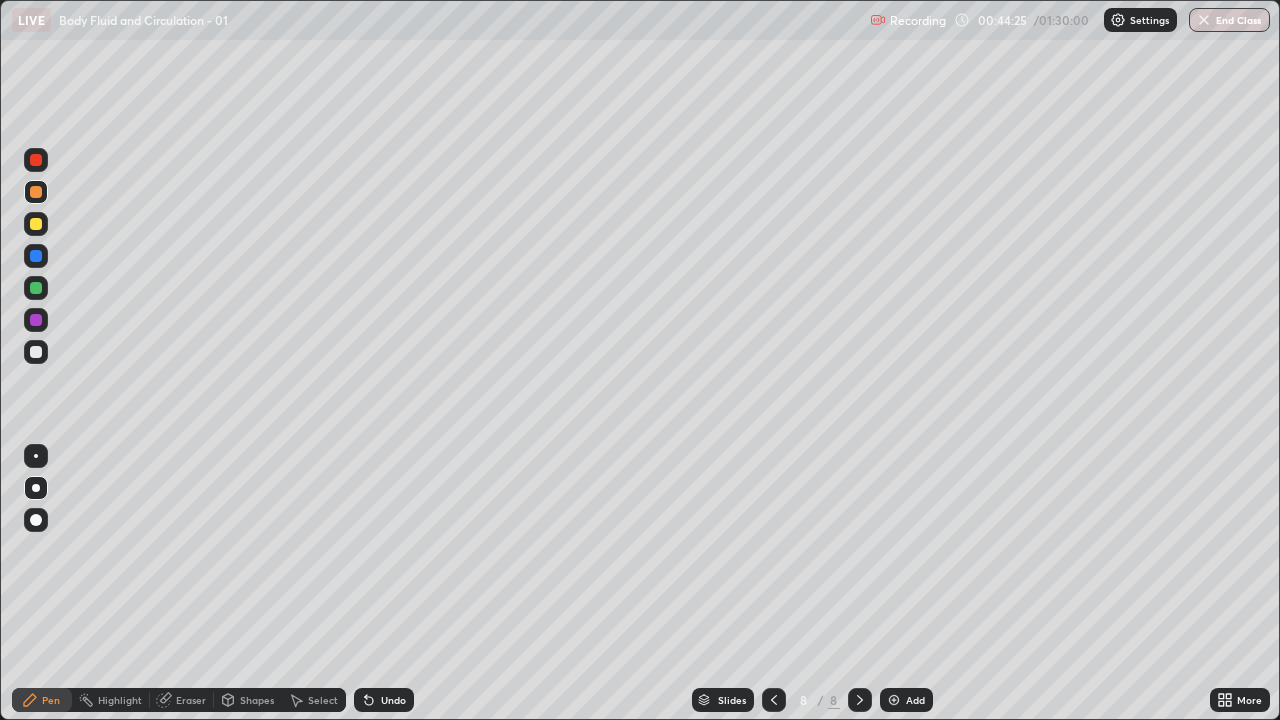 click at bounding box center [36, 160] 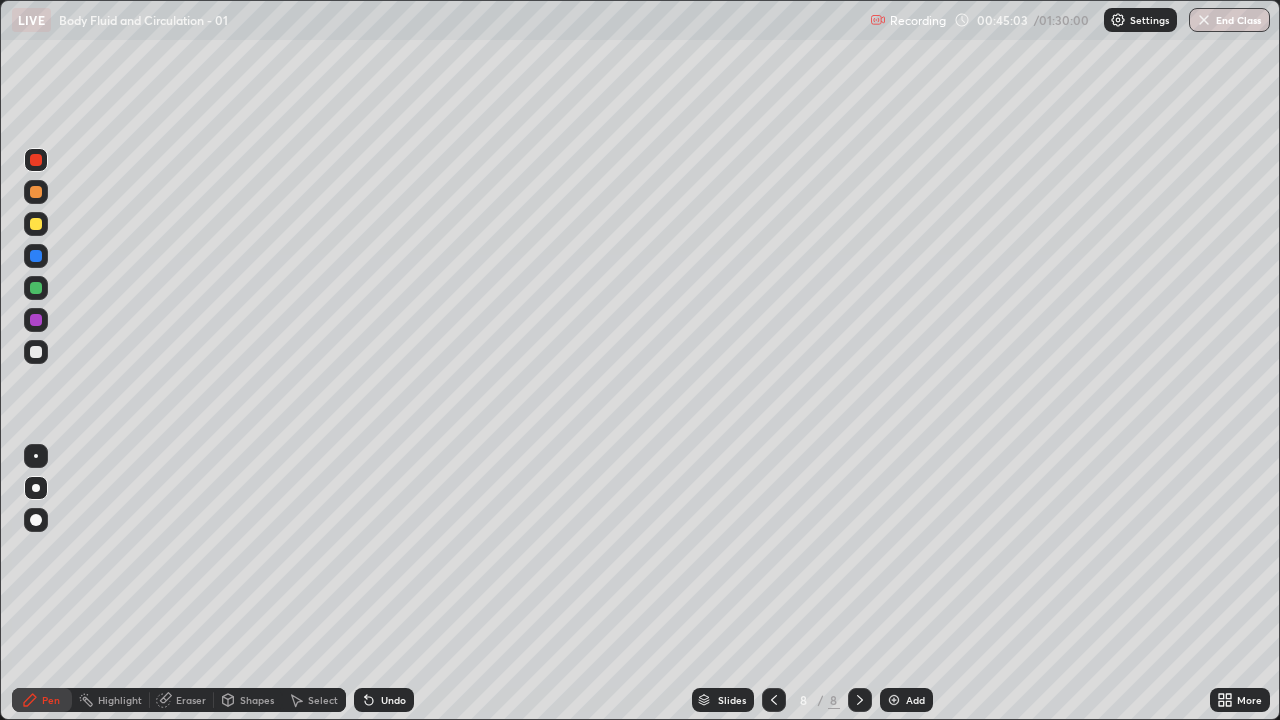 click at bounding box center (36, 288) 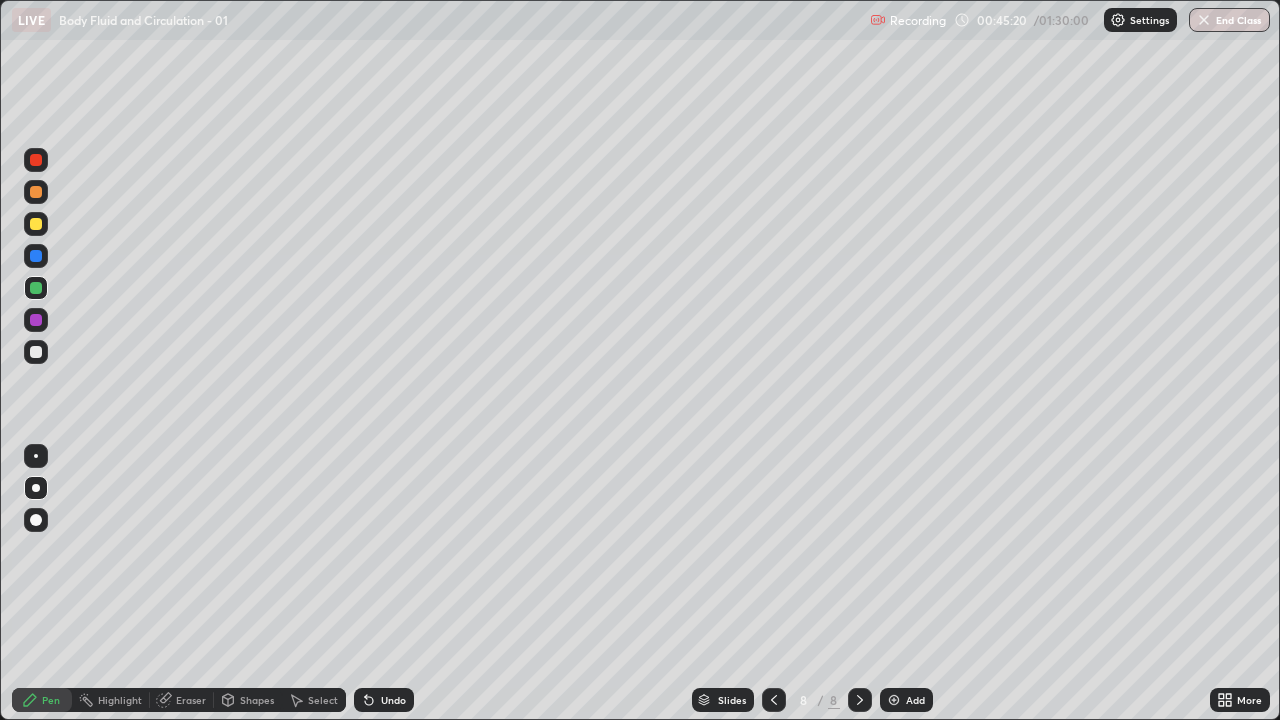 click on "Undo" at bounding box center [384, 700] 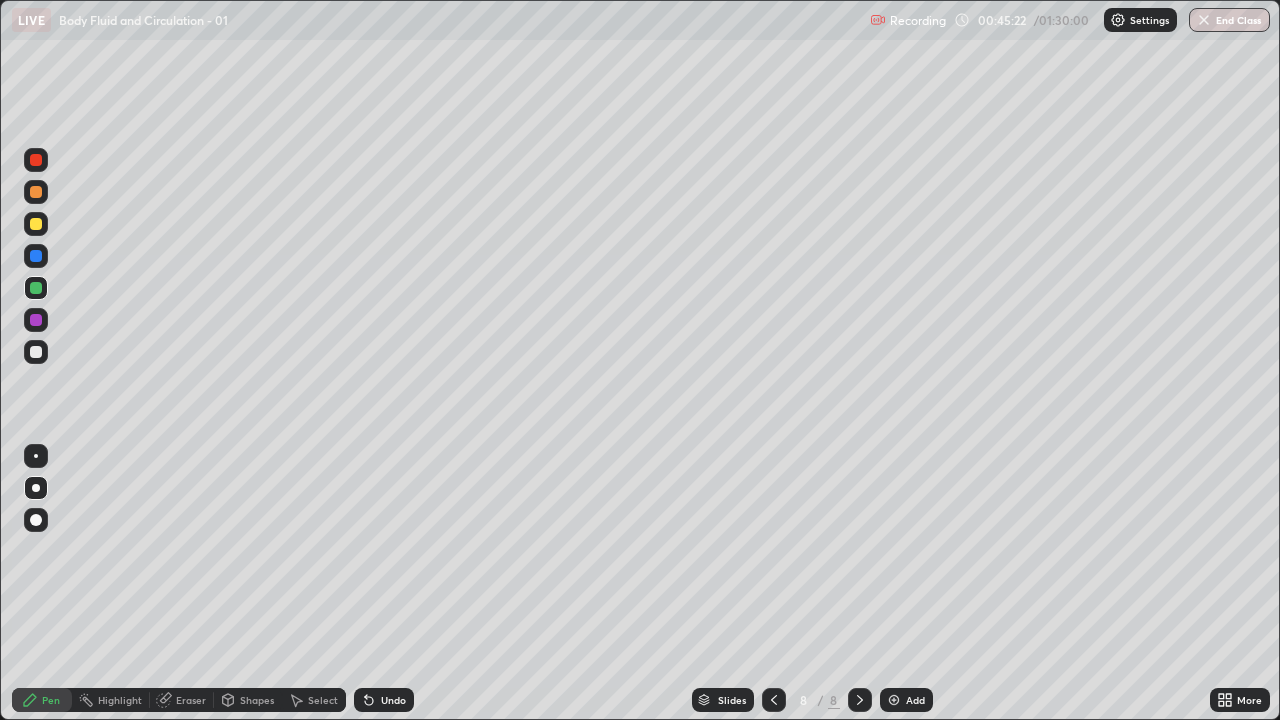 click on "Undo" at bounding box center (384, 700) 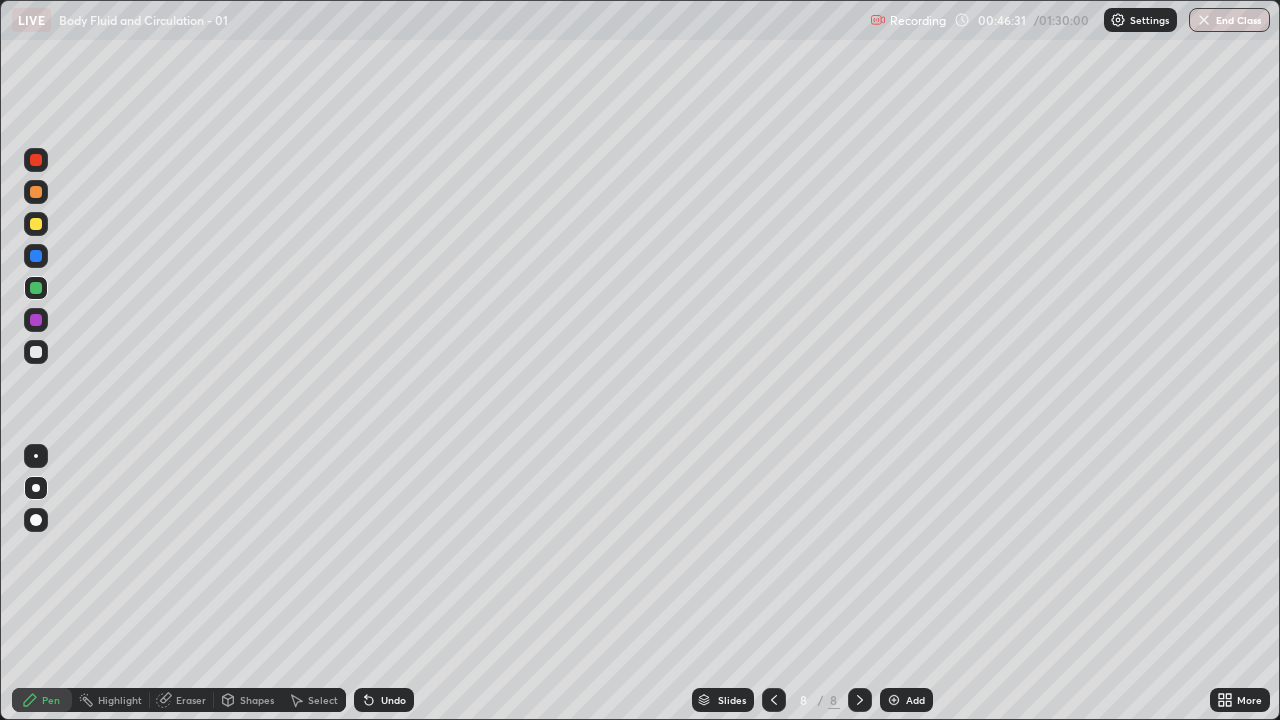 click at bounding box center [36, 320] 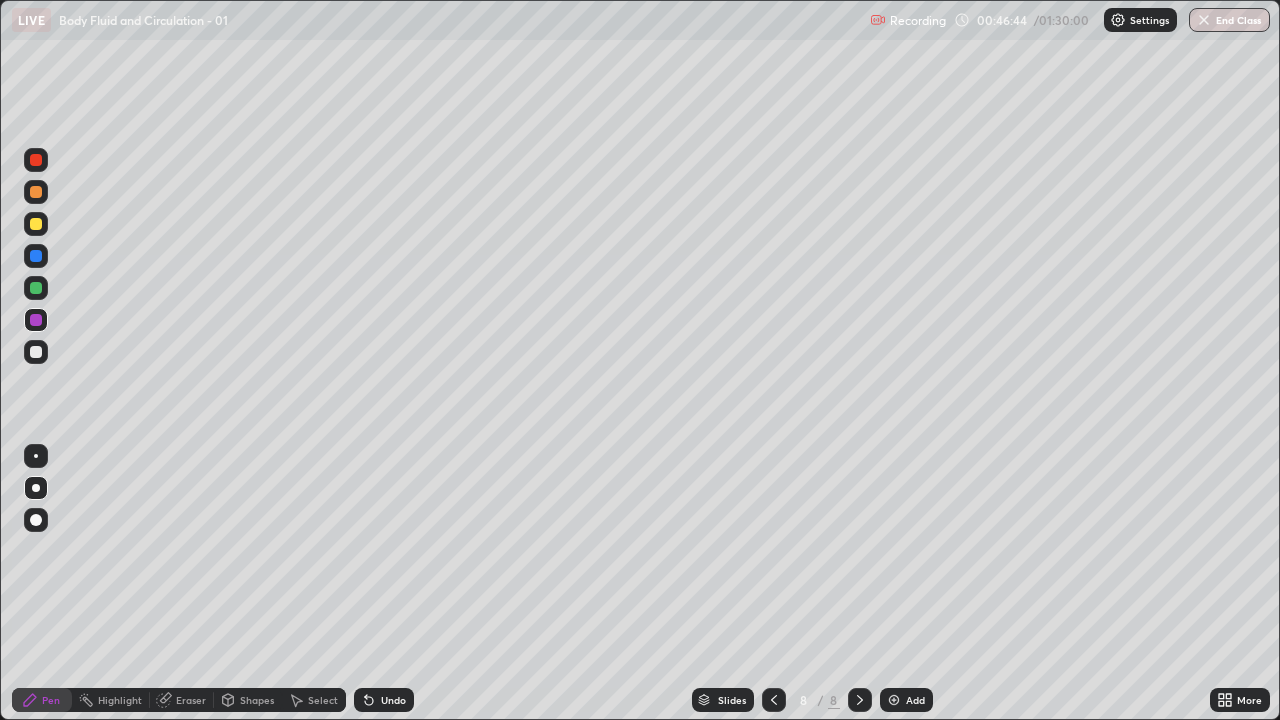 click on "Undo" at bounding box center (384, 700) 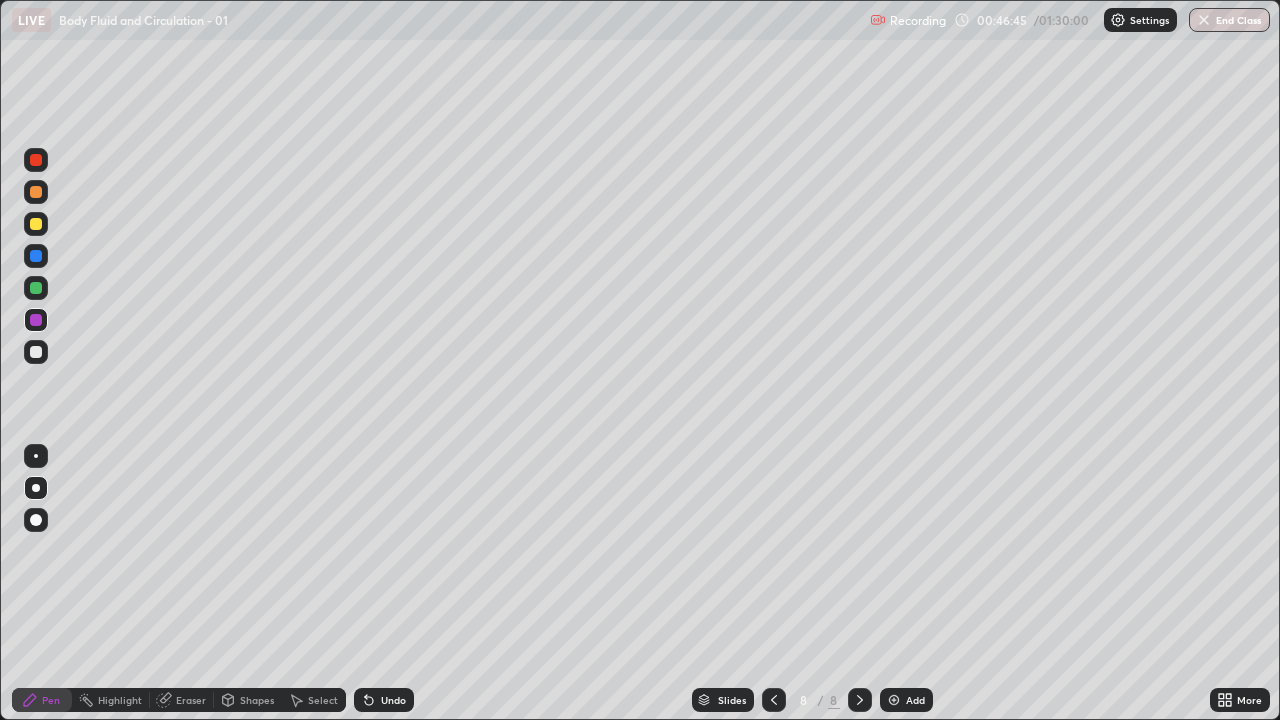 click on "Undo" at bounding box center [393, 700] 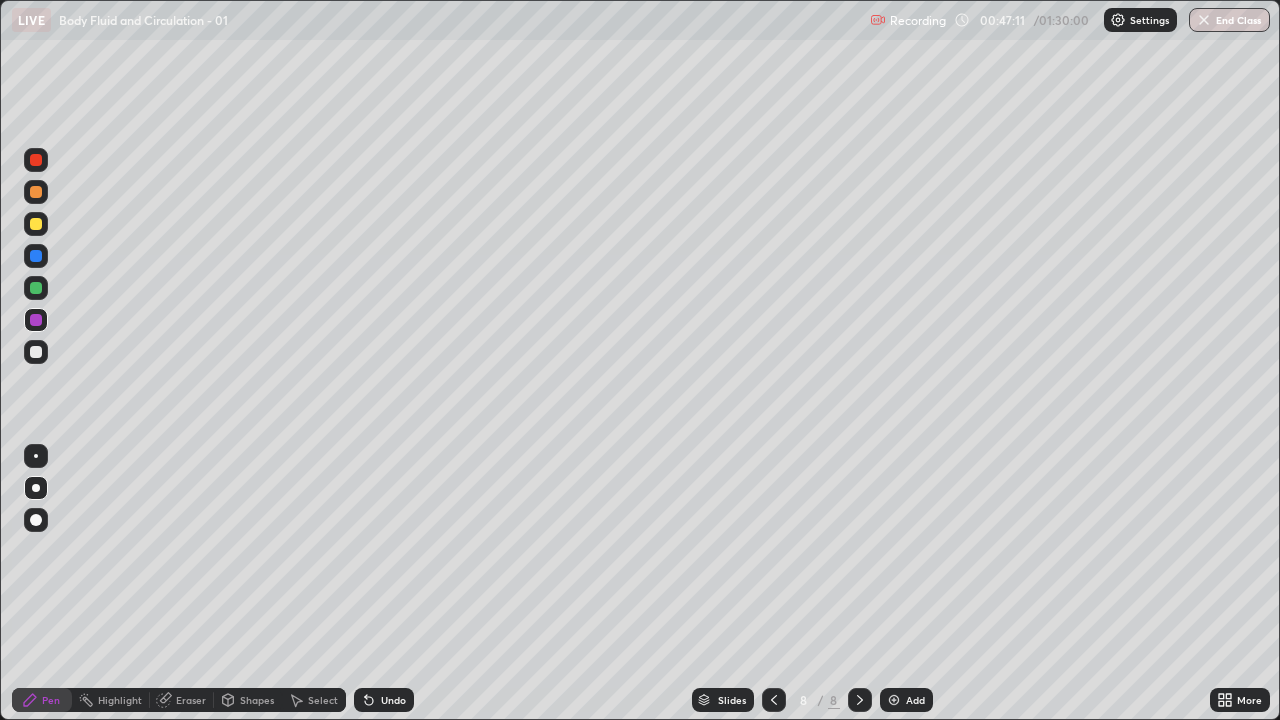 click on "Undo" at bounding box center (393, 700) 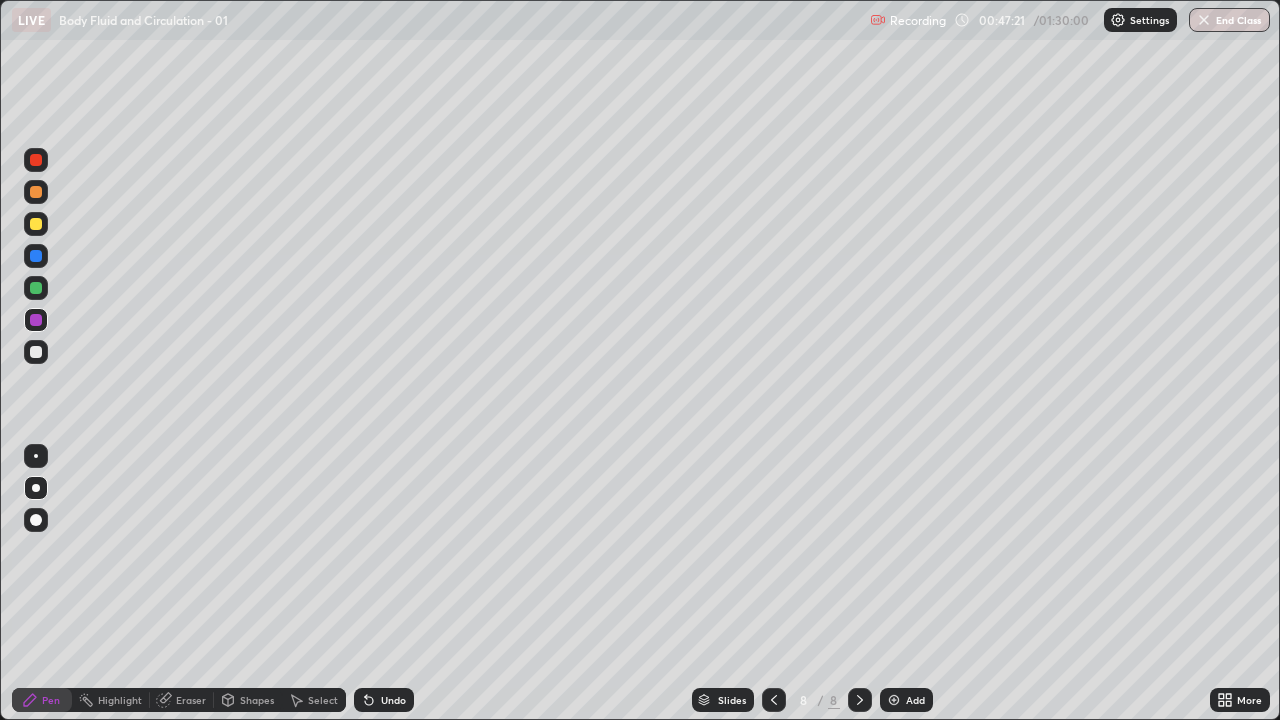 click at bounding box center [36, 224] 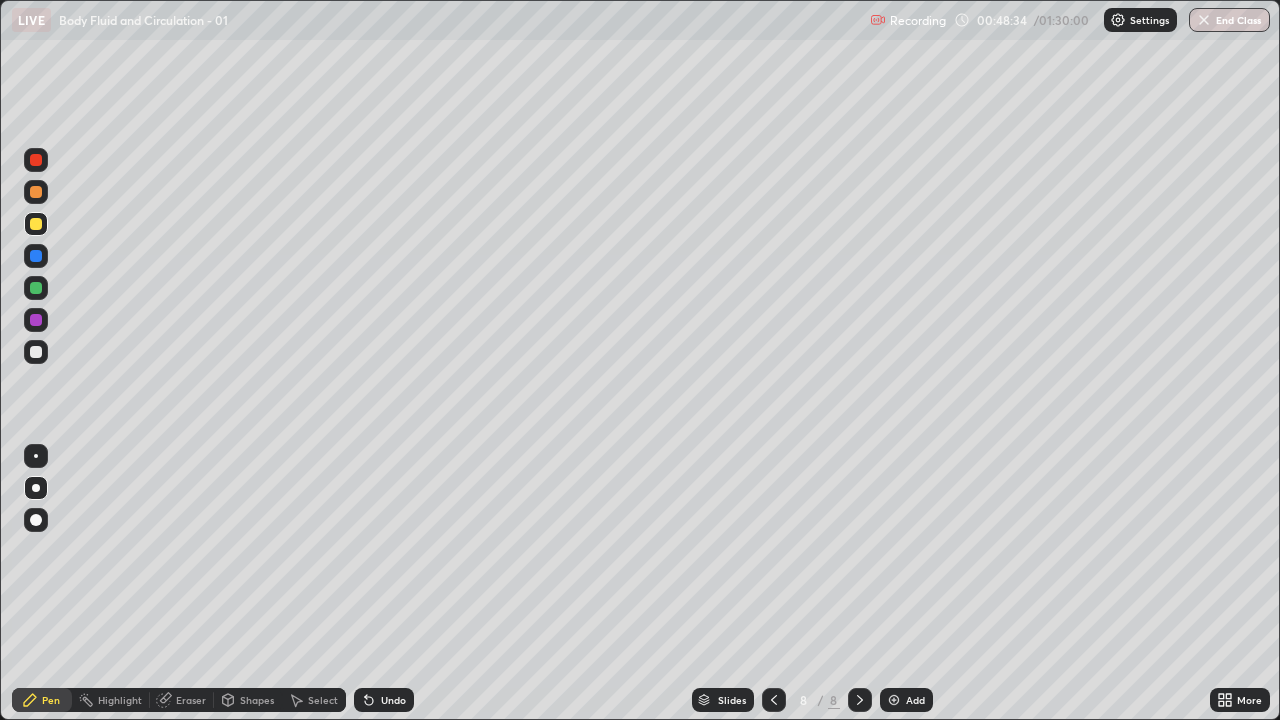 click at bounding box center [894, 700] 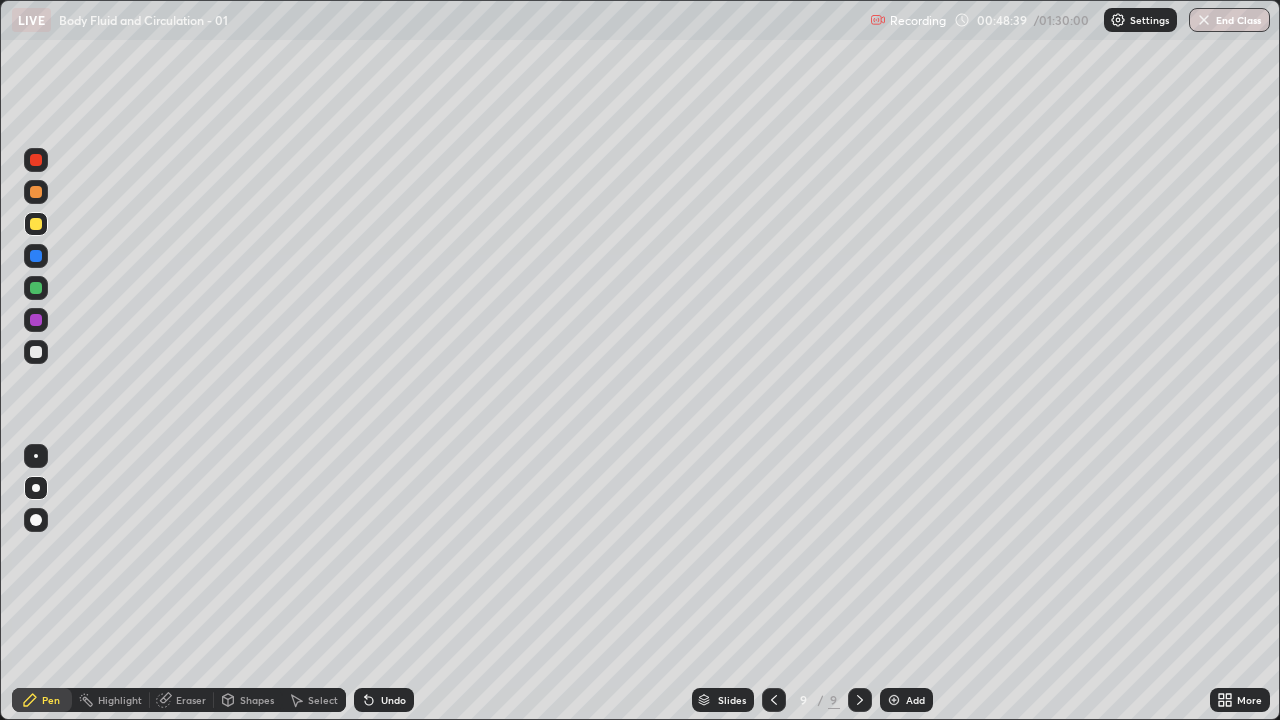 click at bounding box center (36, 256) 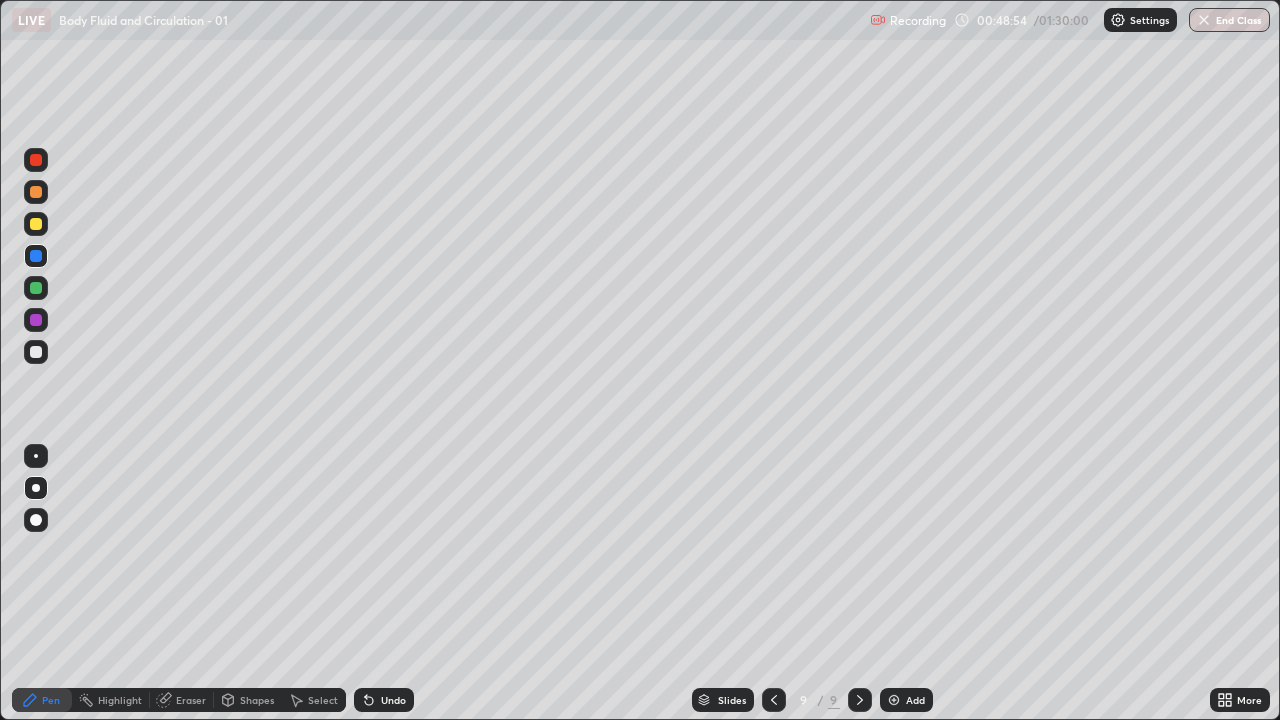 click at bounding box center (36, 288) 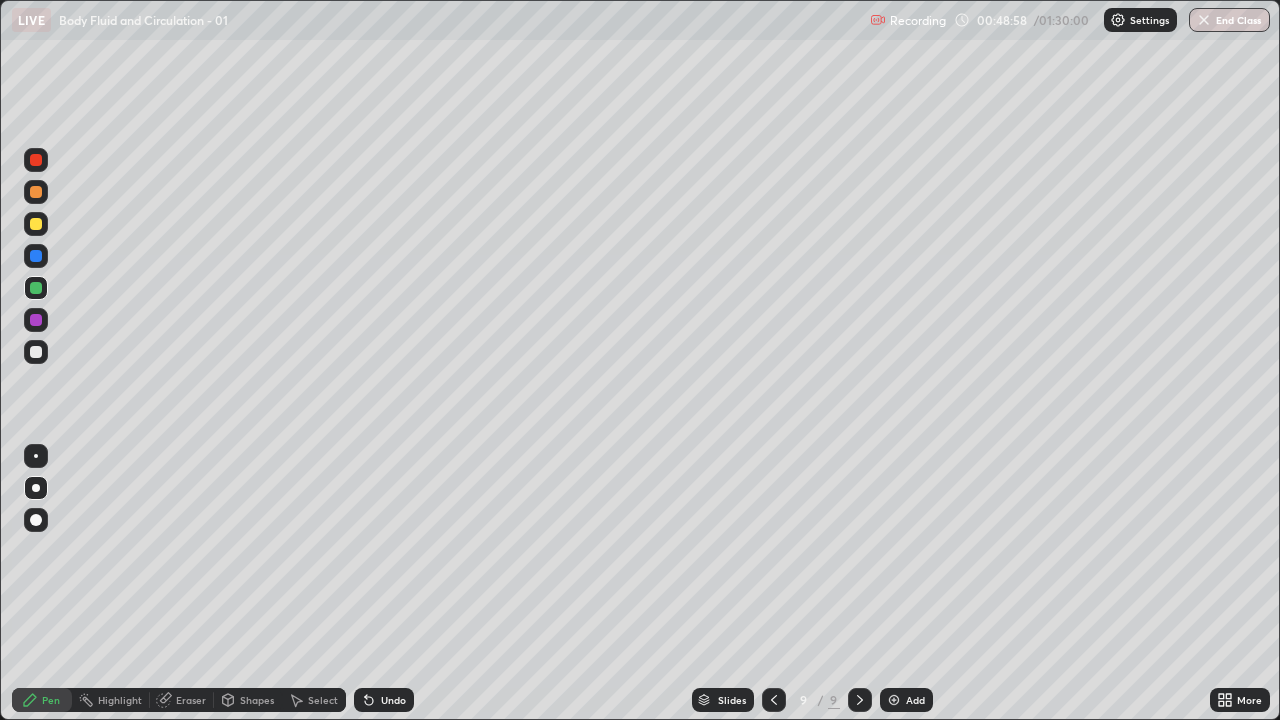 click on "Undo" at bounding box center [384, 700] 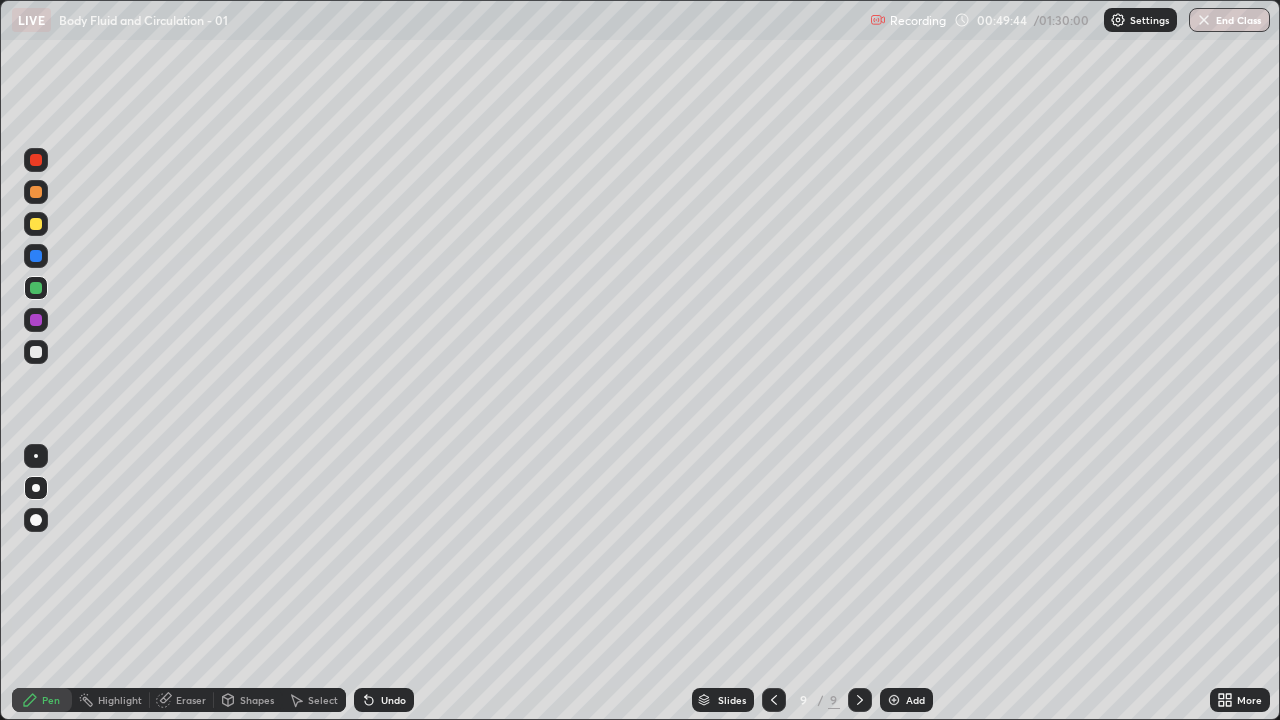 click at bounding box center (36, 288) 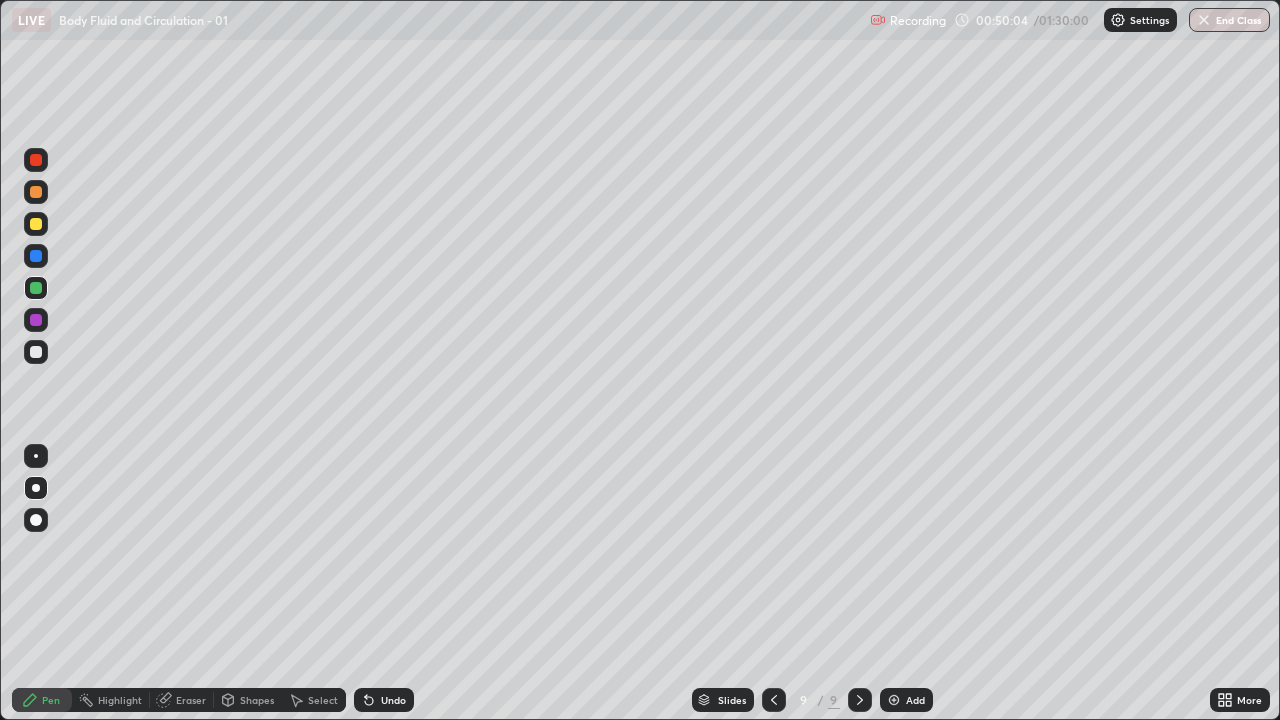 click at bounding box center (36, 352) 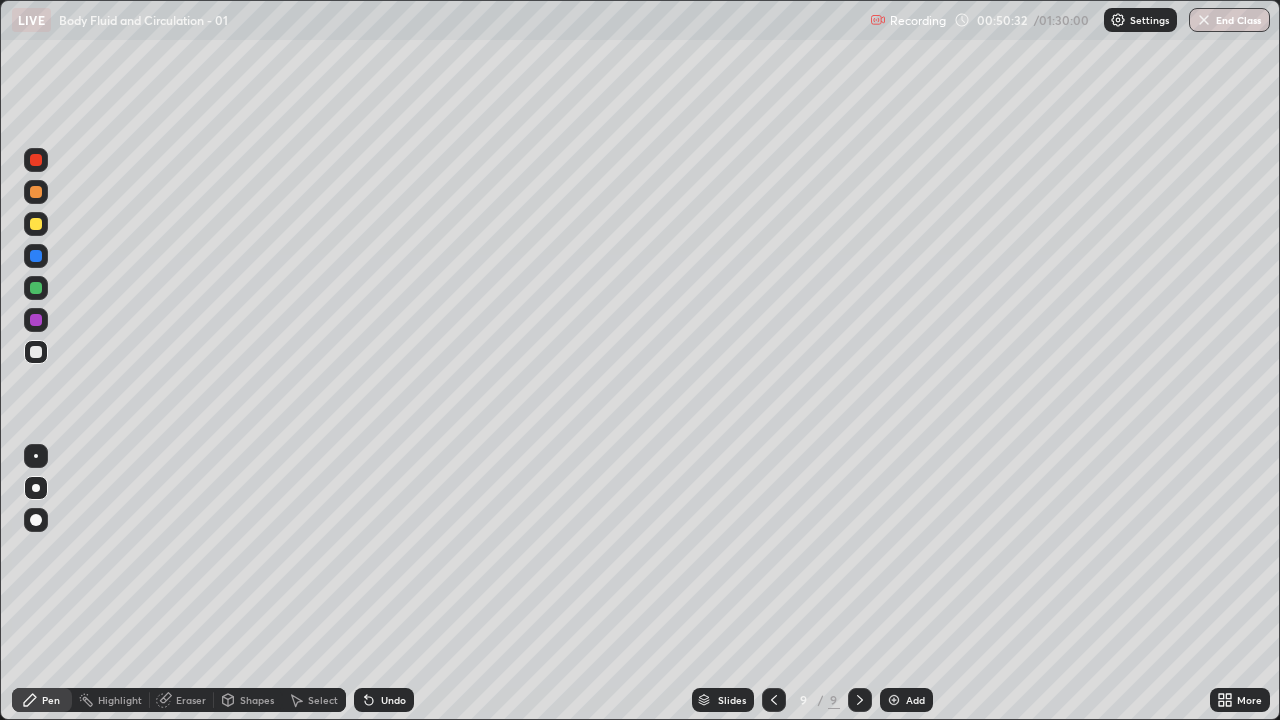 click at bounding box center (36, 288) 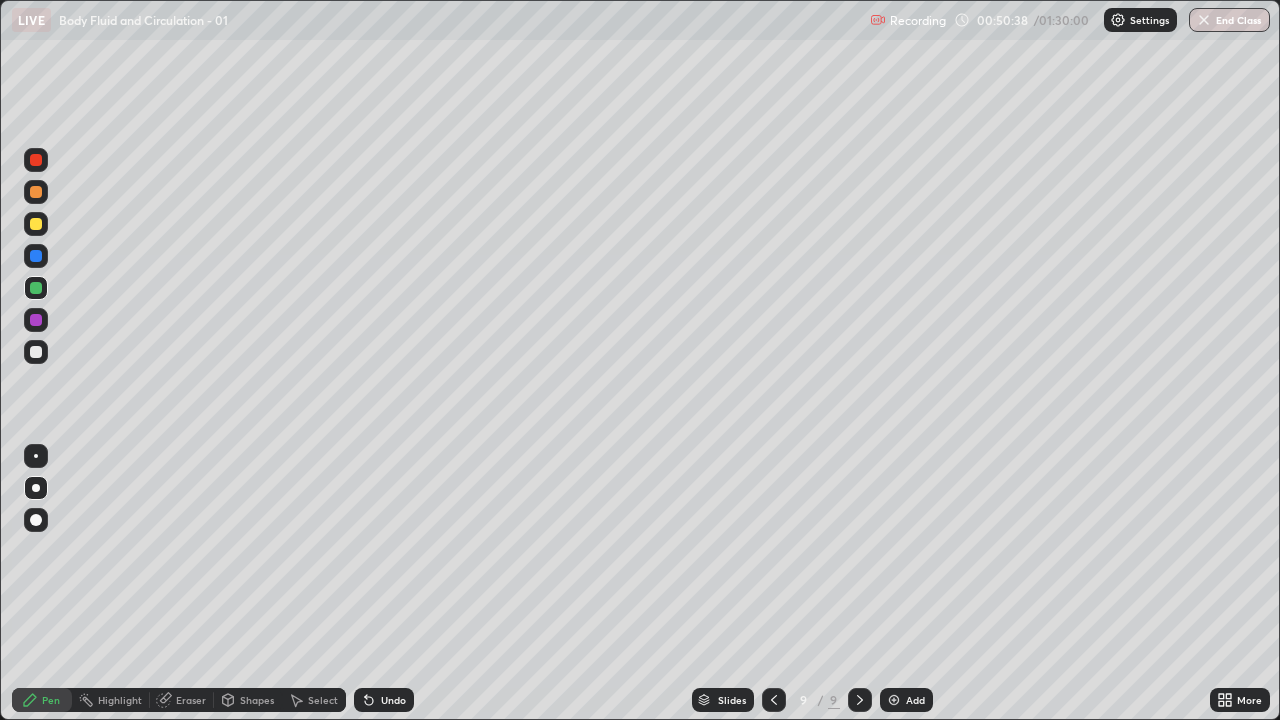 click at bounding box center [36, 352] 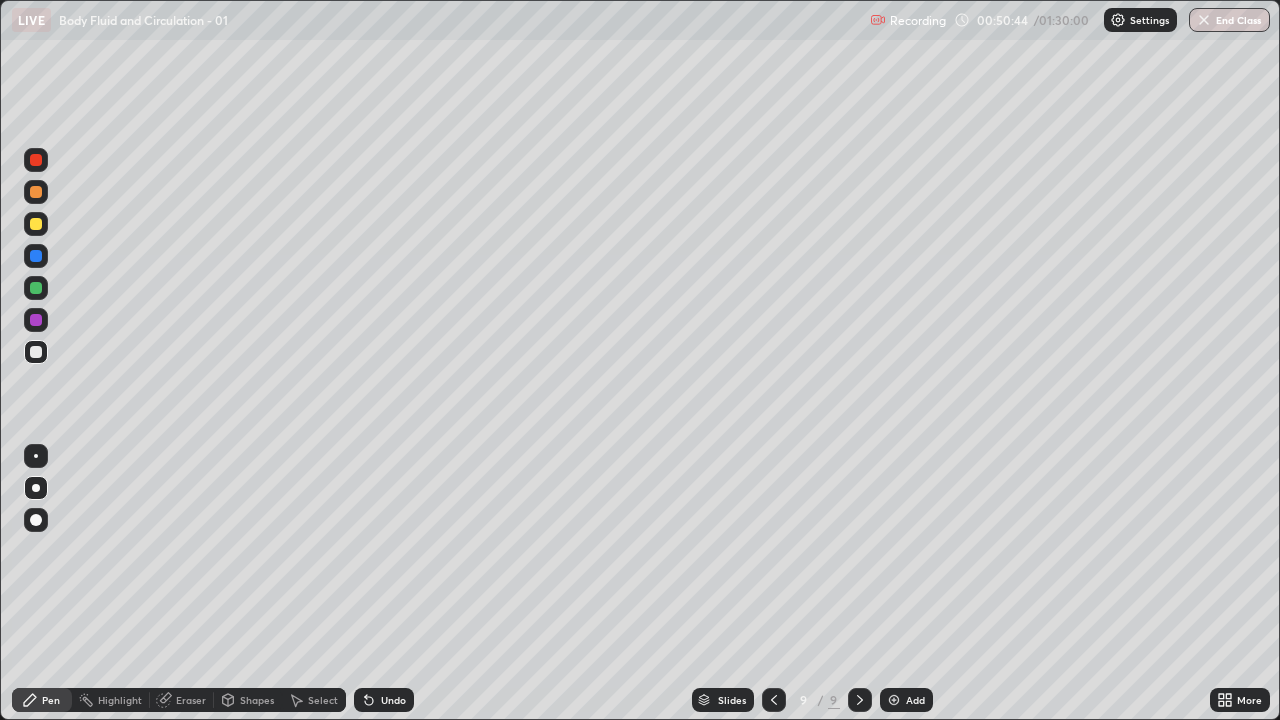 click on "Undo" at bounding box center (384, 700) 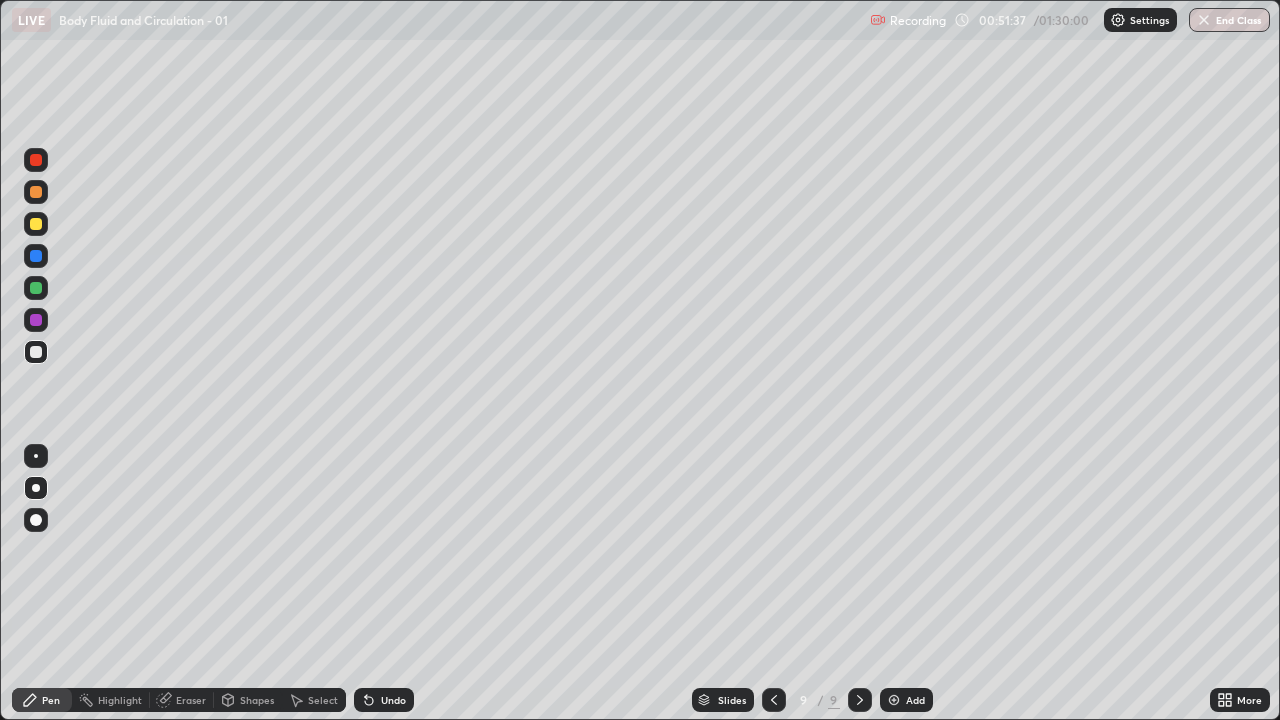 click at bounding box center [36, 224] 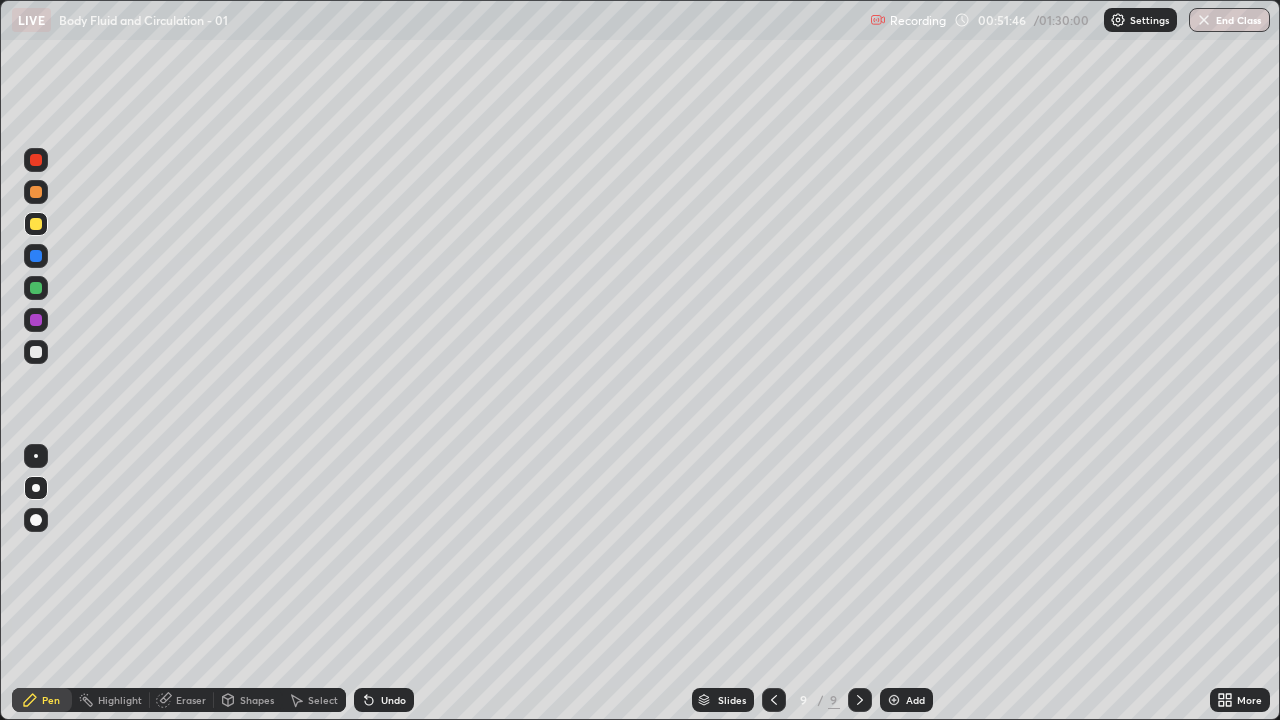 click at bounding box center (36, 192) 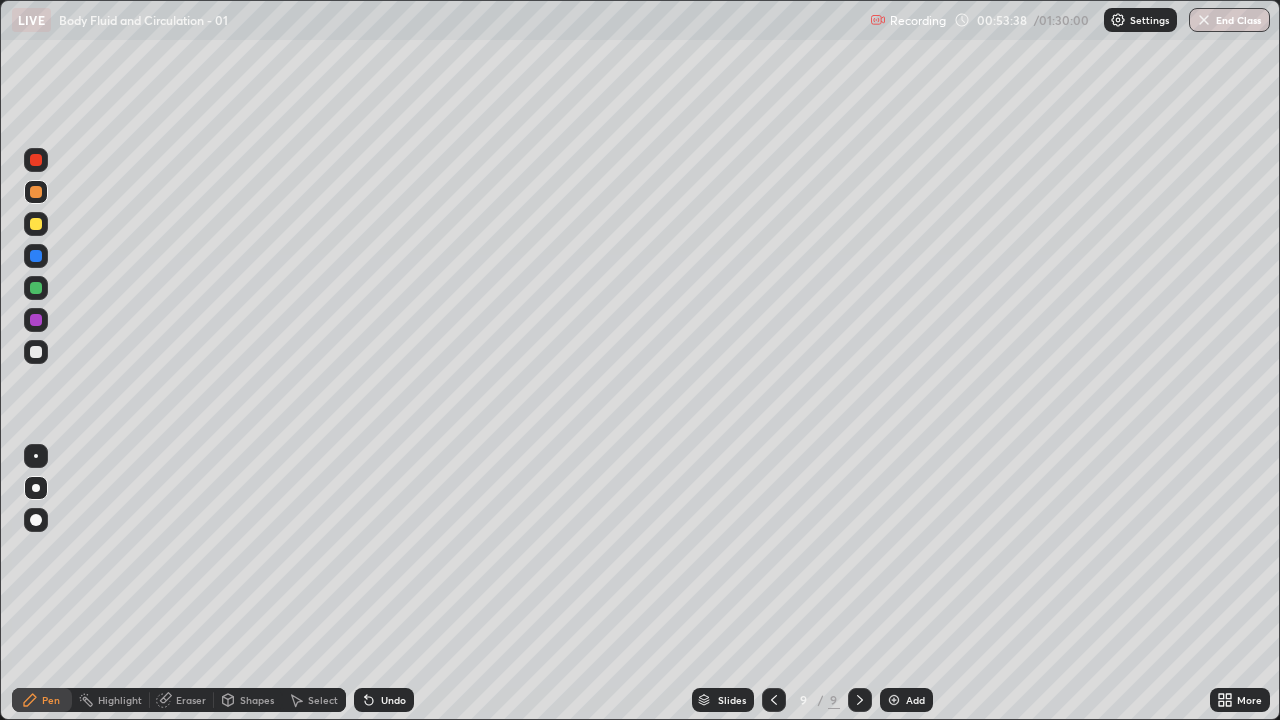 click at bounding box center (36, 288) 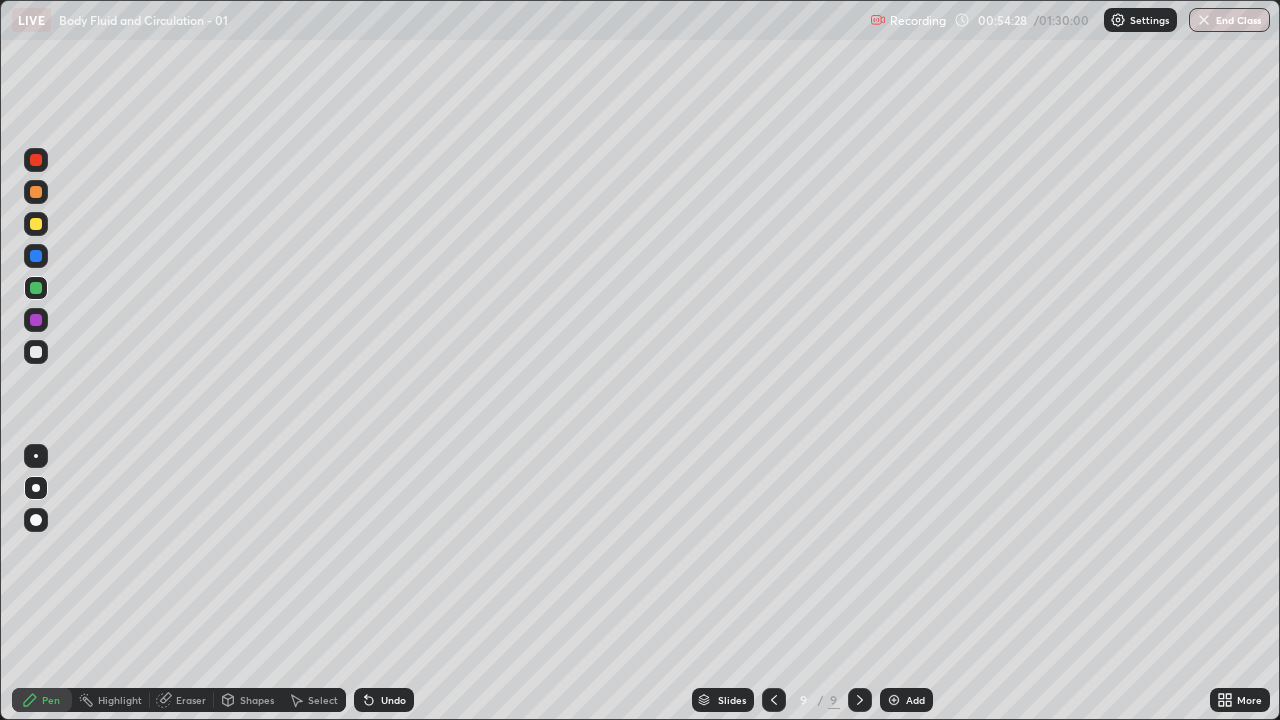 click at bounding box center [894, 700] 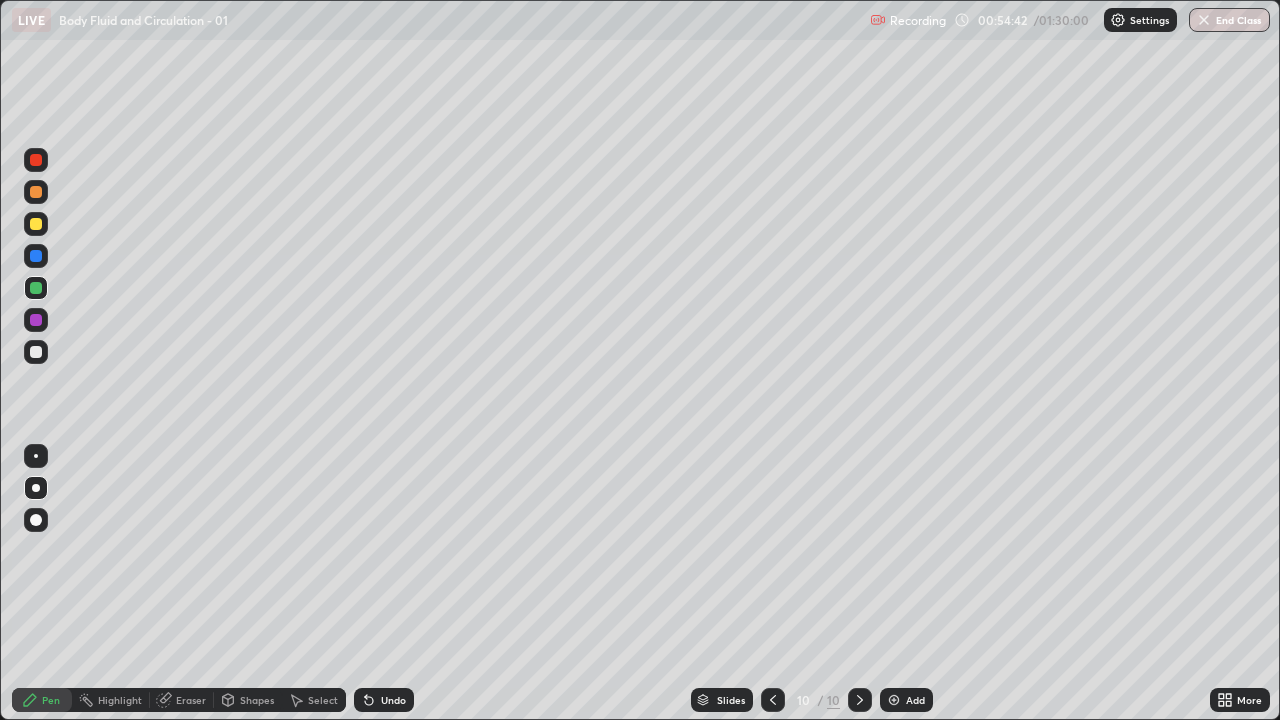 click at bounding box center [36, 224] 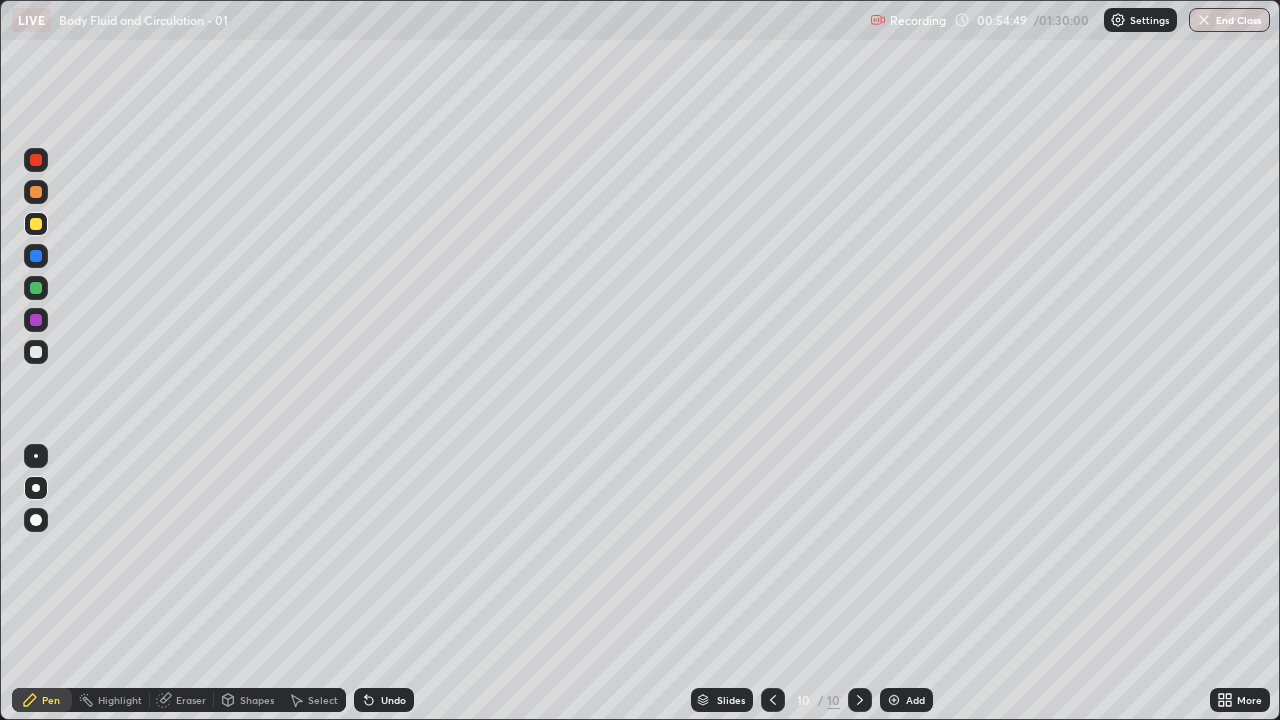 click at bounding box center [36, 256] 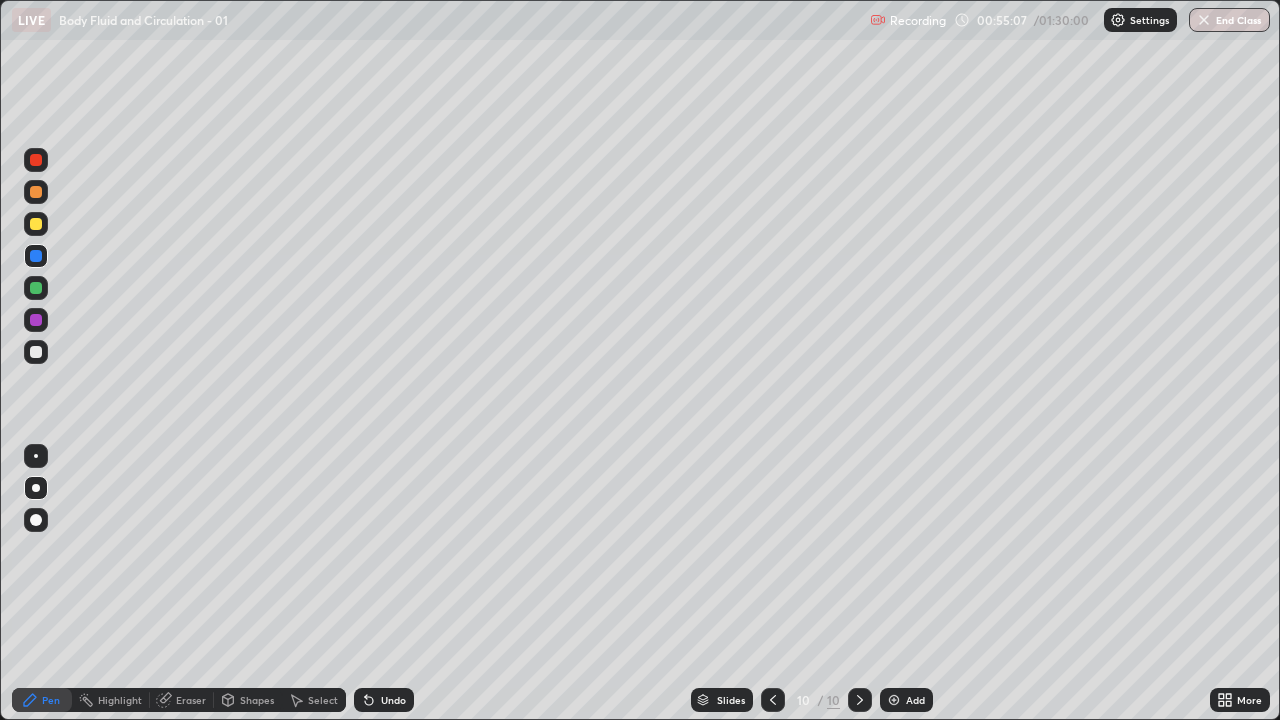 click at bounding box center [36, 192] 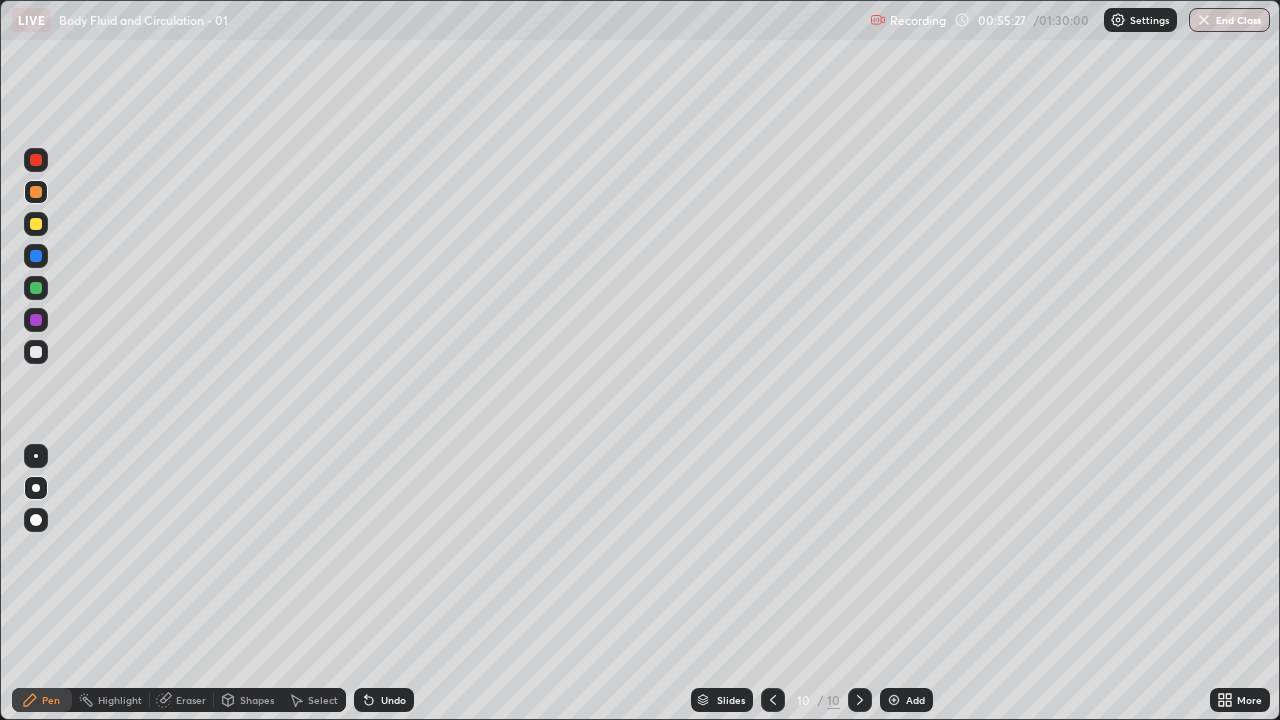 click at bounding box center [36, 224] 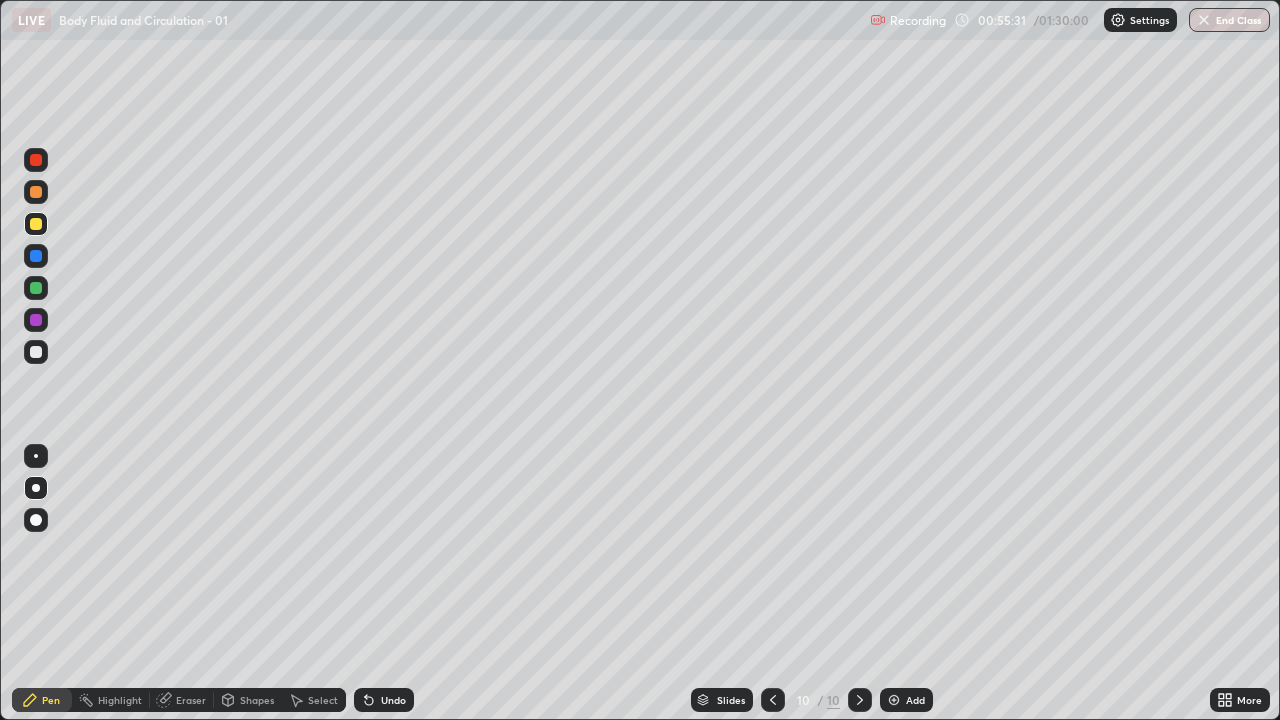 click at bounding box center (36, 352) 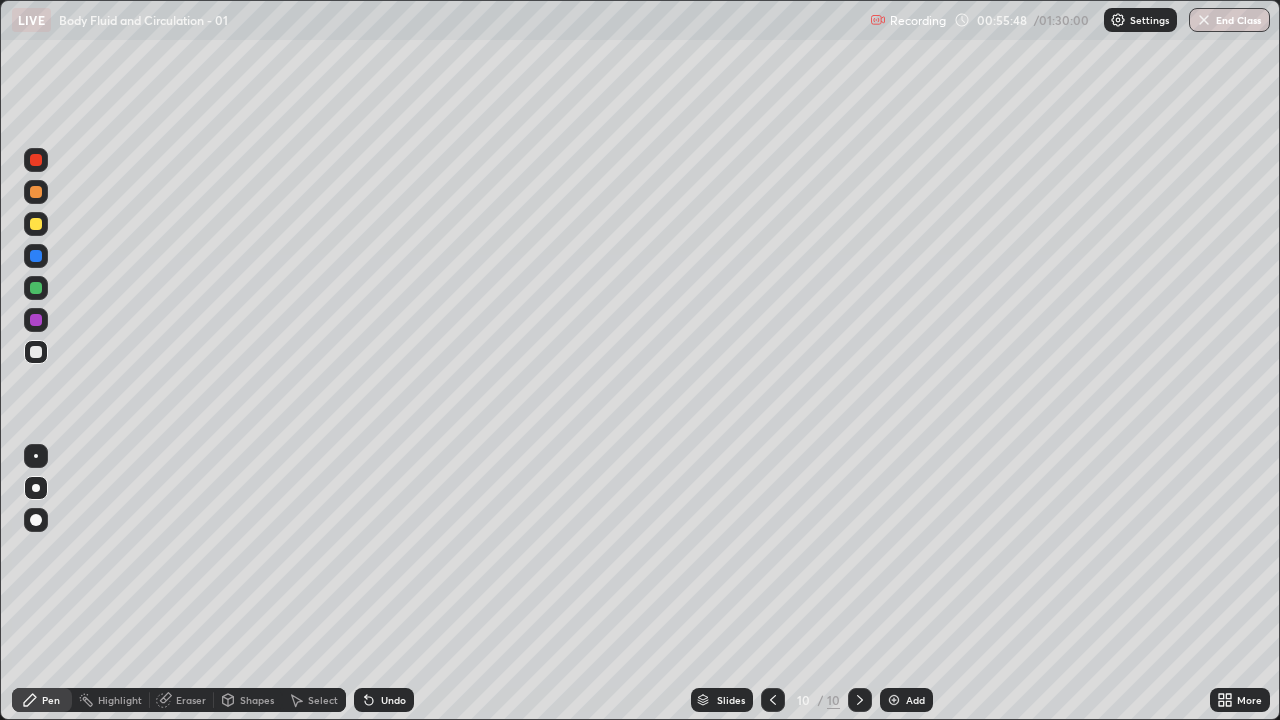click on "Undo" at bounding box center (384, 700) 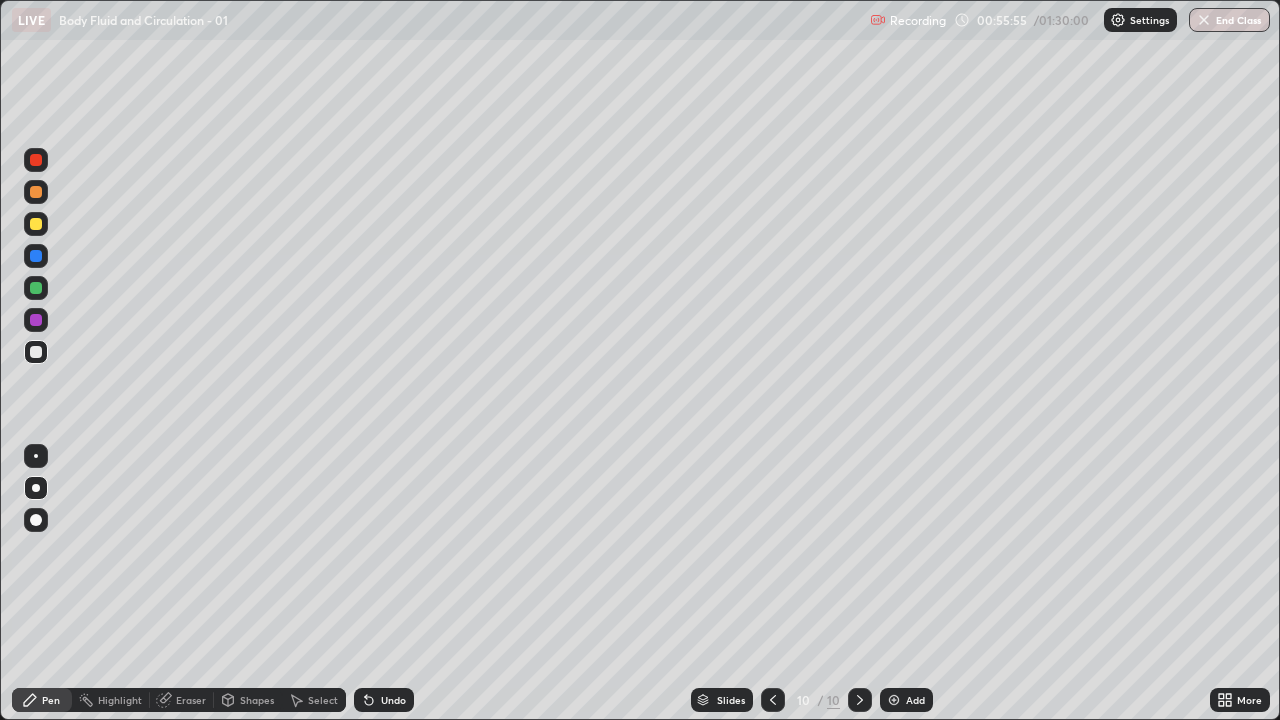 click at bounding box center [36, 288] 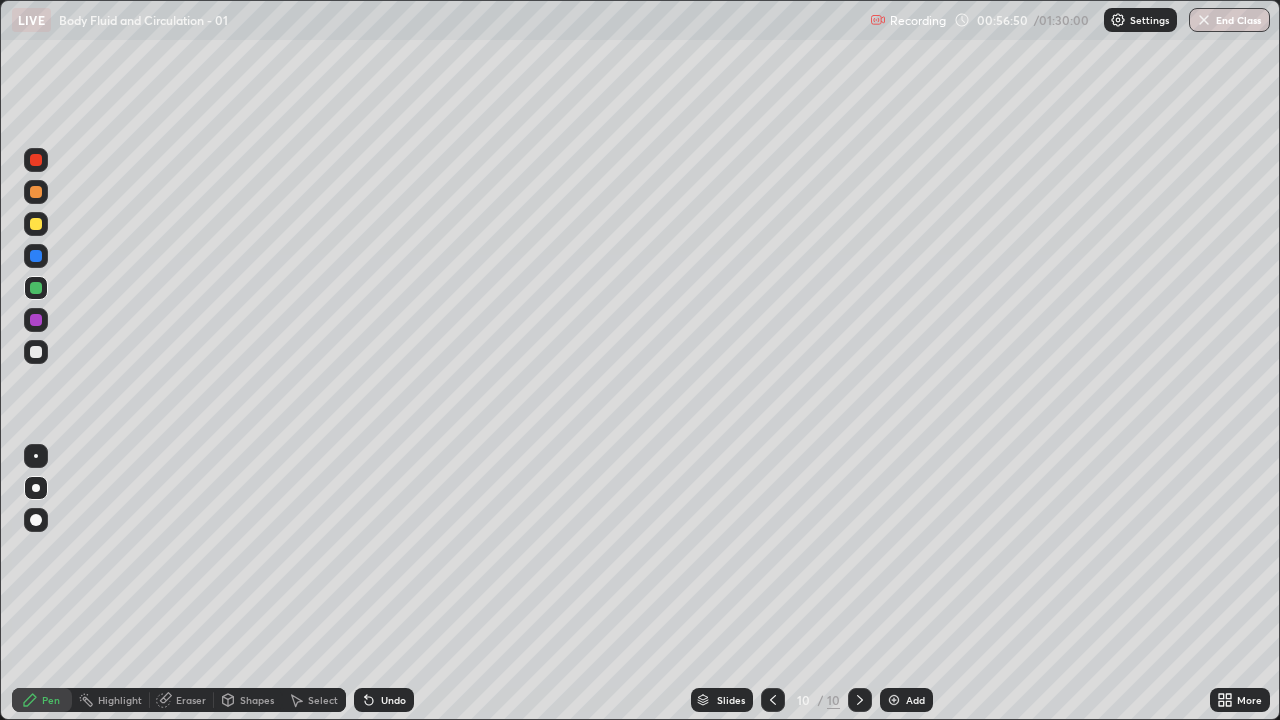 click at bounding box center (36, 320) 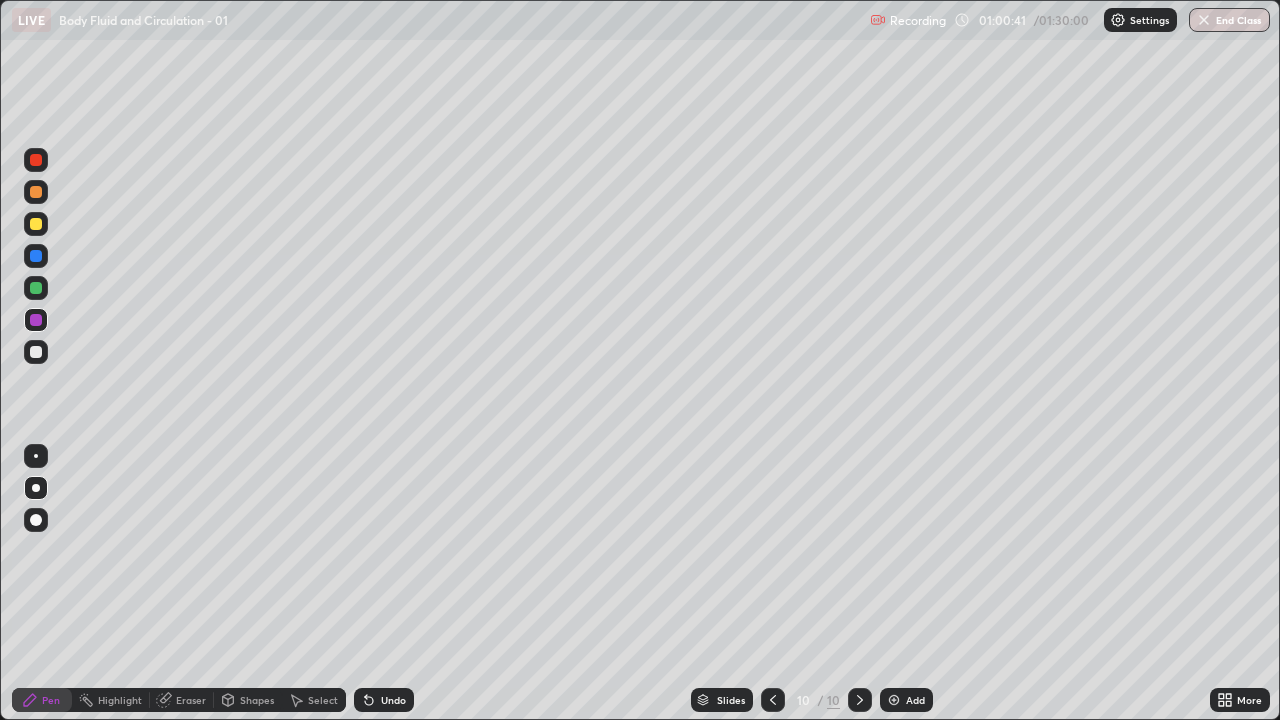 click at bounding box center (894, 700) 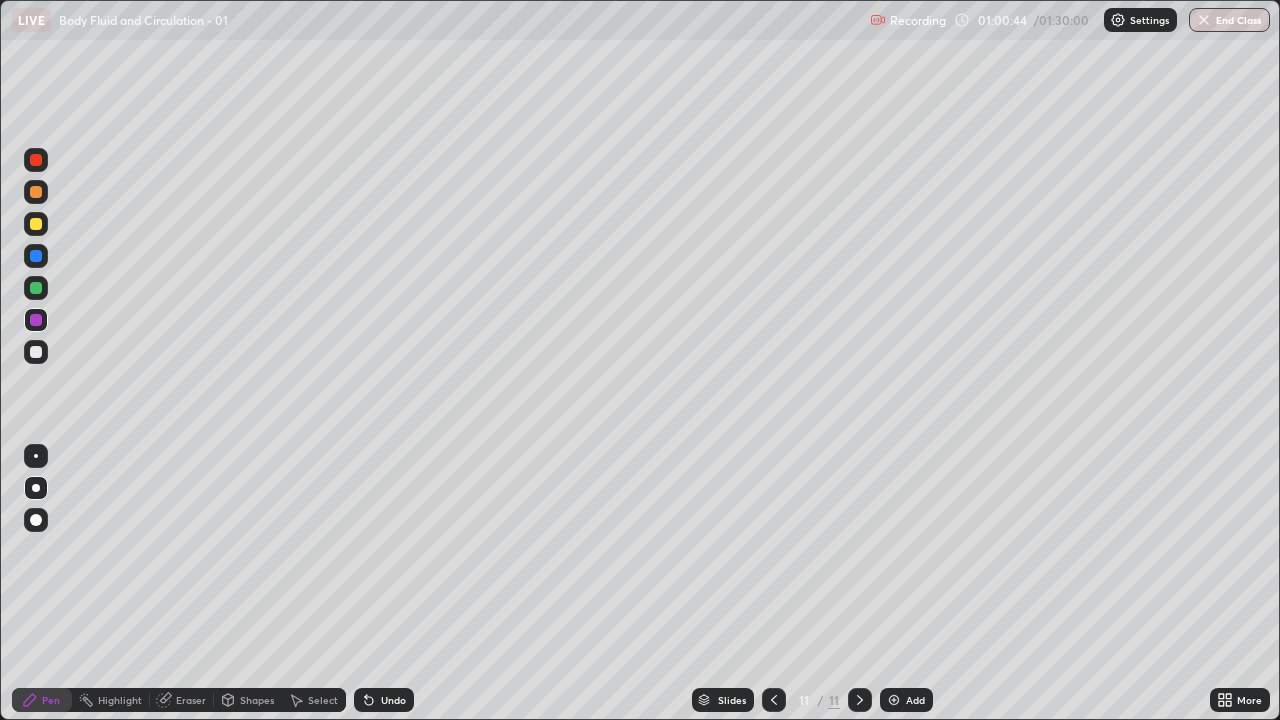 click at bounding box center [36, 224] 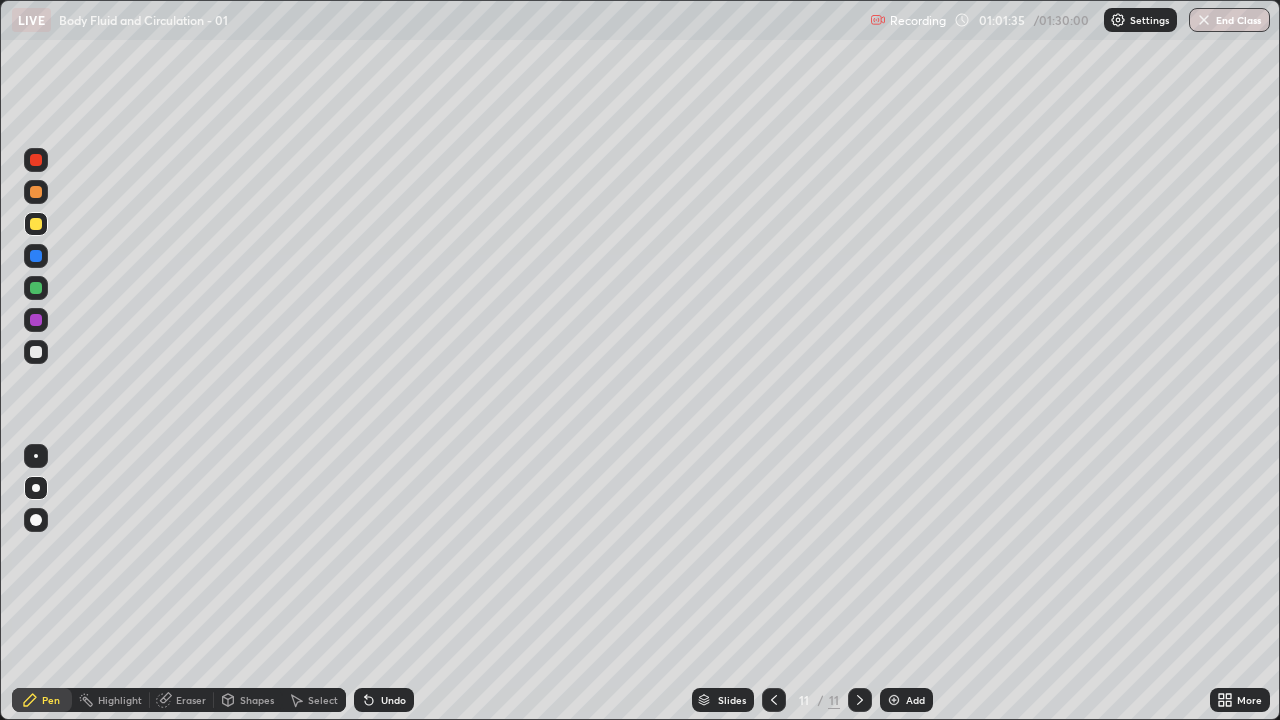 click at bounding box center (36, 224) 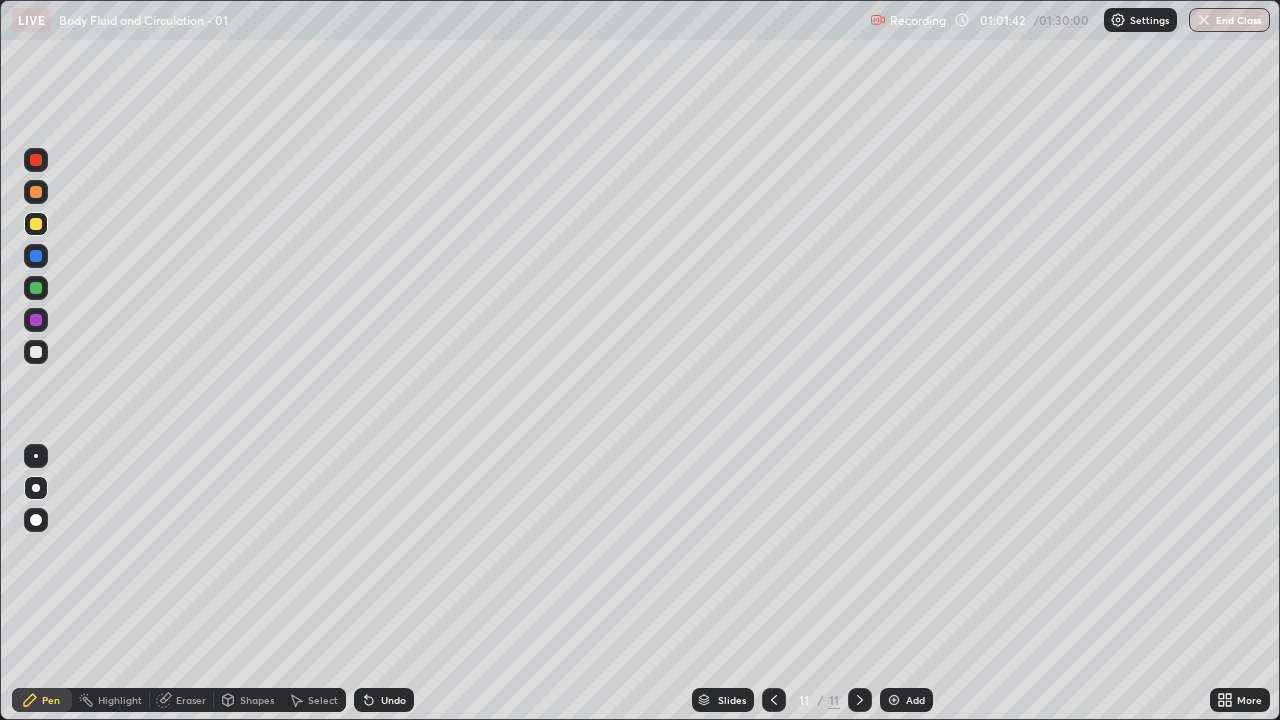 click on "Undo" at bounding box center (393, 700) 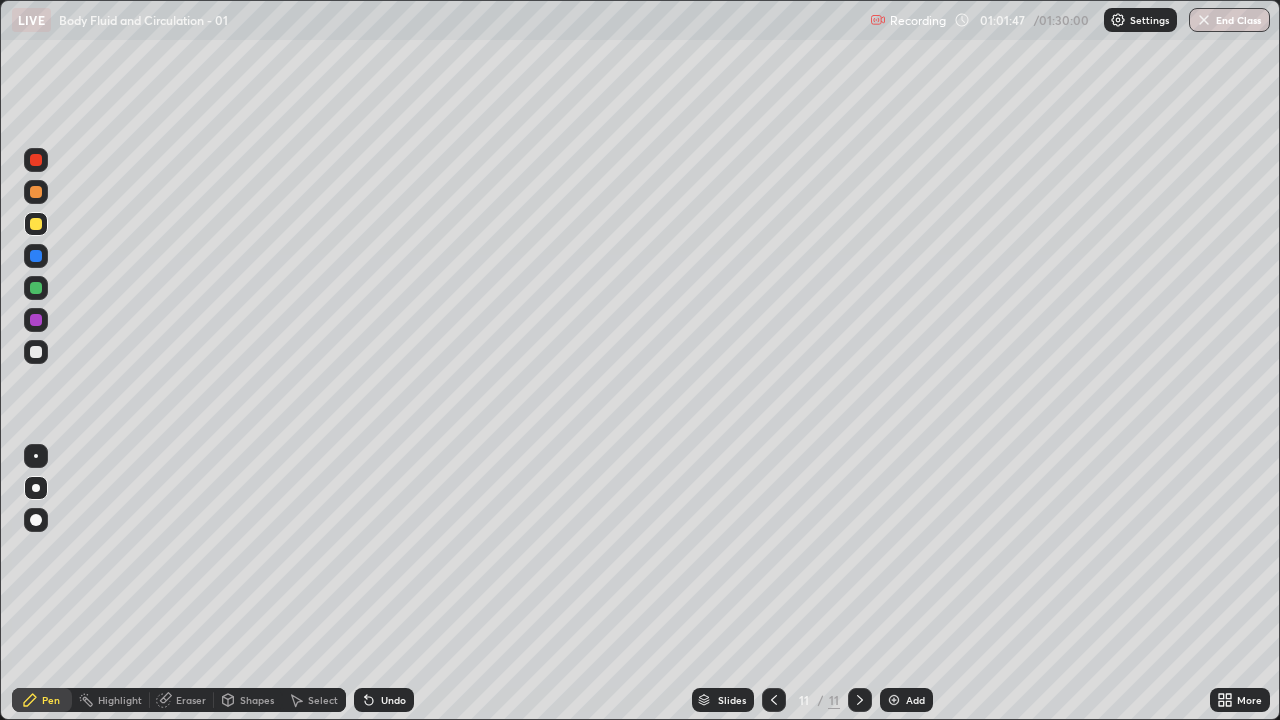 click at bounding box center [36, 192] 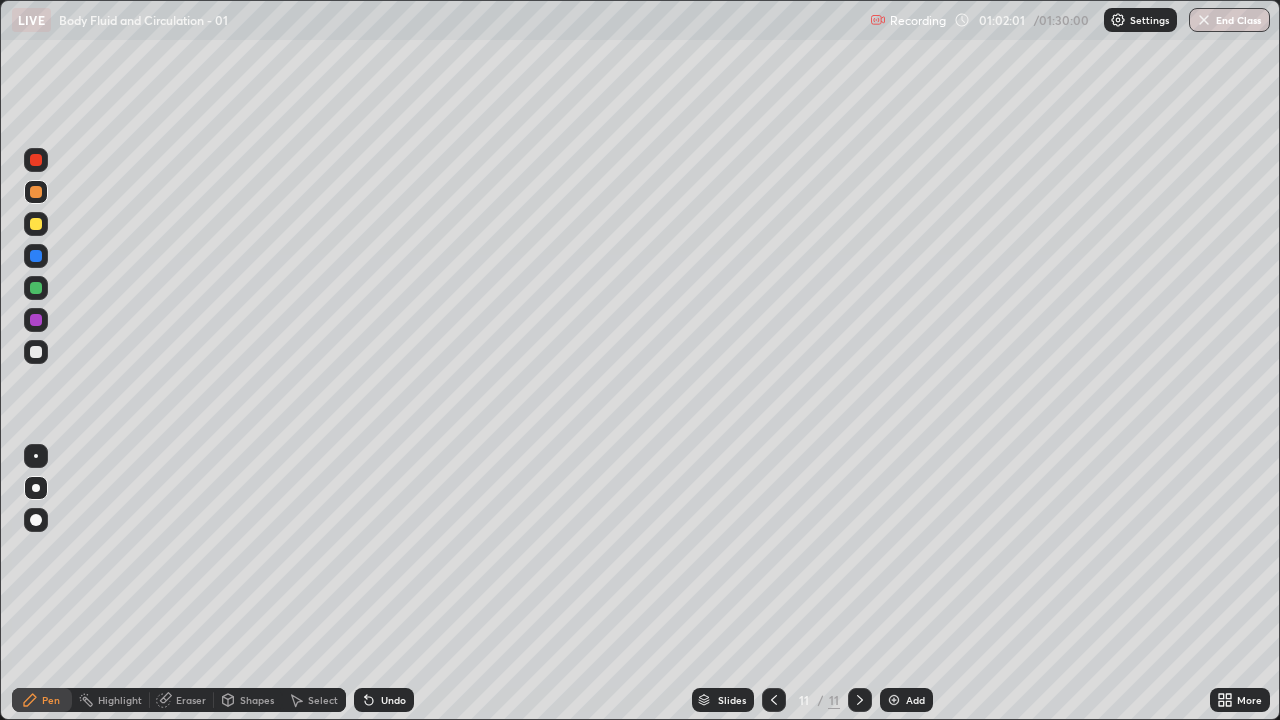 click at bounding box center (36, 256) 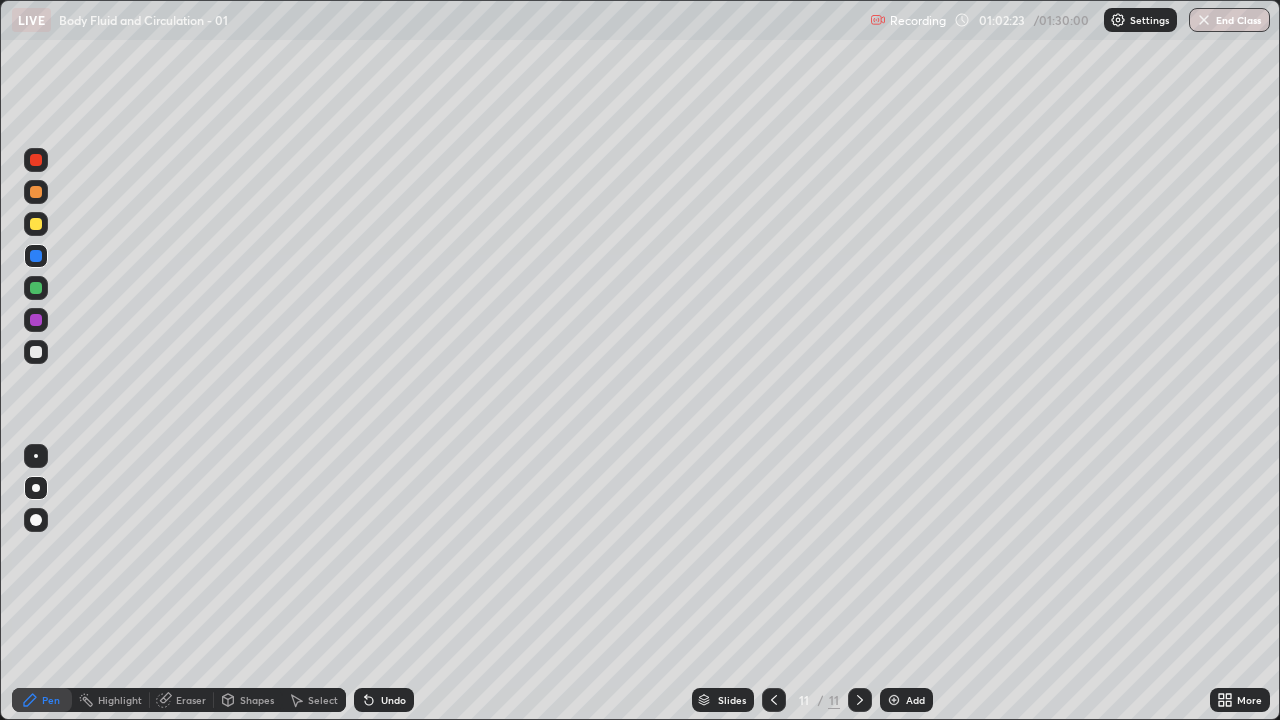 click at bounding box center (36, 288) 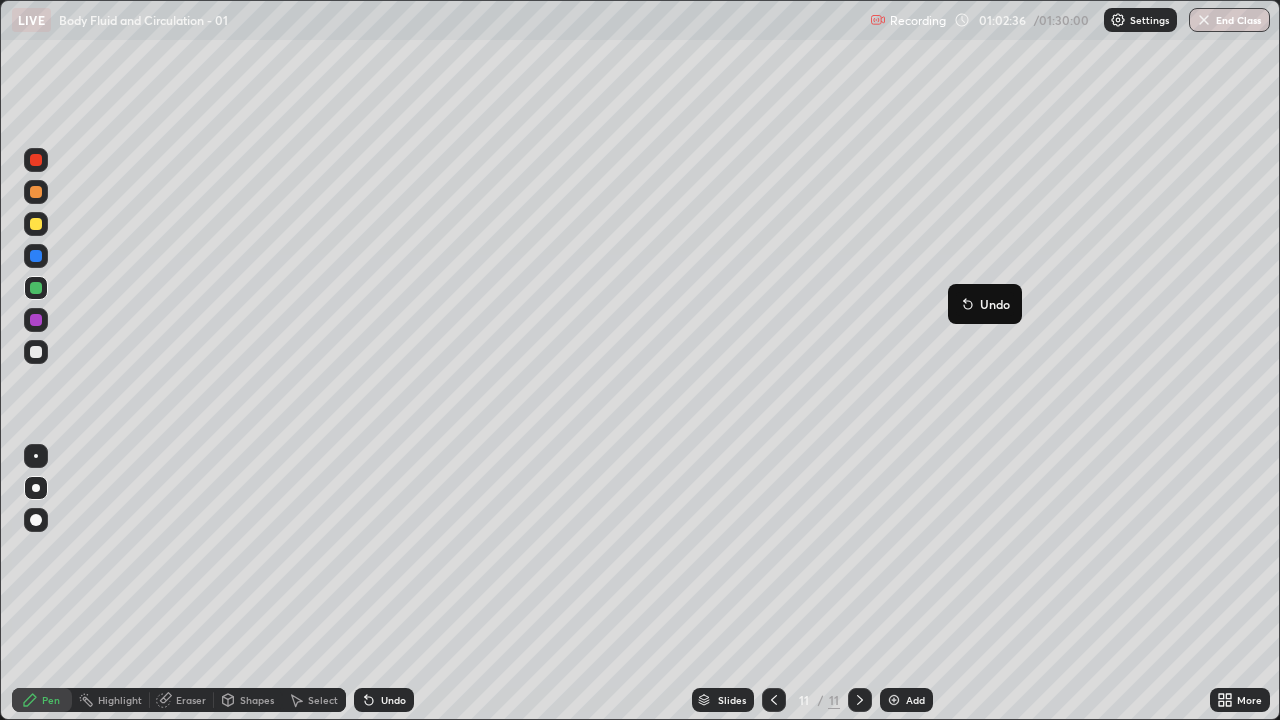 click 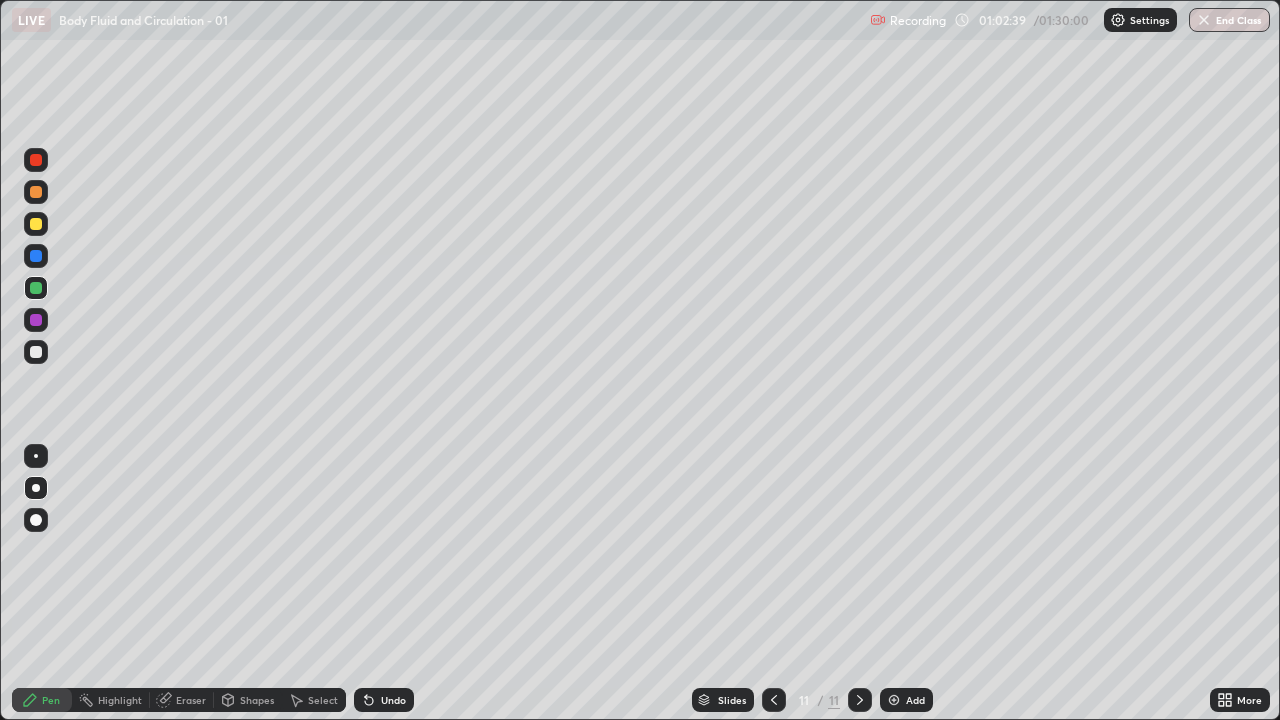 click on "Undo" at bounding box center [393, 700] 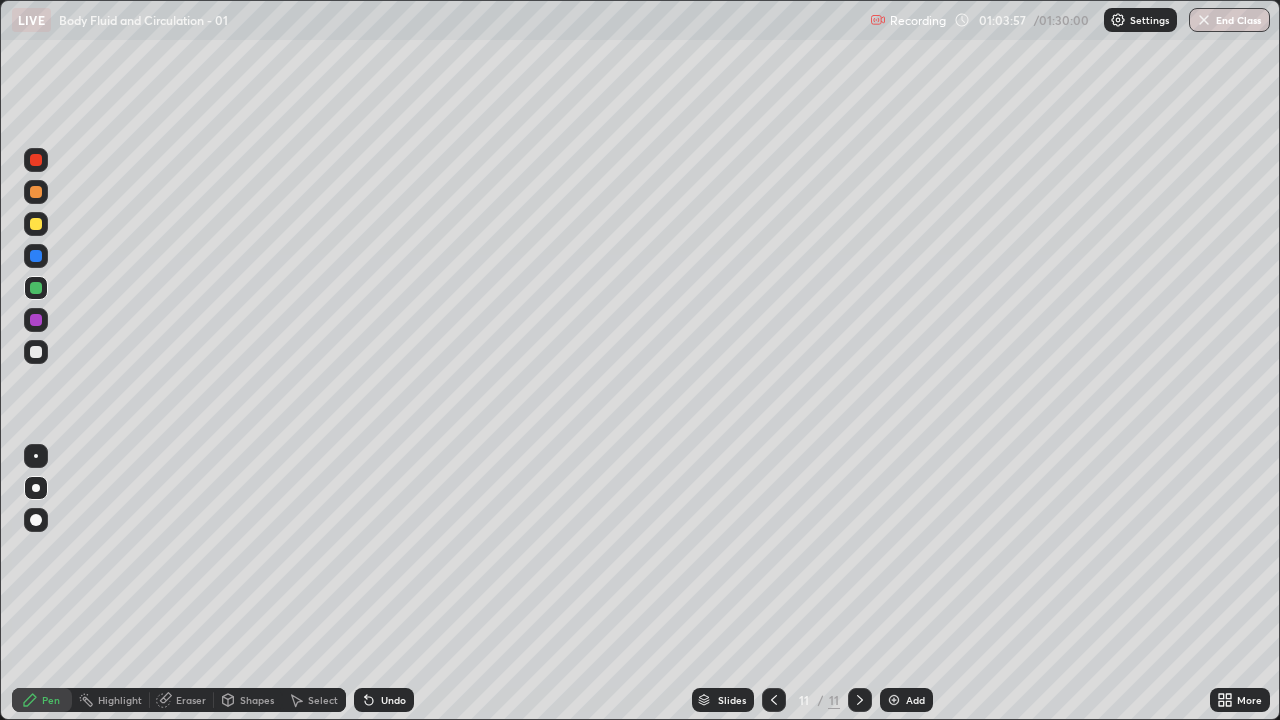 click at bounding box center (36, 256) 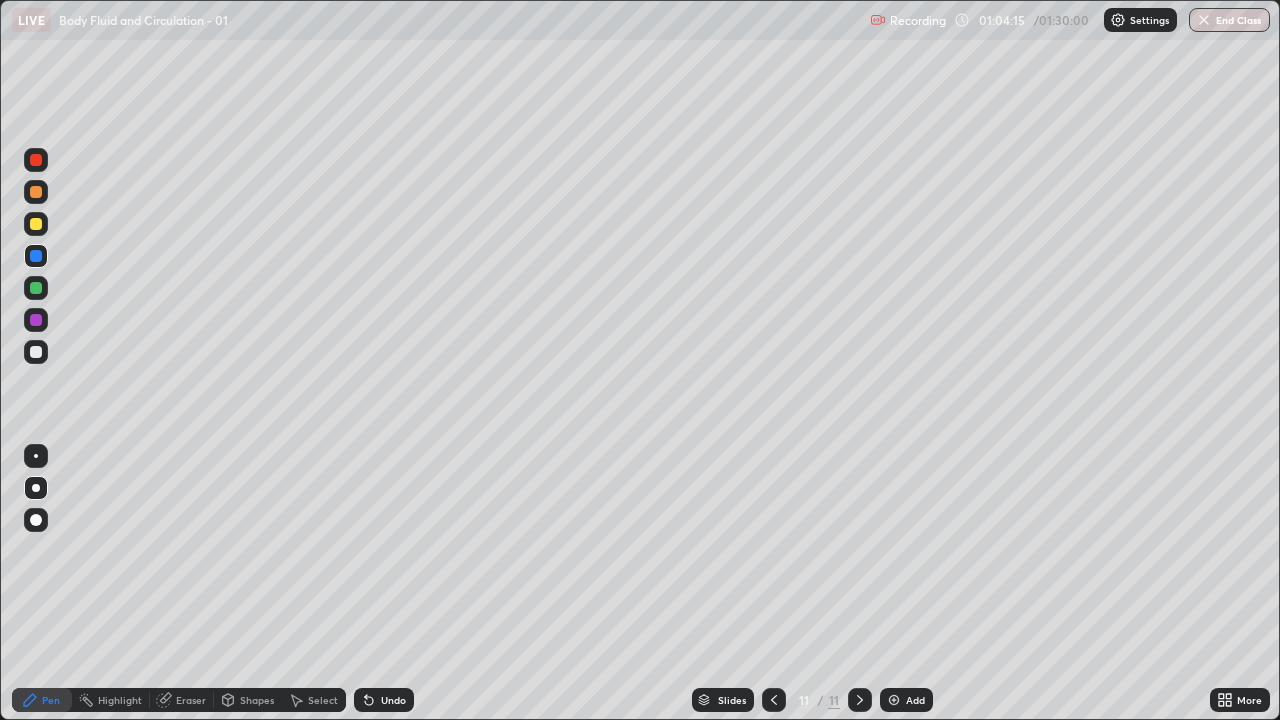 click at bounding box center (36, 224) 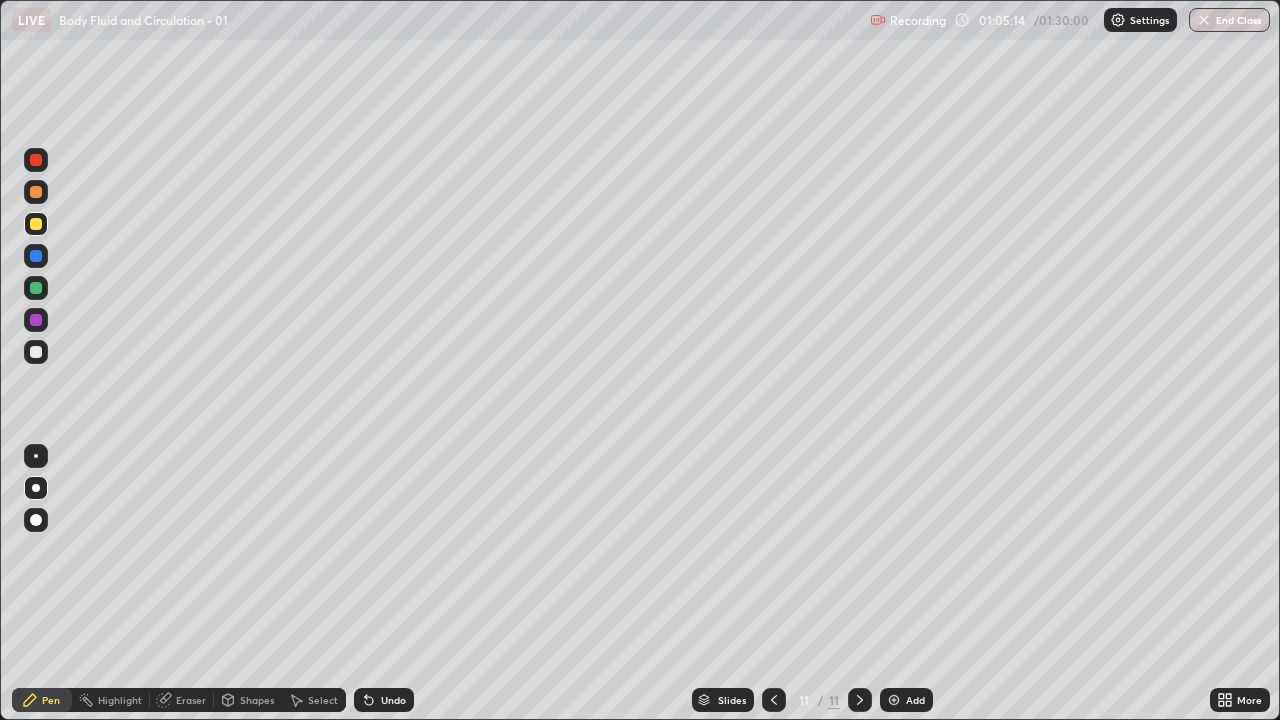 click at bounding box center [36, 192] 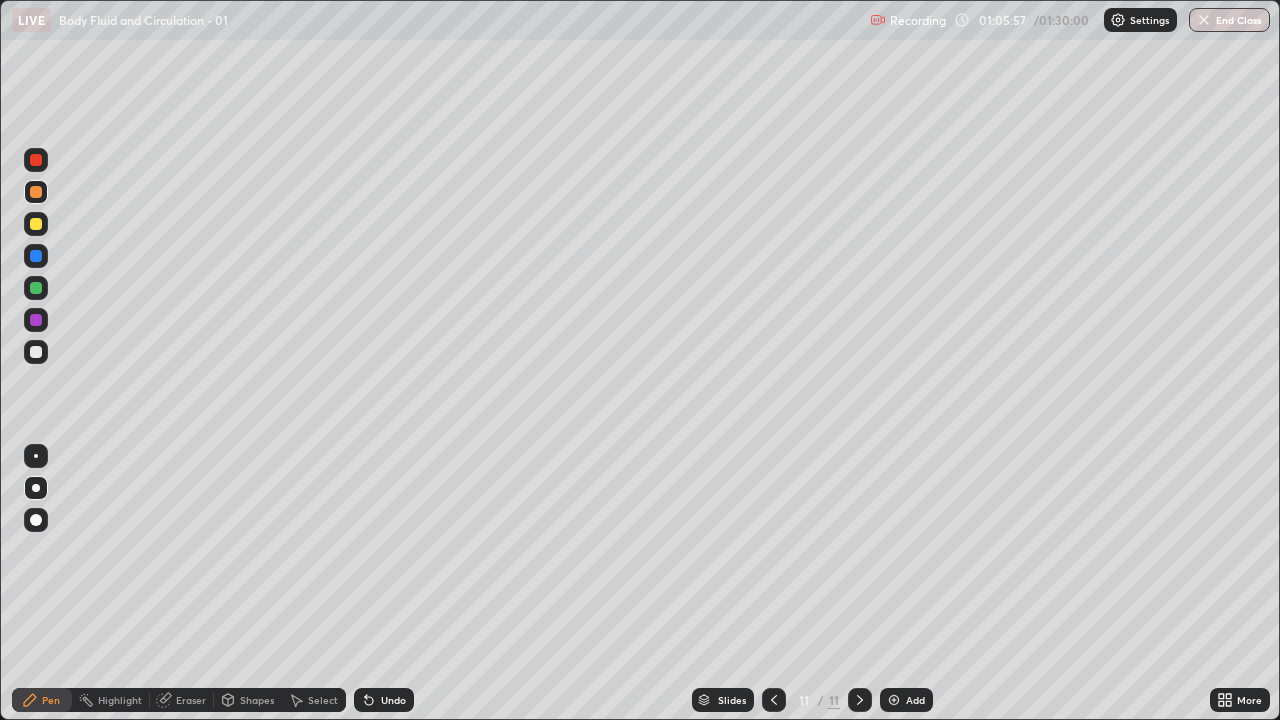 click at bounding box center (36, 320) 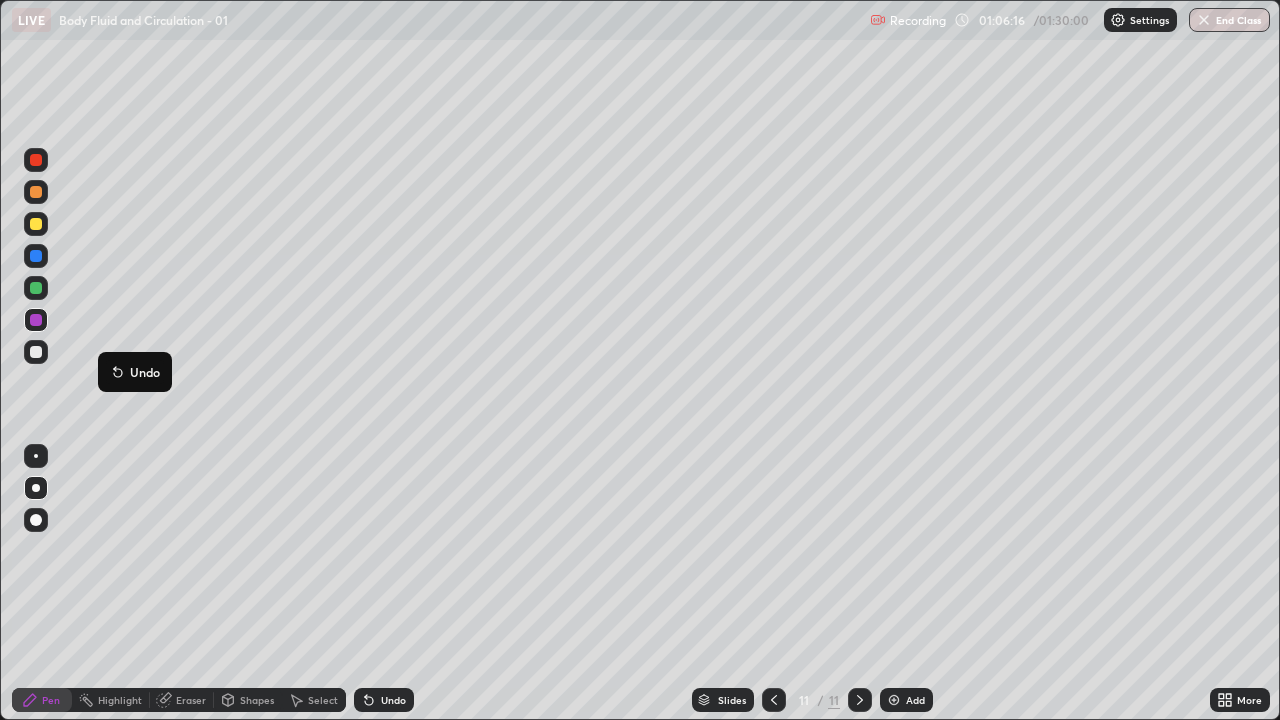 click at bounding box center (36, 352) 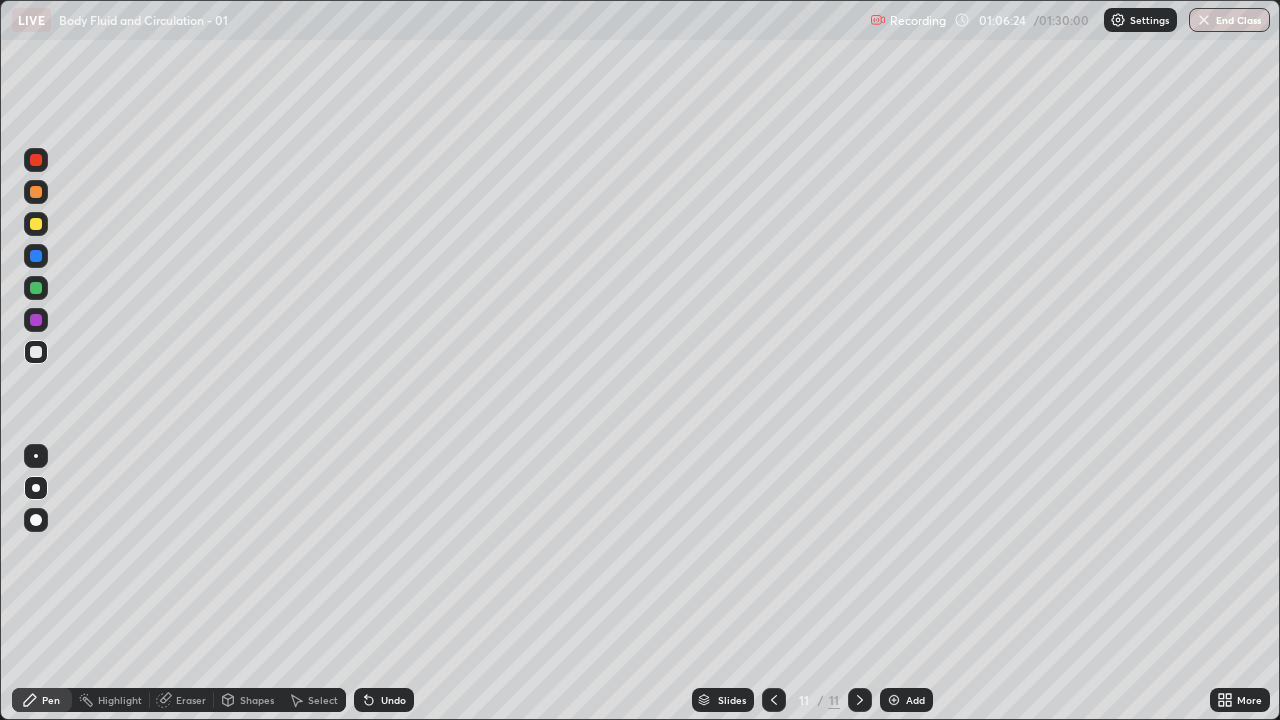 click at bounding box center [36, 320] 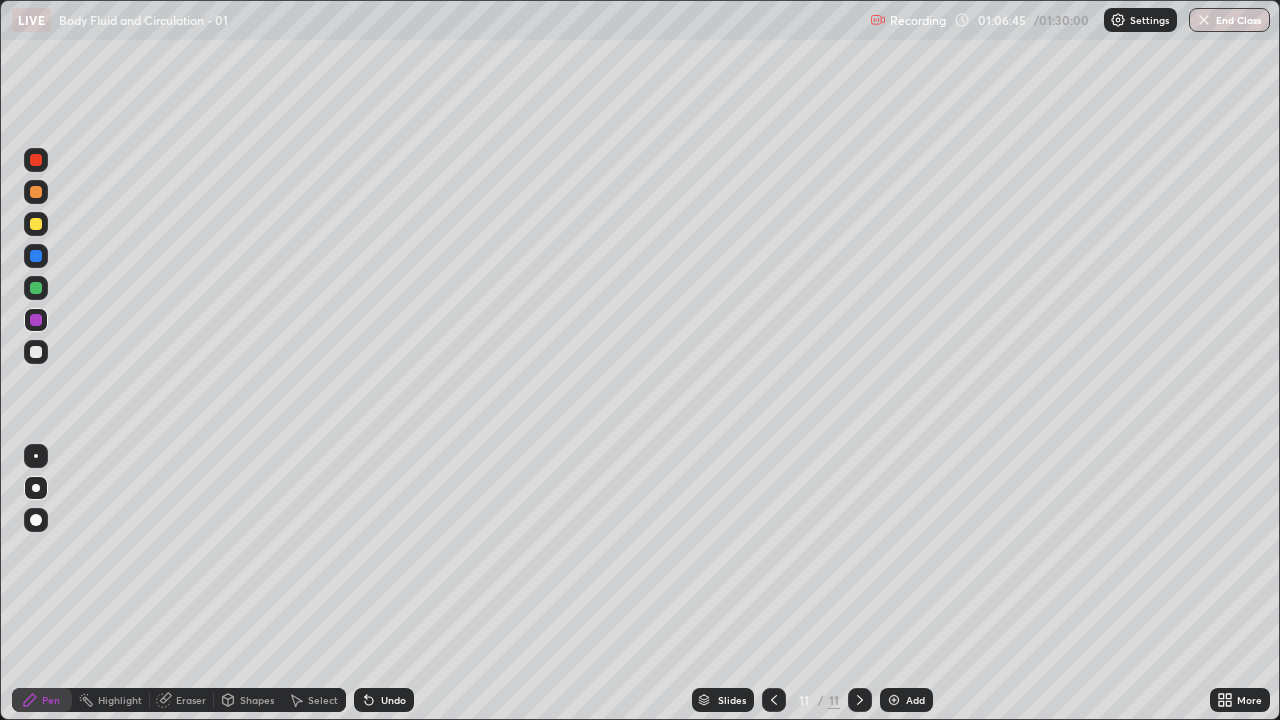 click on "Slides" at bounding box center (723, 700) 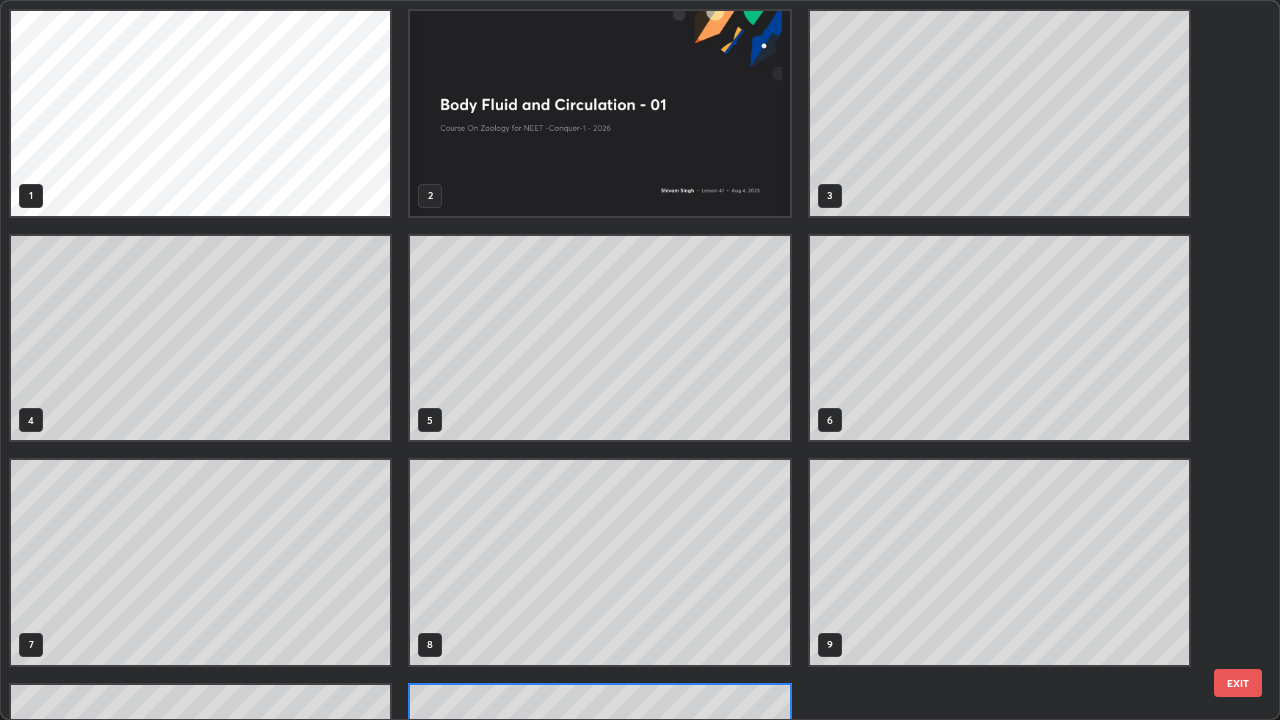 scroll, scrollTop: 180, scrollLeft: 0, axis: vertical 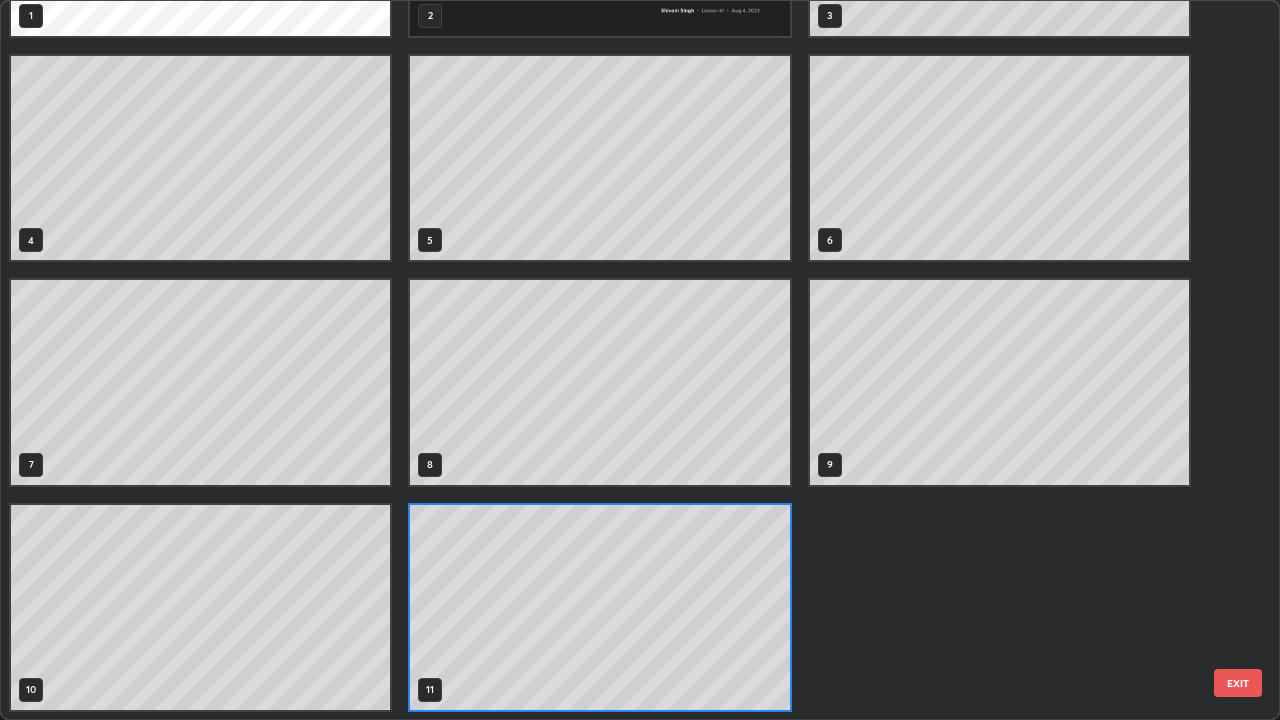 click on "EXIT" at bounding box center [1238, 683] 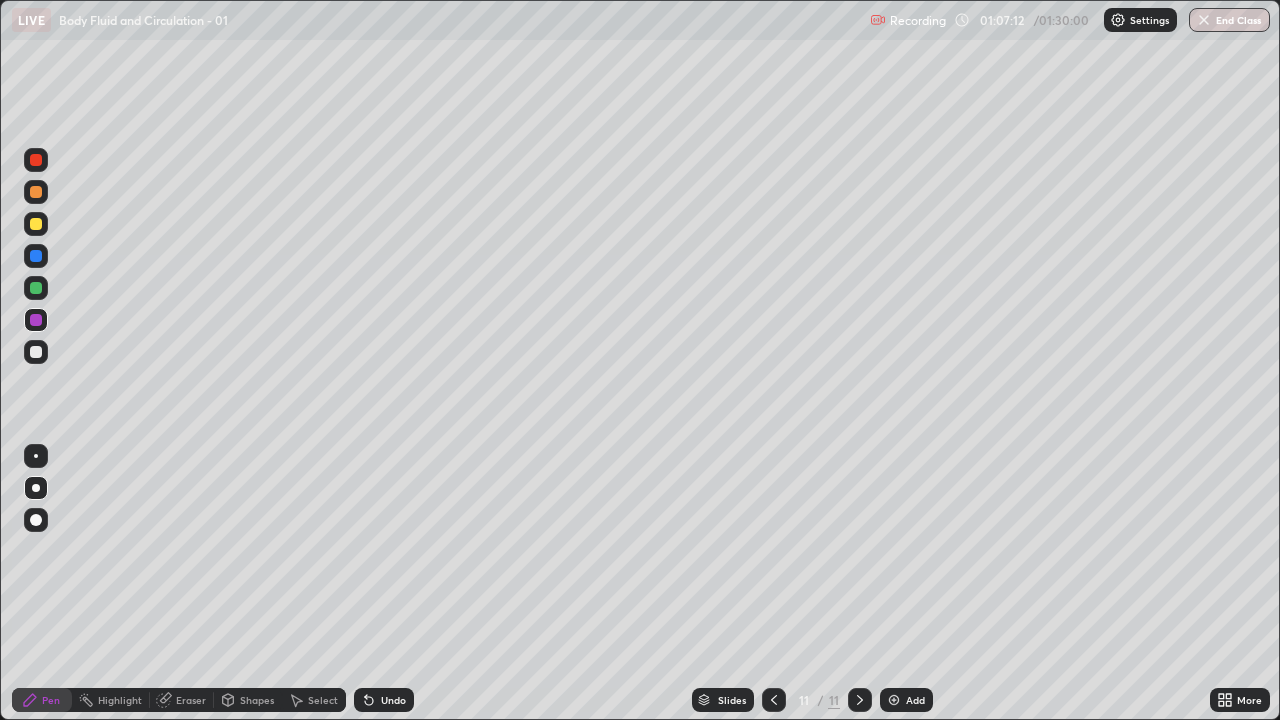 click at bounding box center [36, 256] 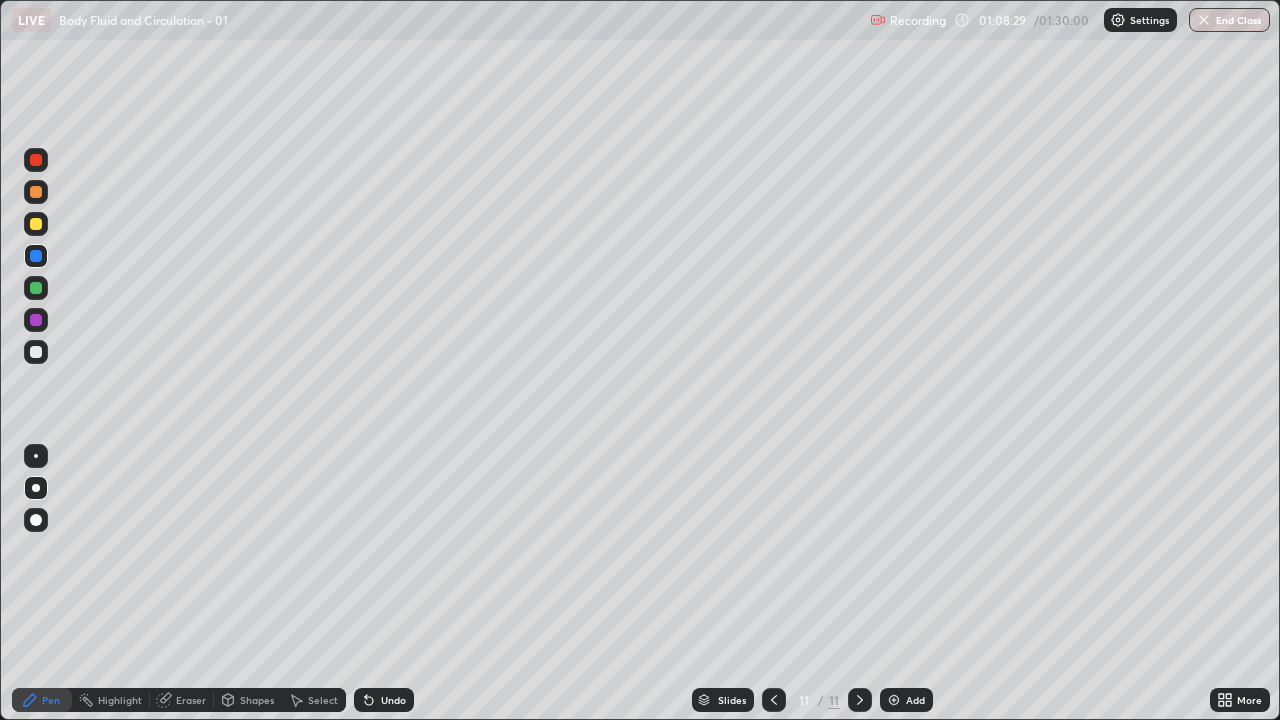 click at bounding box center (894, 700) 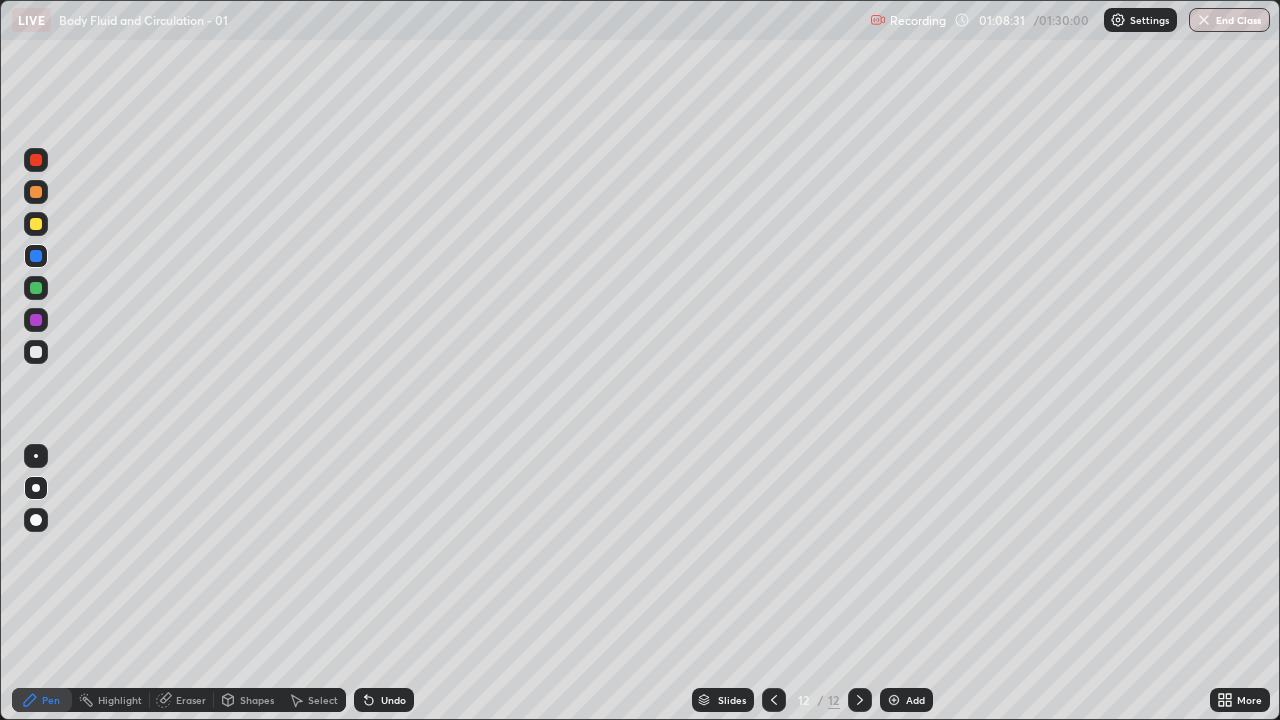 click at bounding box center (36, 160) 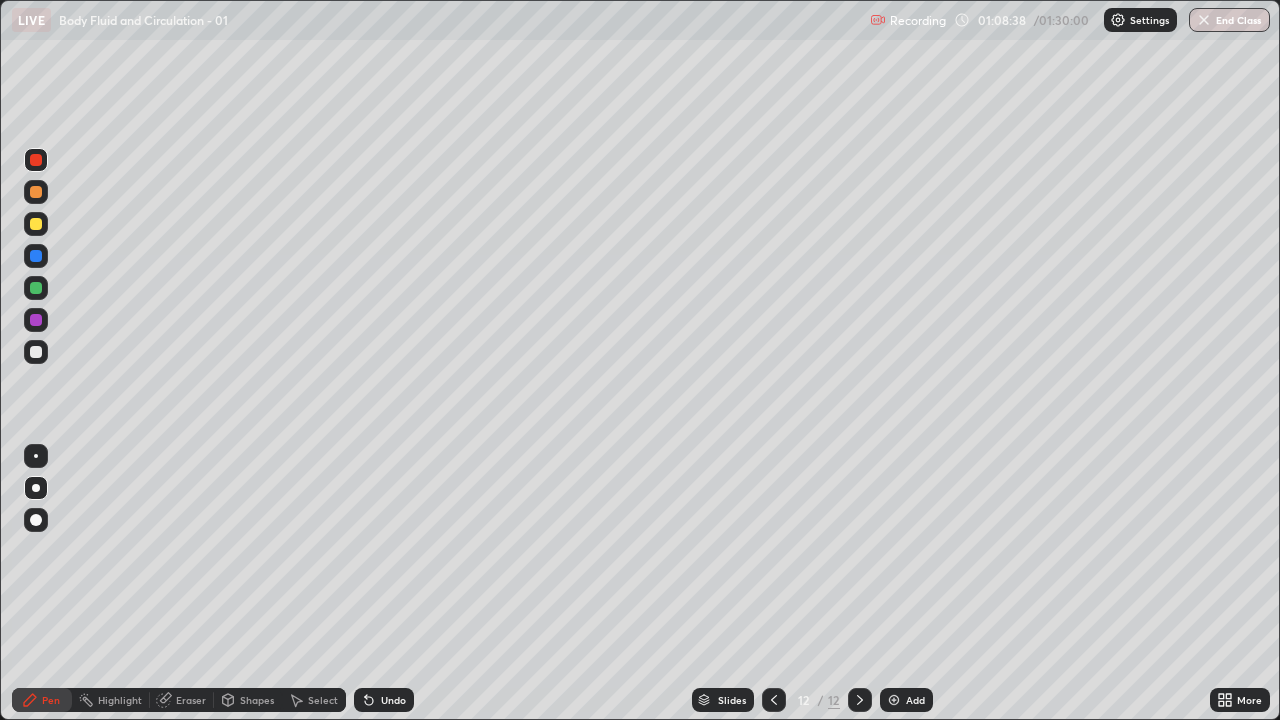 click at bounding box center [36, 224] 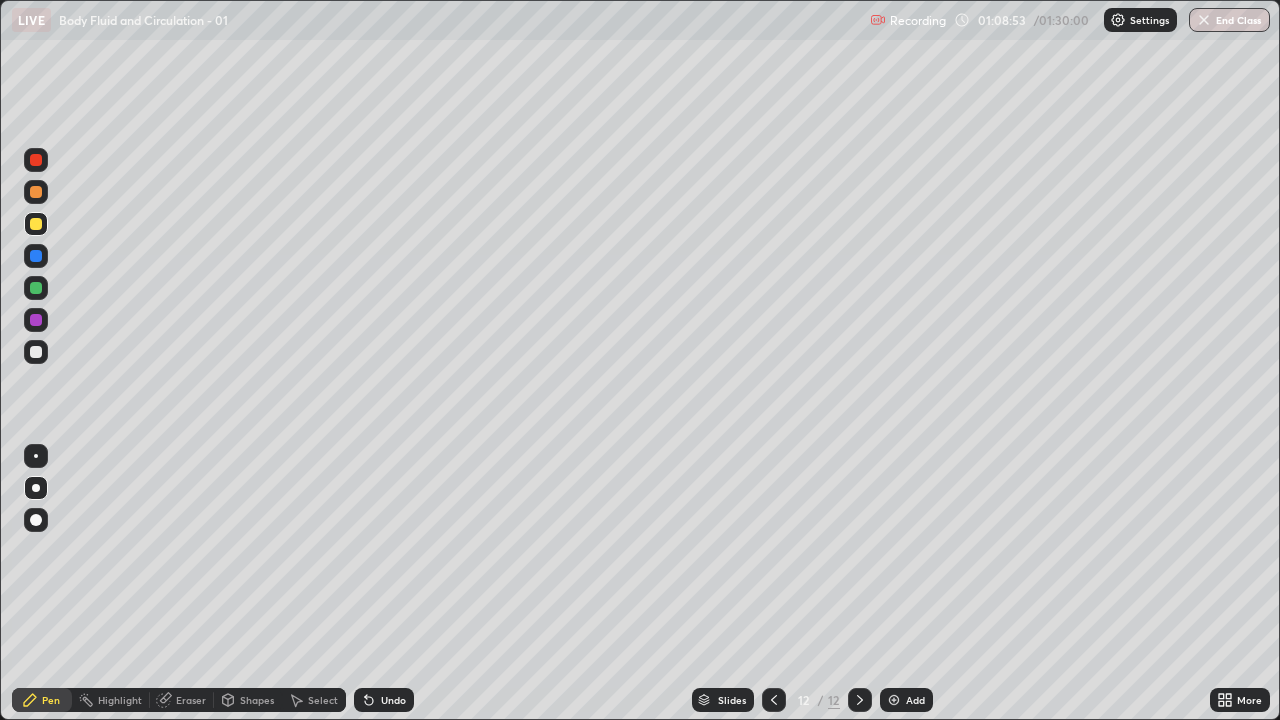 click at bounding box center [36, 256] 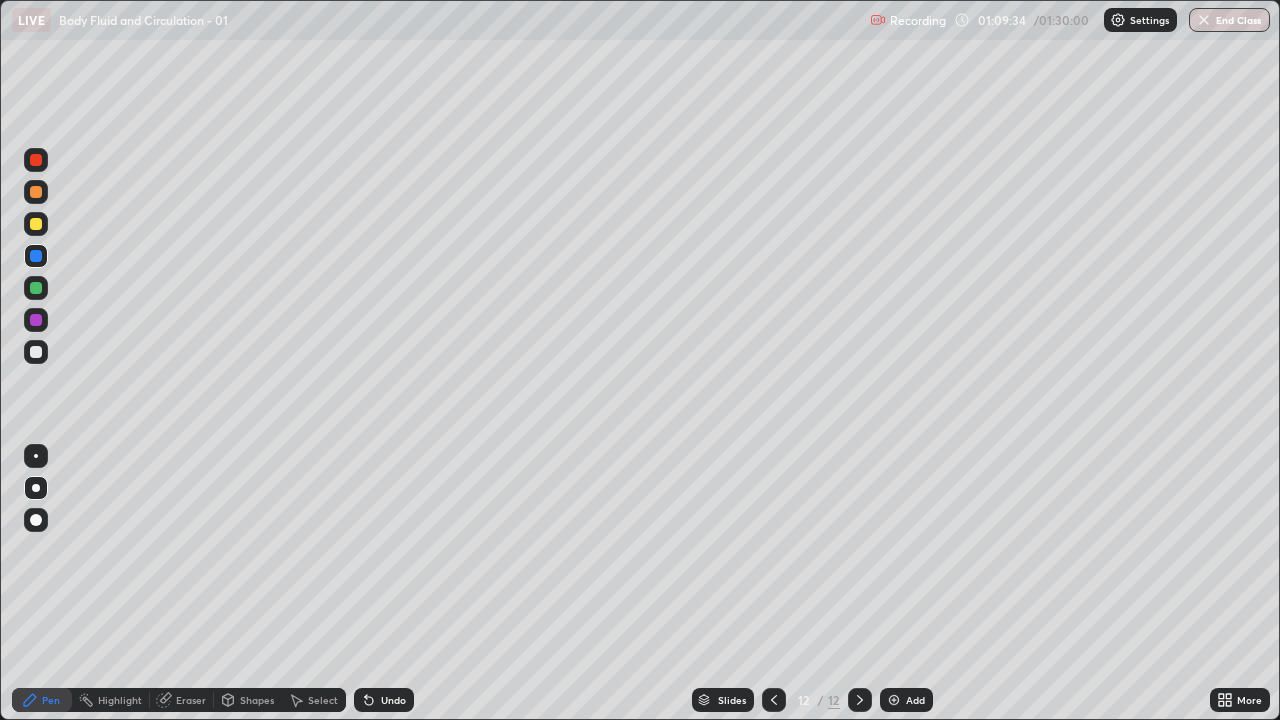 click at bounding box center (36, 192) 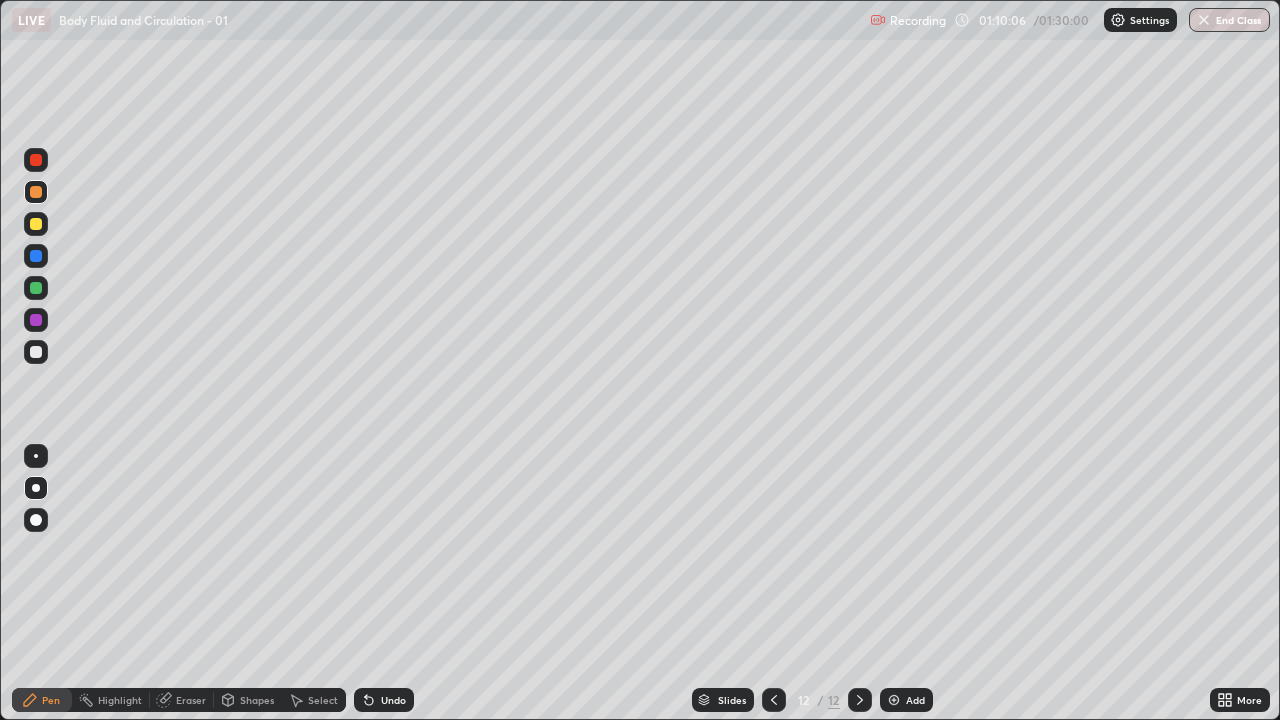click at bounding box center (36, 256) 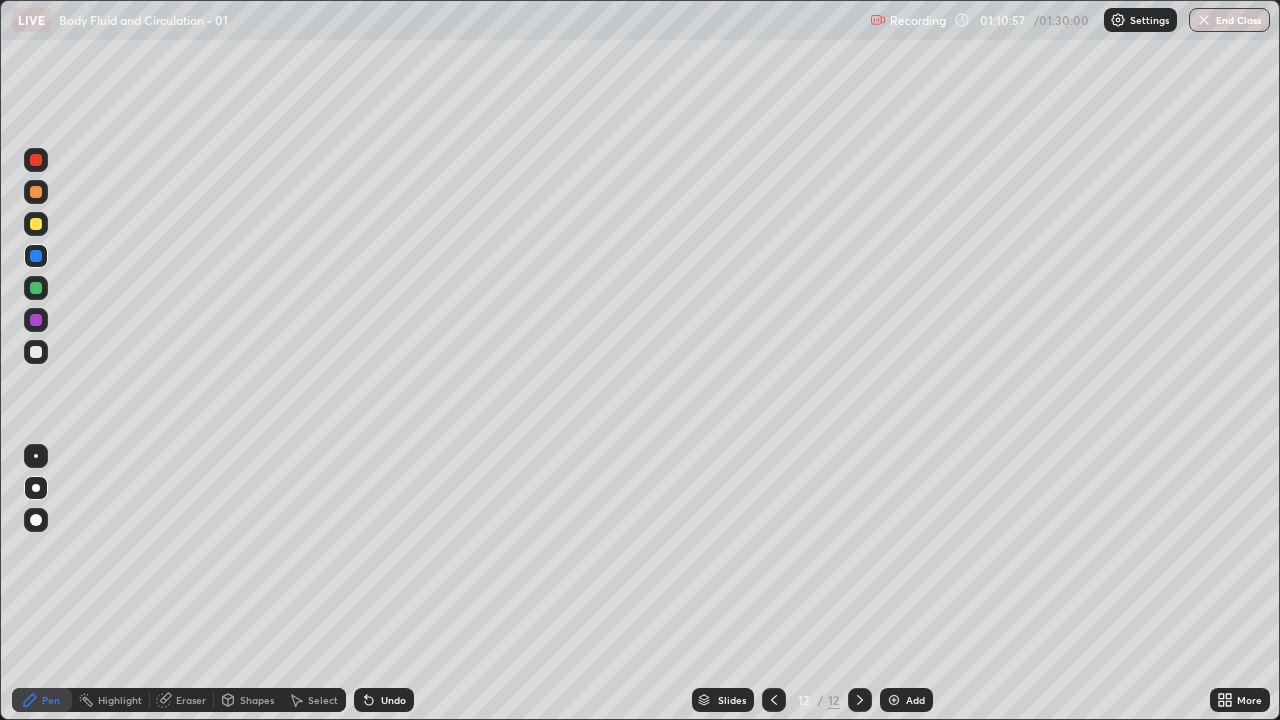click on "Undo" at bounding box center (393, 700) 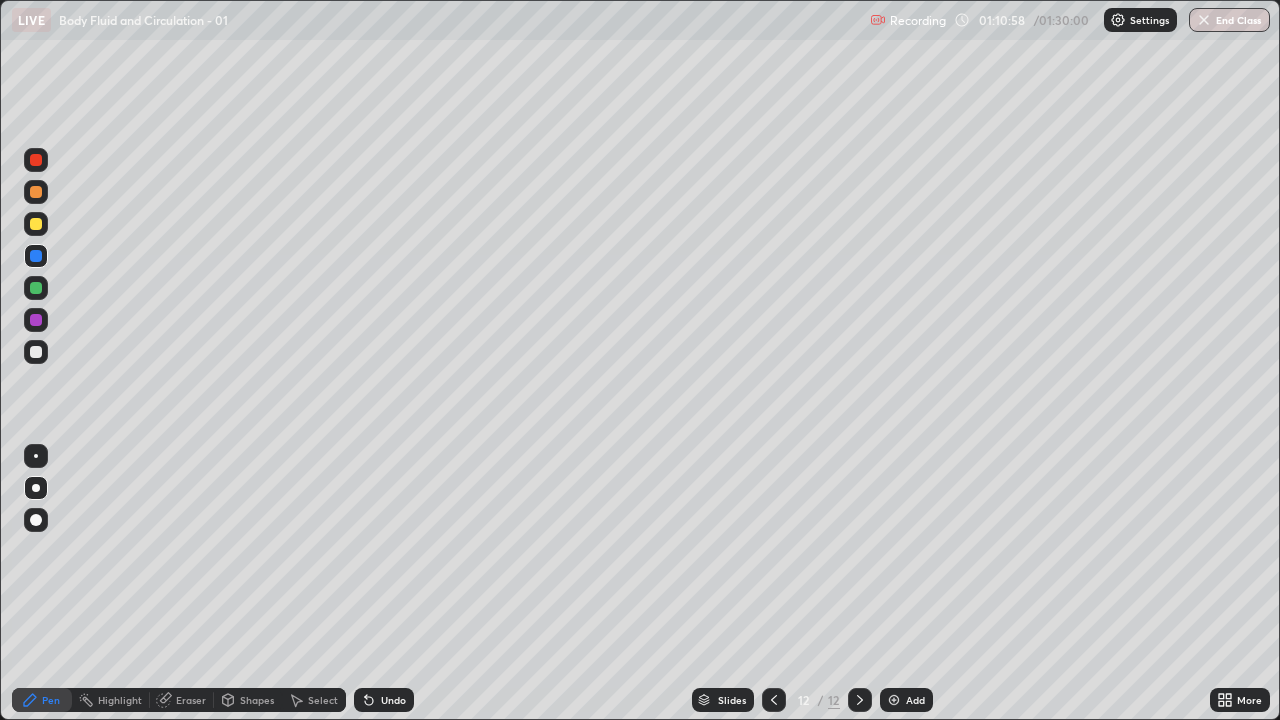 click on "Undo" at bounding box center (393, 700) 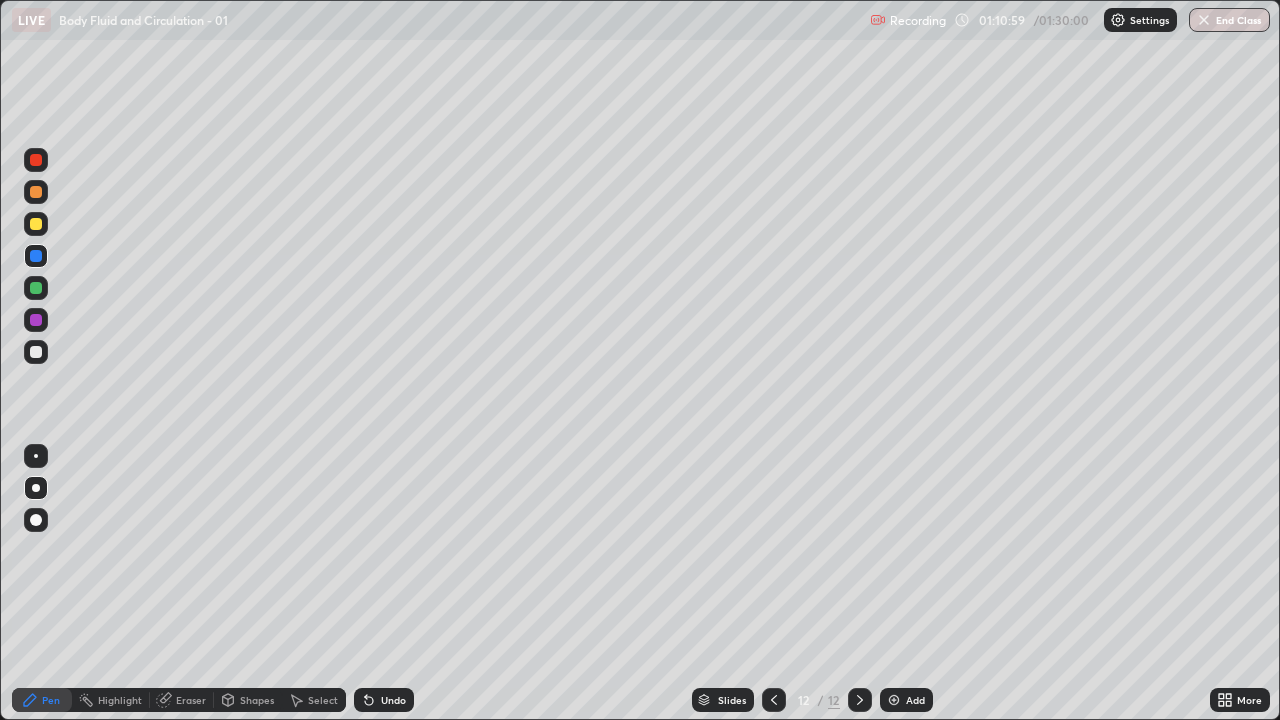 click at bounding box center [36, 256] 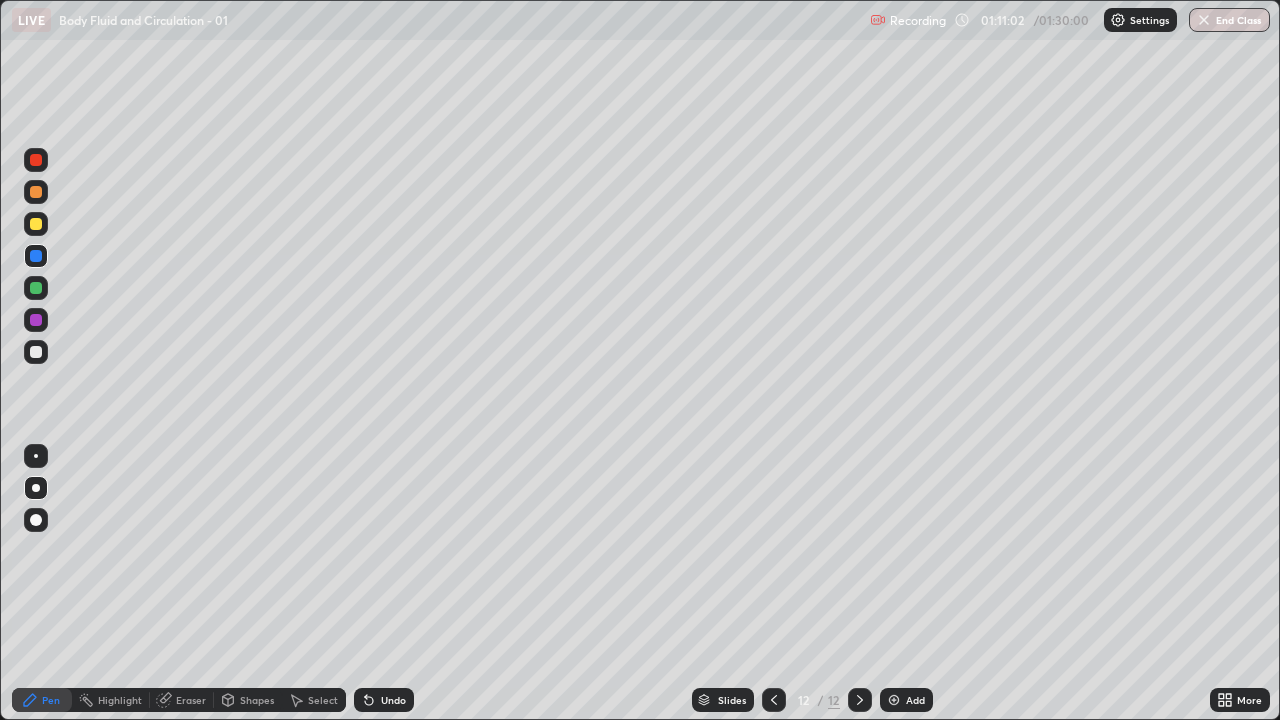 click at bounding box center [36, 224] 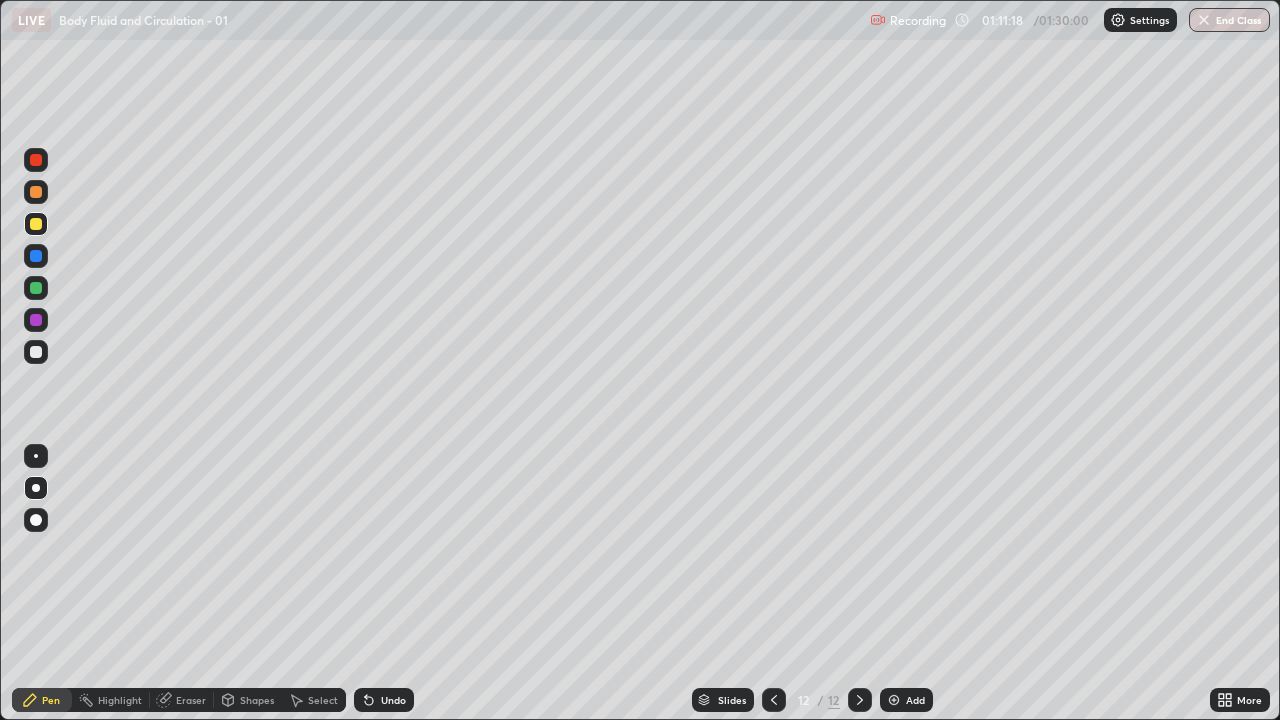 click at bounding box center (36, 288) 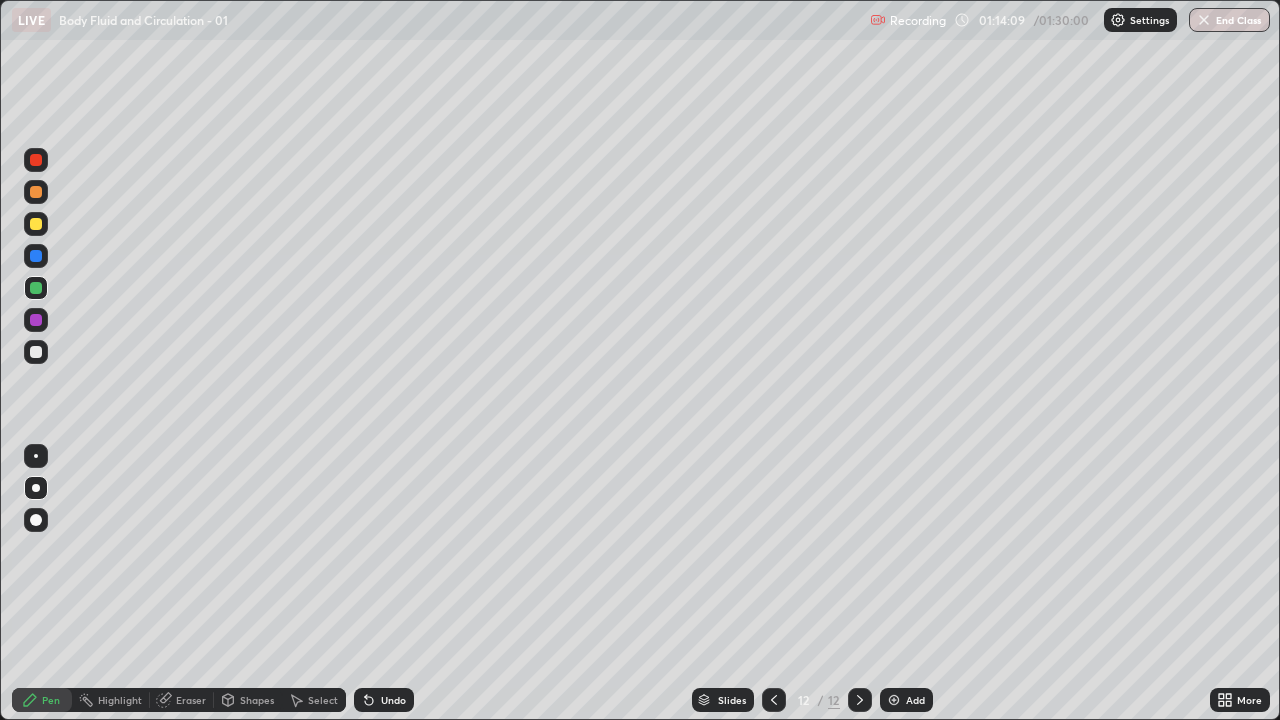 click at bounding box center [36, 256] 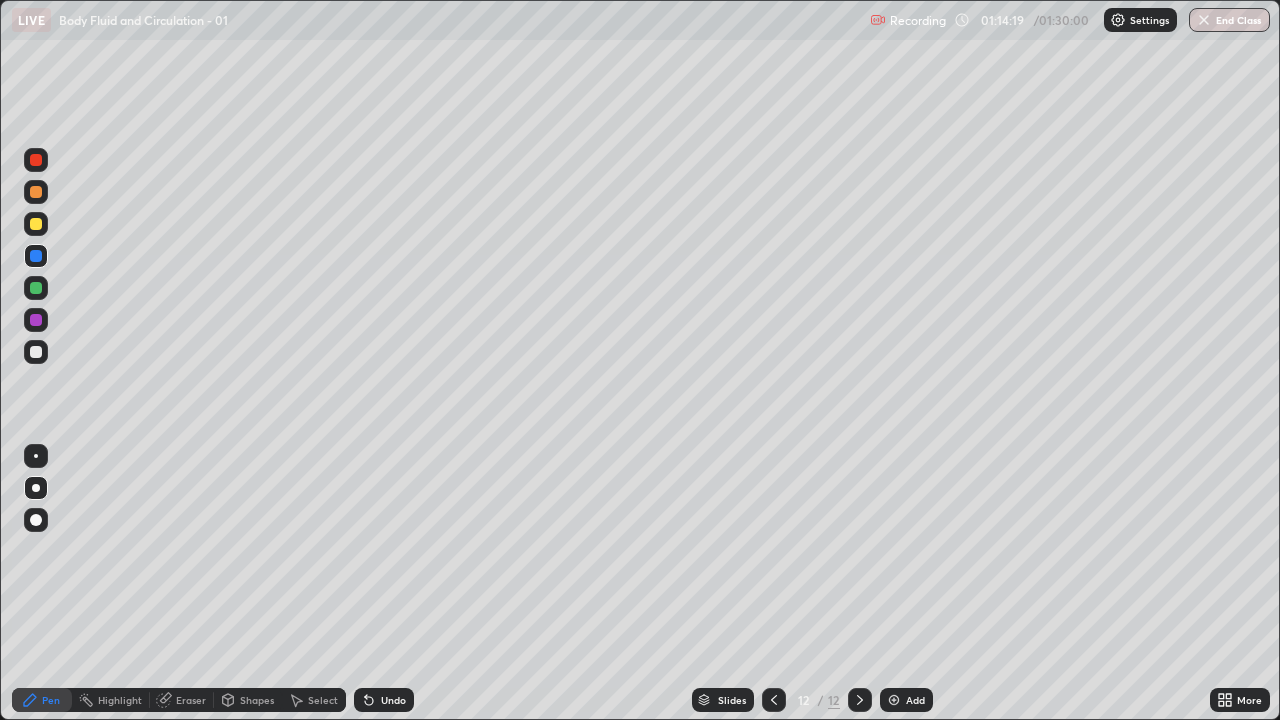 click at bounding box center [36, 288] 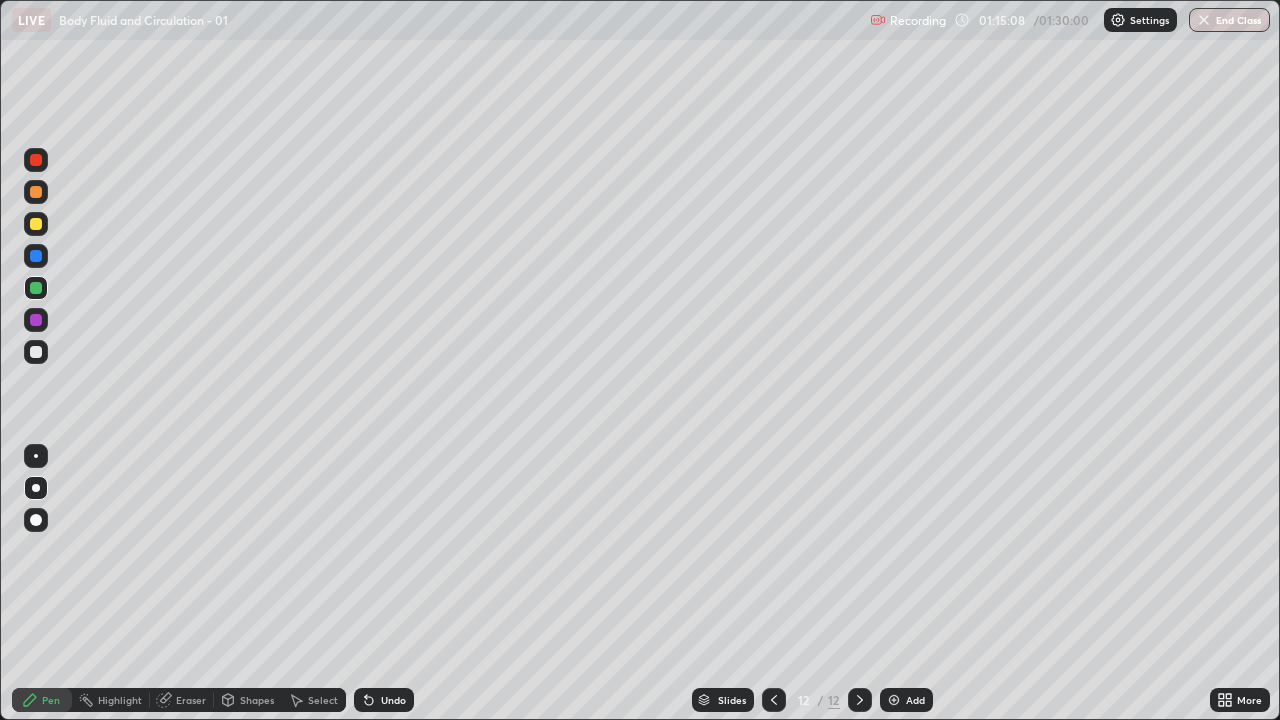 click on "Undo" at bounding box center (384, 700) 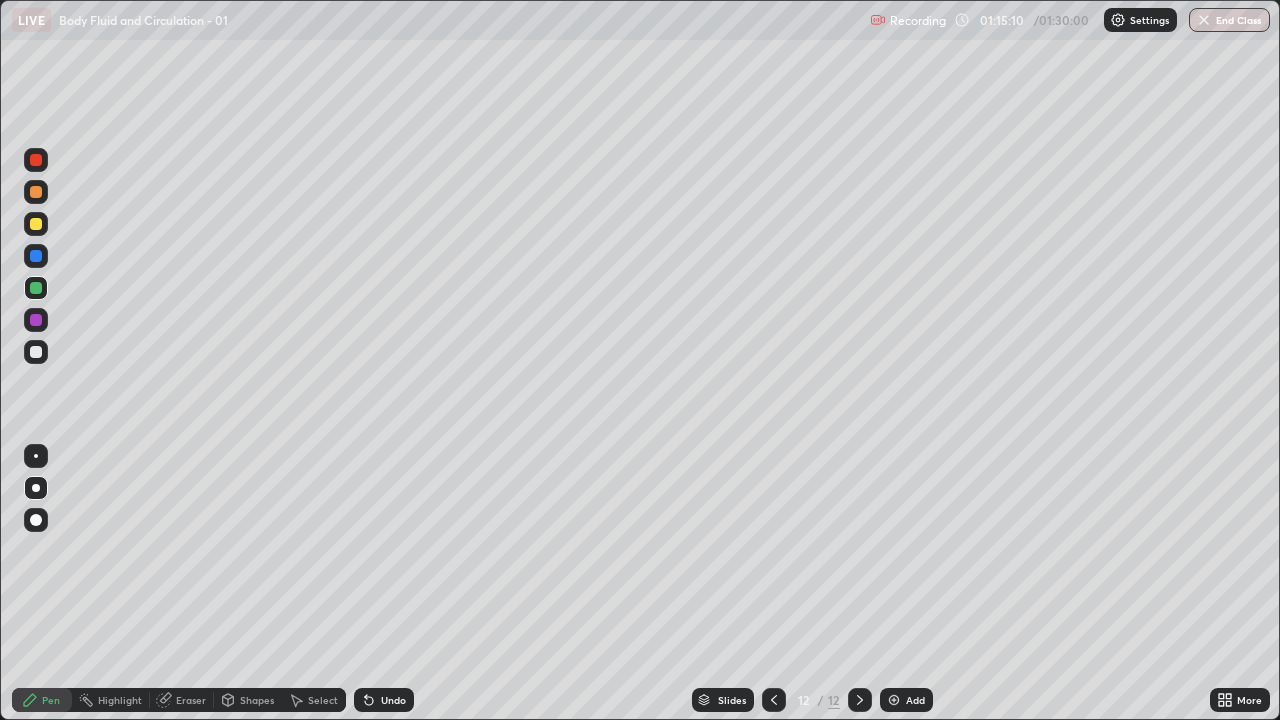 click on "Undo" at bounding box center (384, 700) 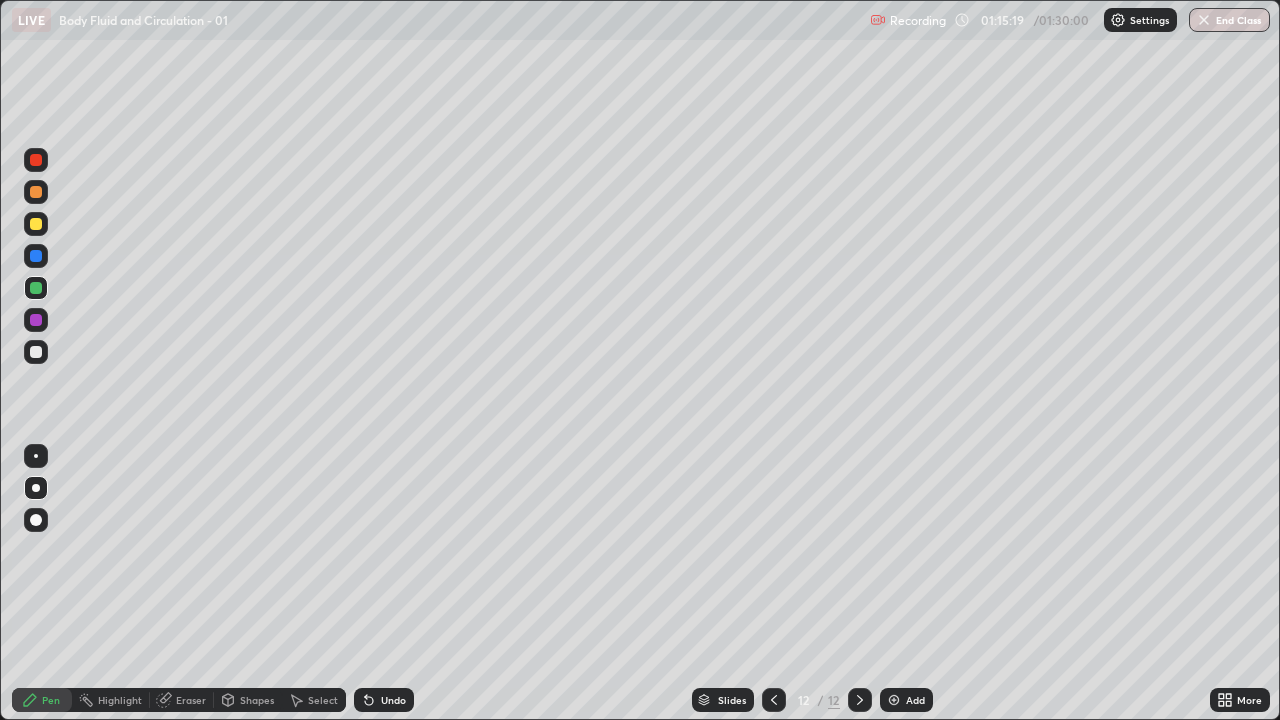 click at bounding box center (36, 320) 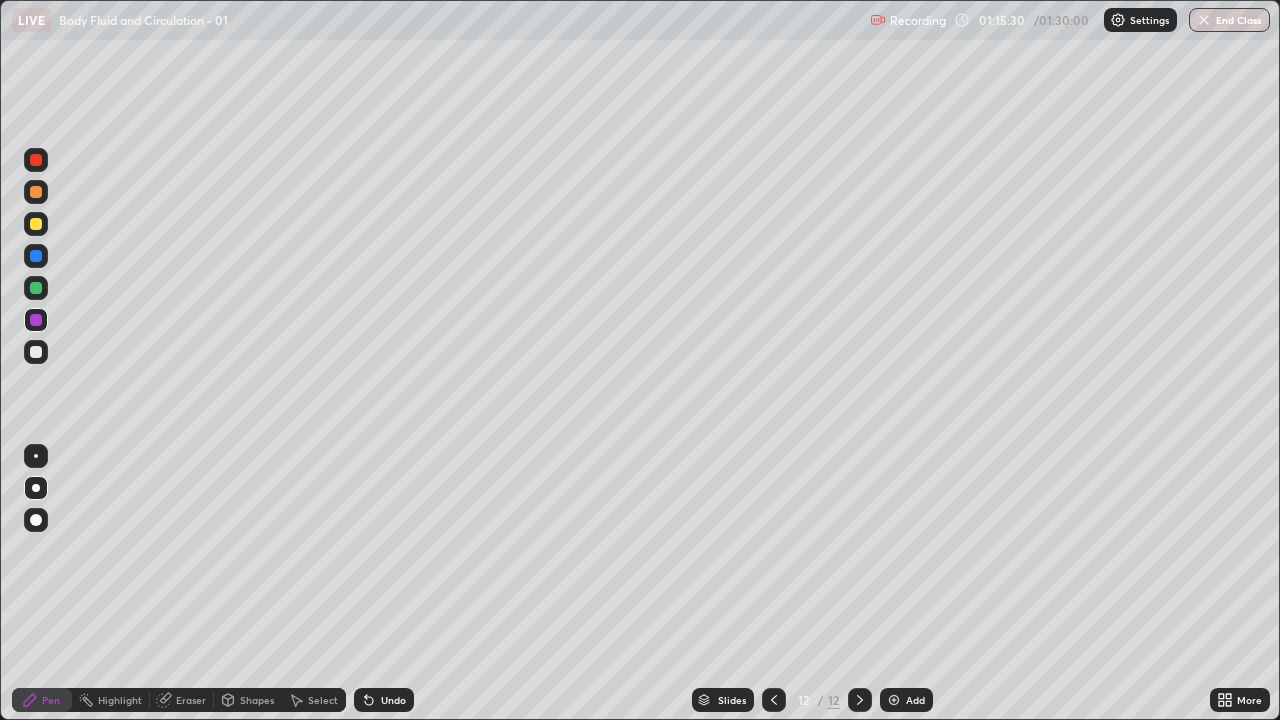 click on "Undo" at bounding box center [384, 700] 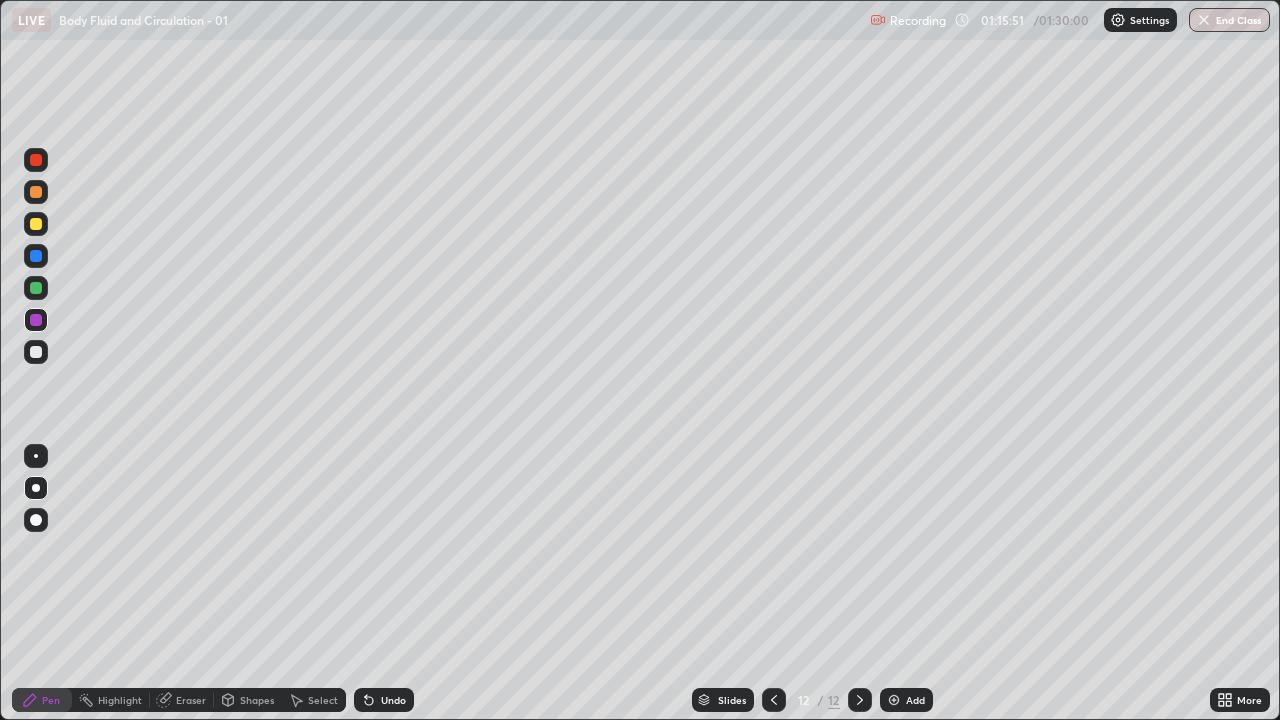 click at bounding box center (36, 256) 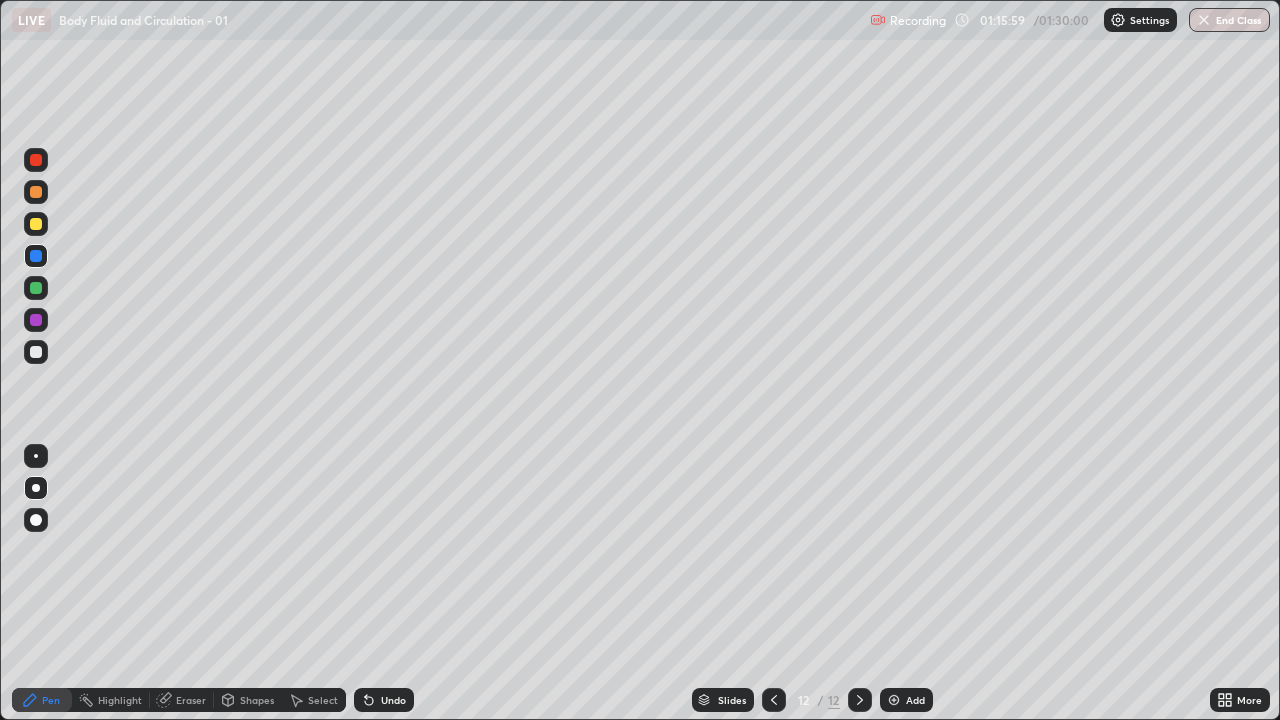 click at bounding box center [36, 352] 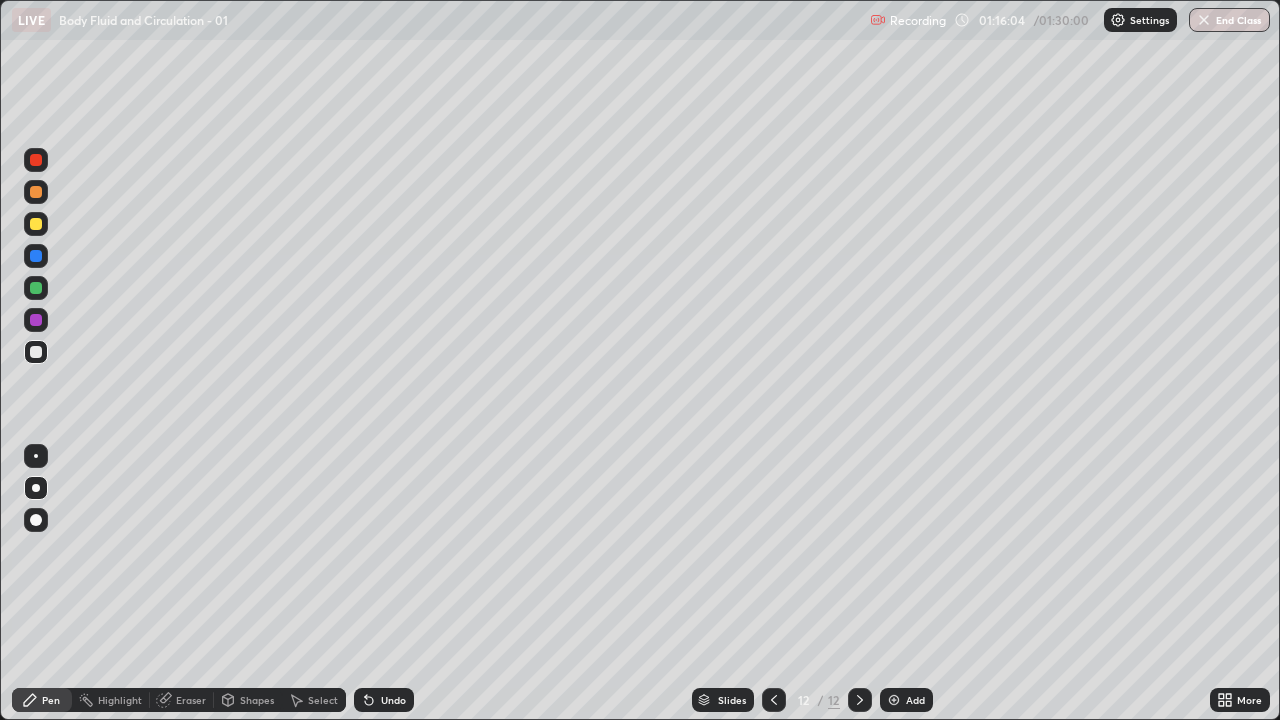 click on "Undo" at bounding box center [384, 700] 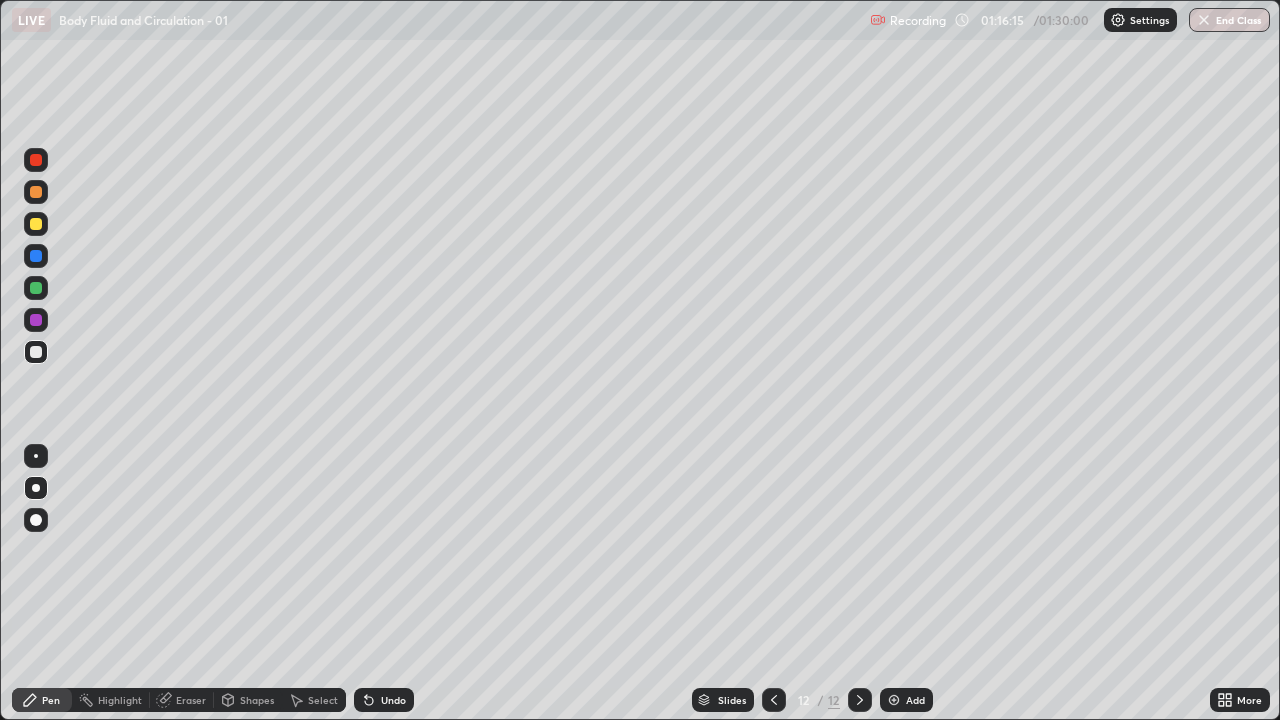 click at bounding box center [36, 256] 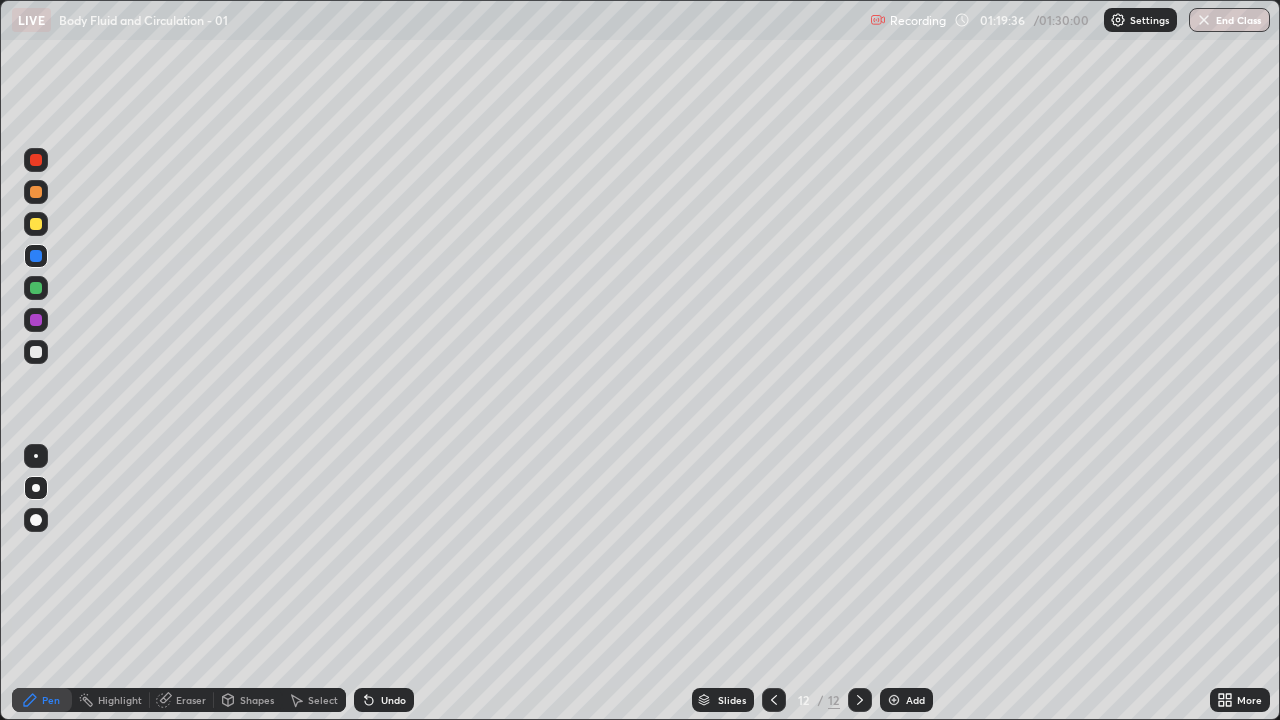 click at bounding box center (894, 700) 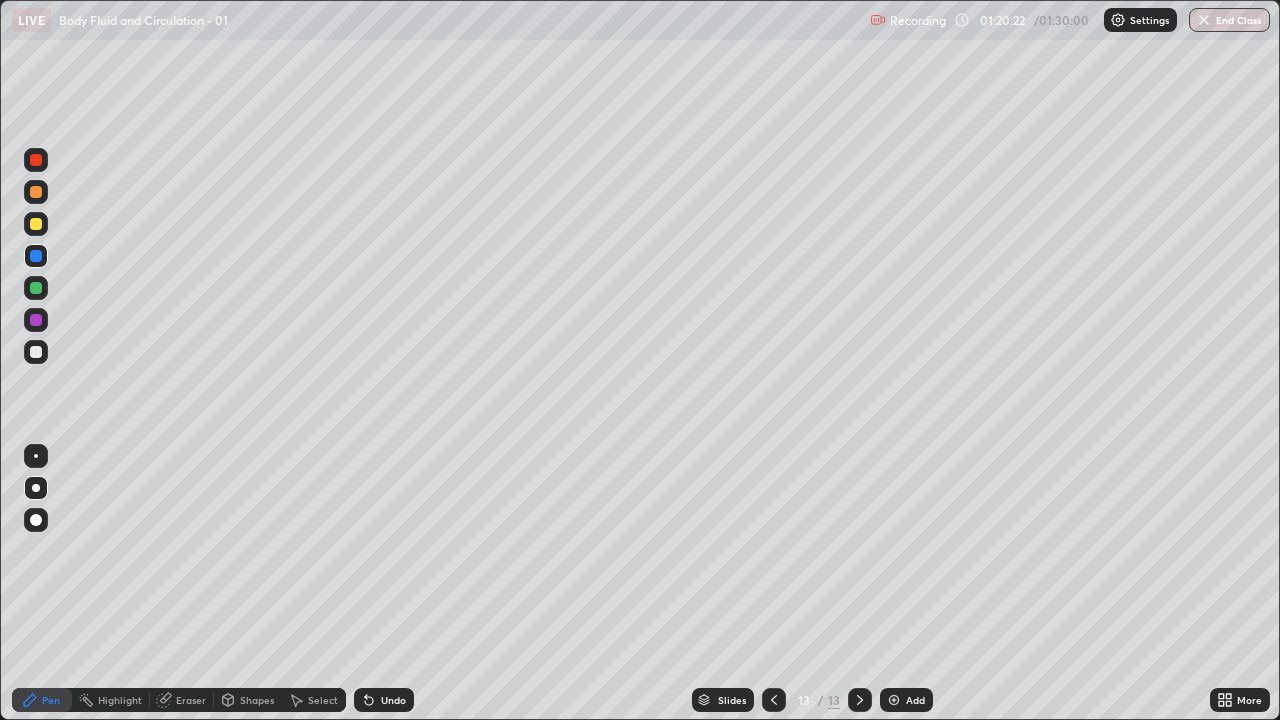 click at bounding box center (36, 224) 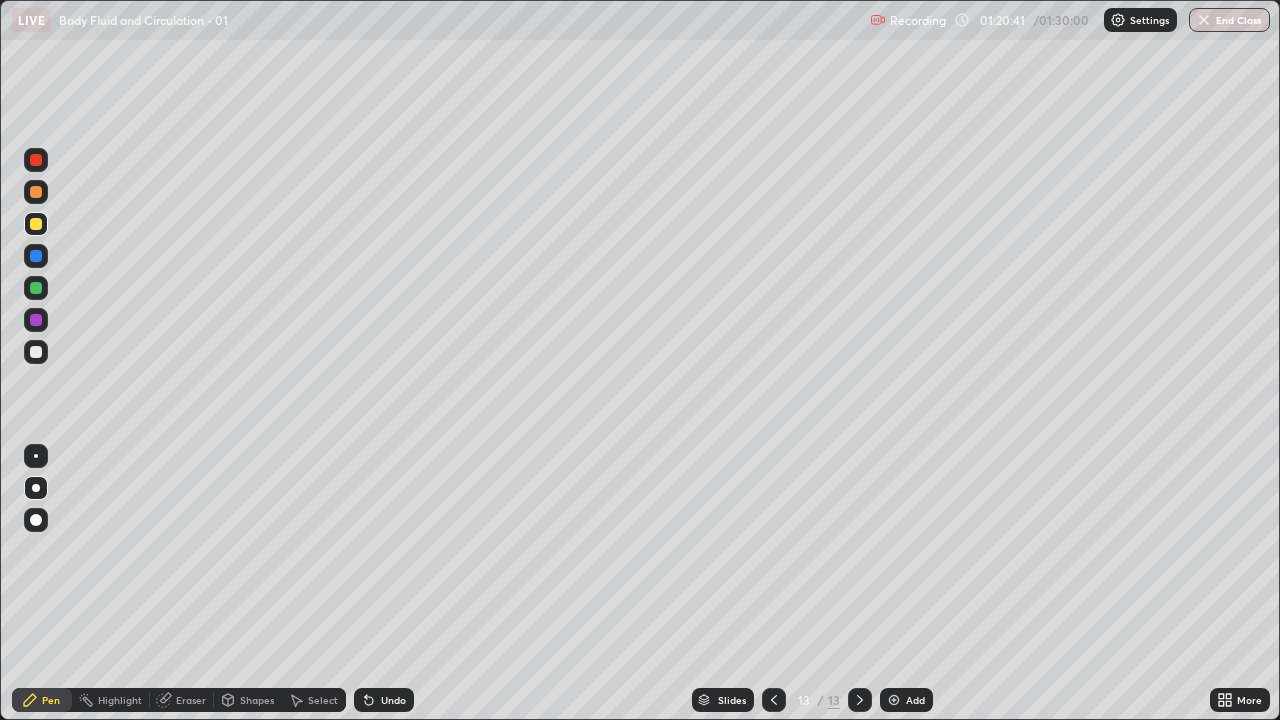 click at bounding box center [36, 256] 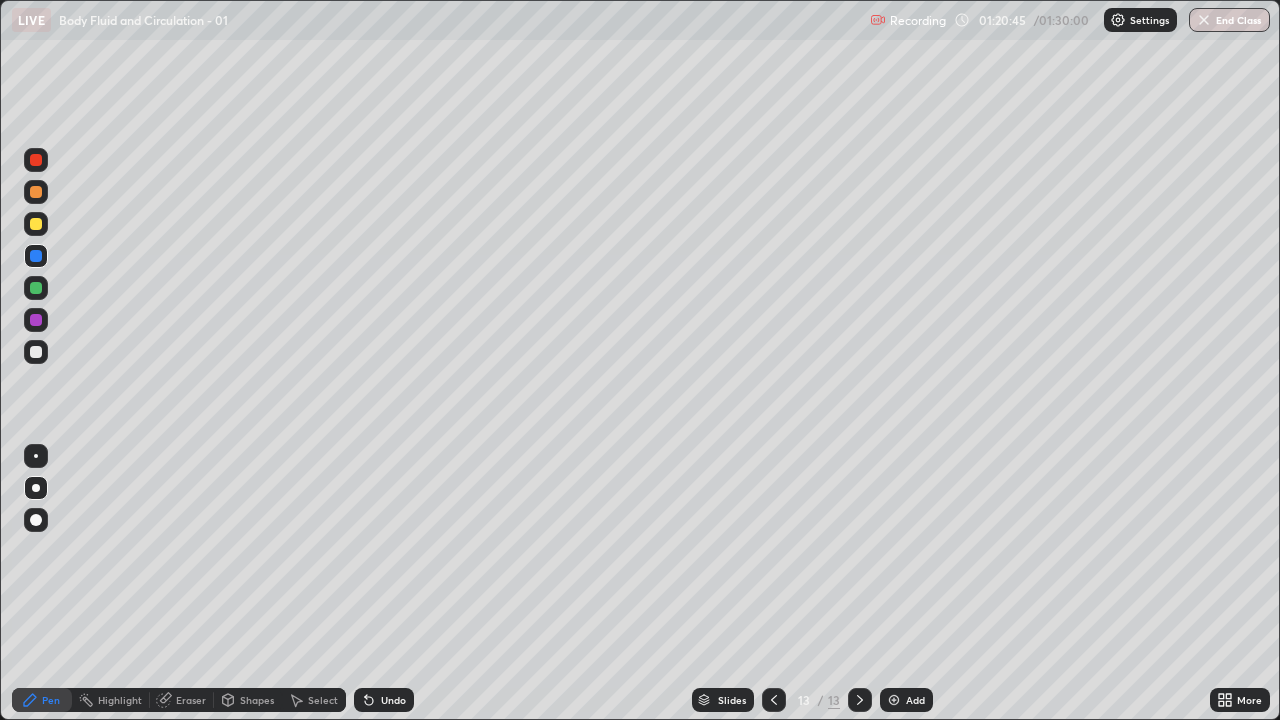 click at bounding box center (36, 224) 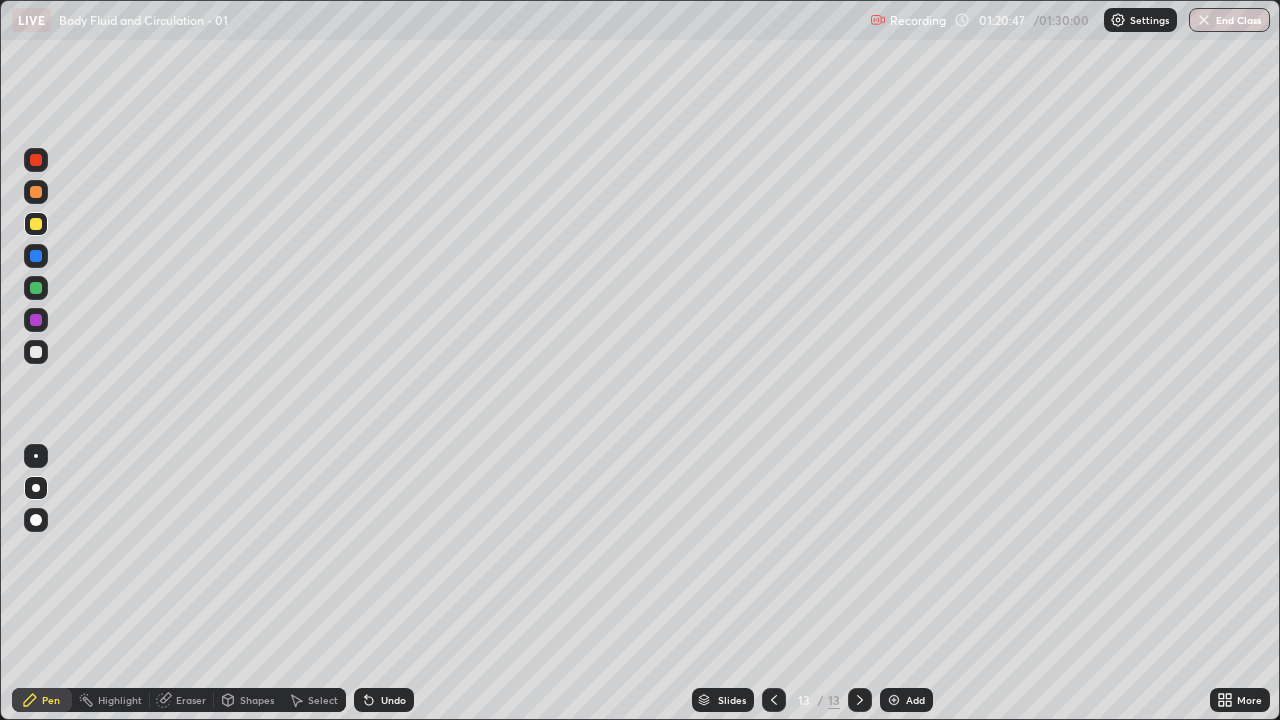 click at bounding box center (36, 224) 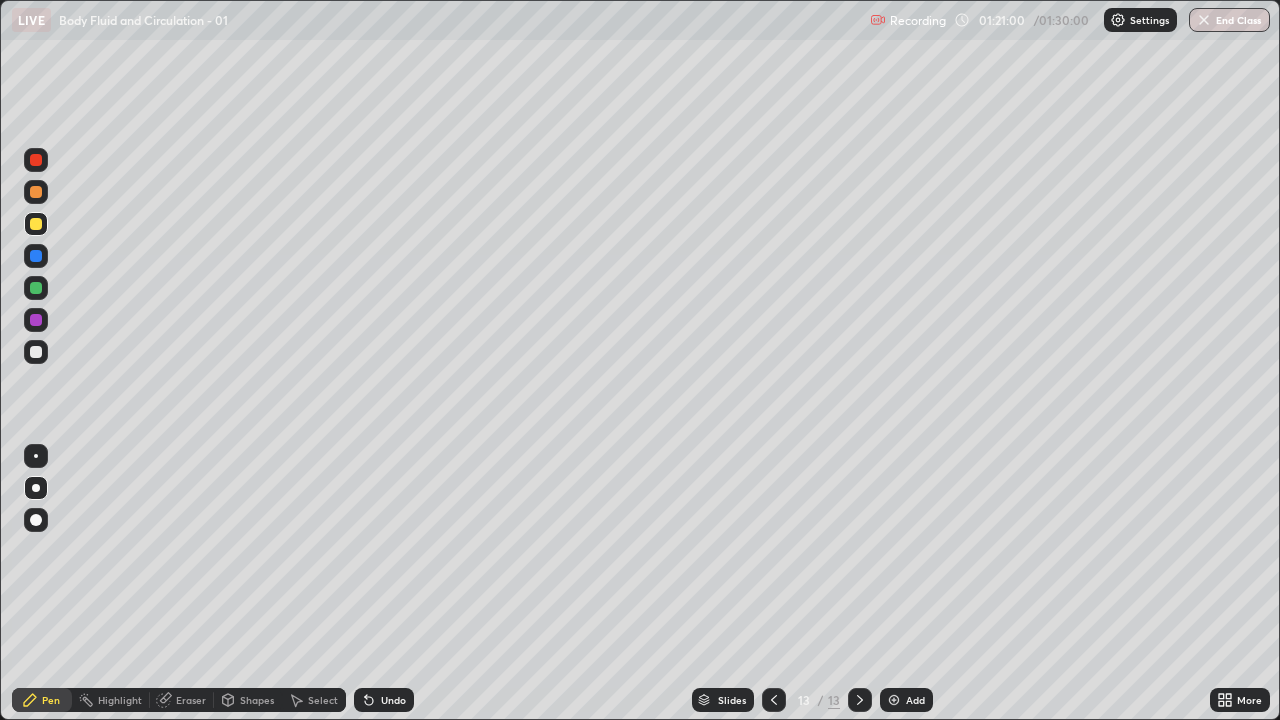 click at bounding box center [36, 320] 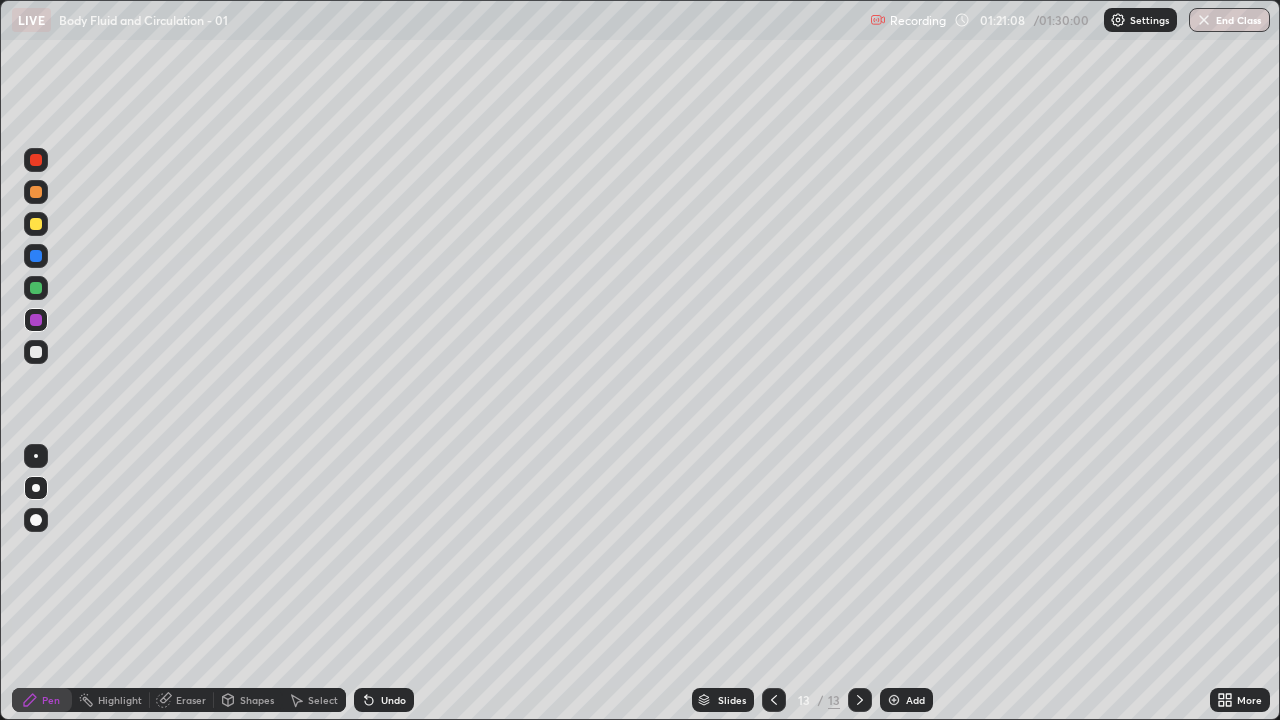 click at bounding box center (36, 352) 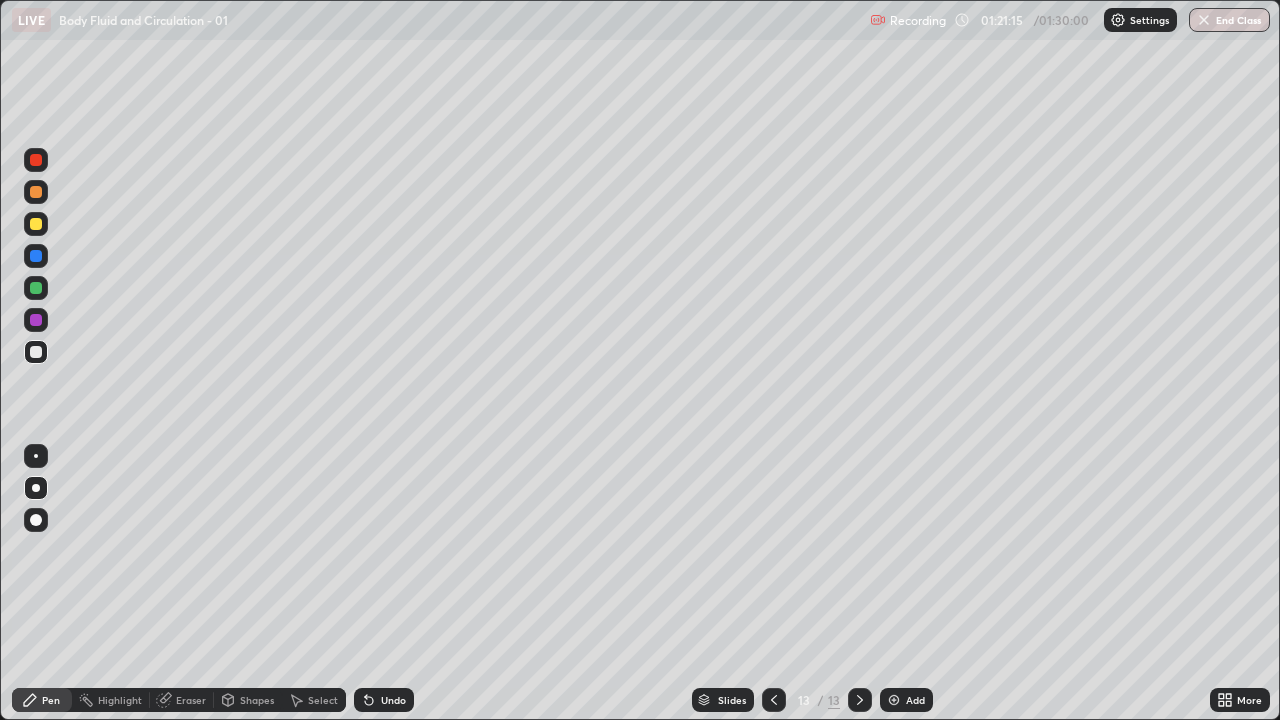 click at bounding box center (36, 320) 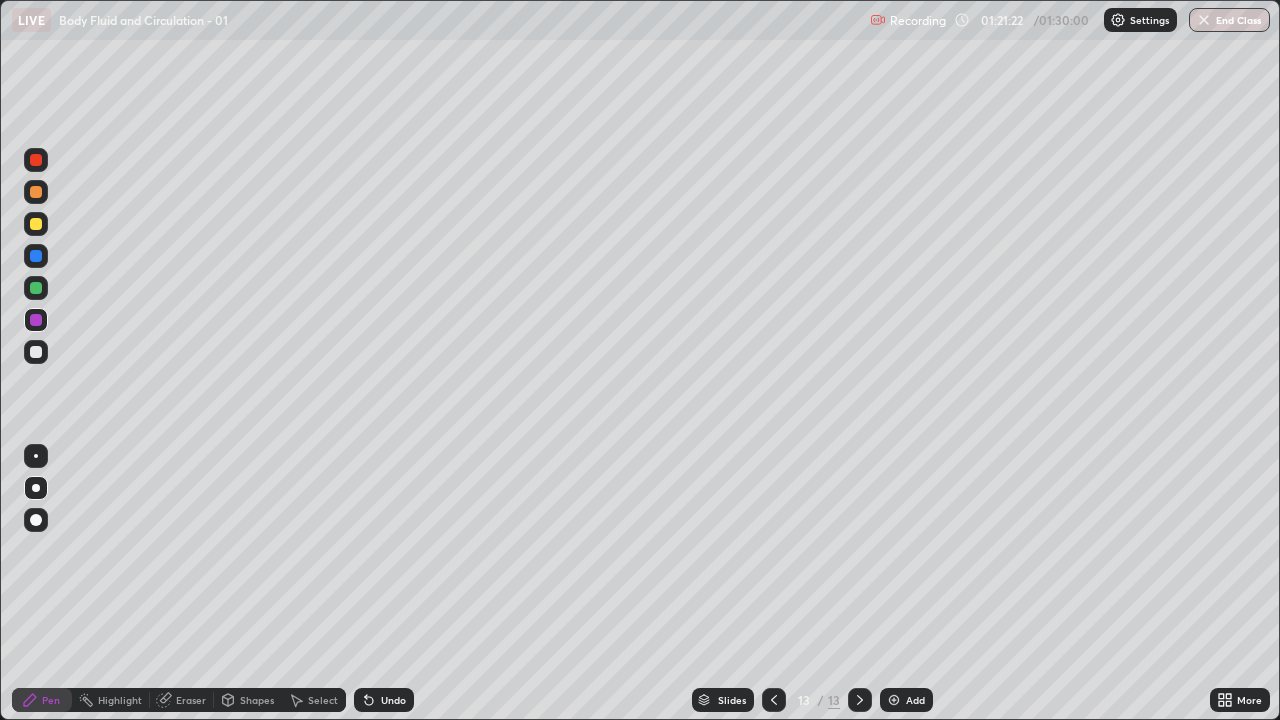 click at bounding box center (36, 256) 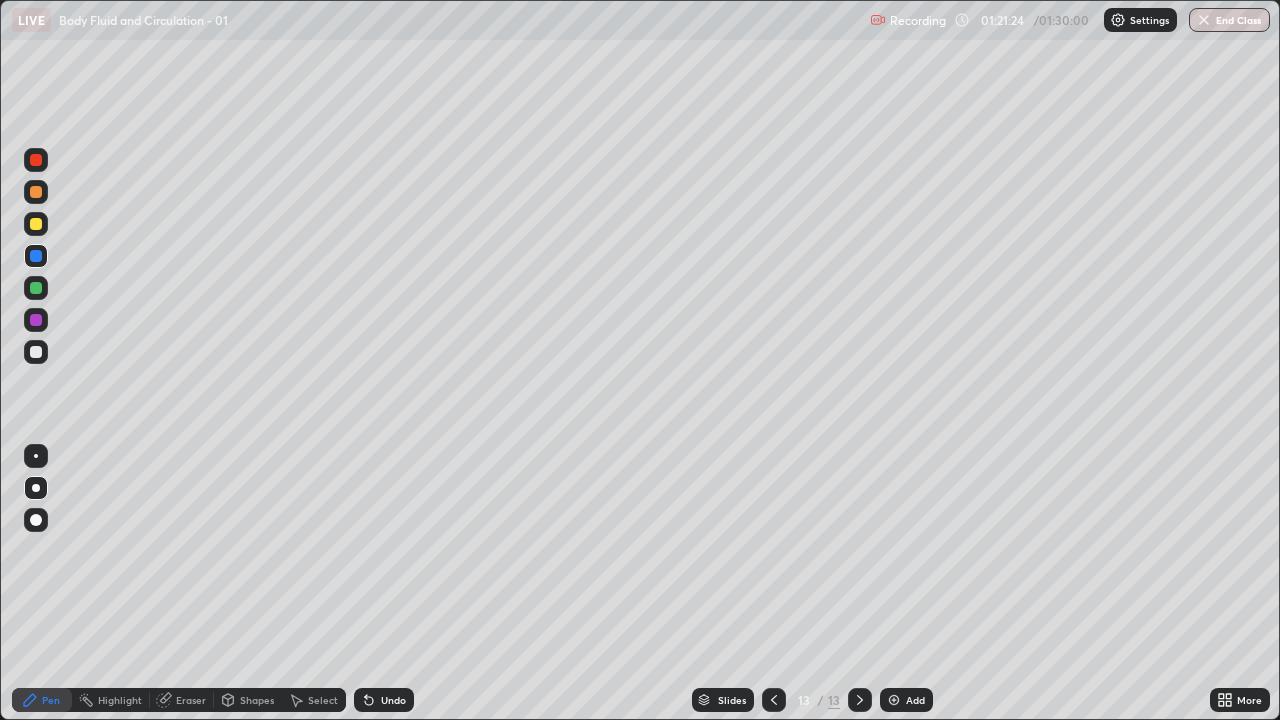 click at bounding box center (36, 320) 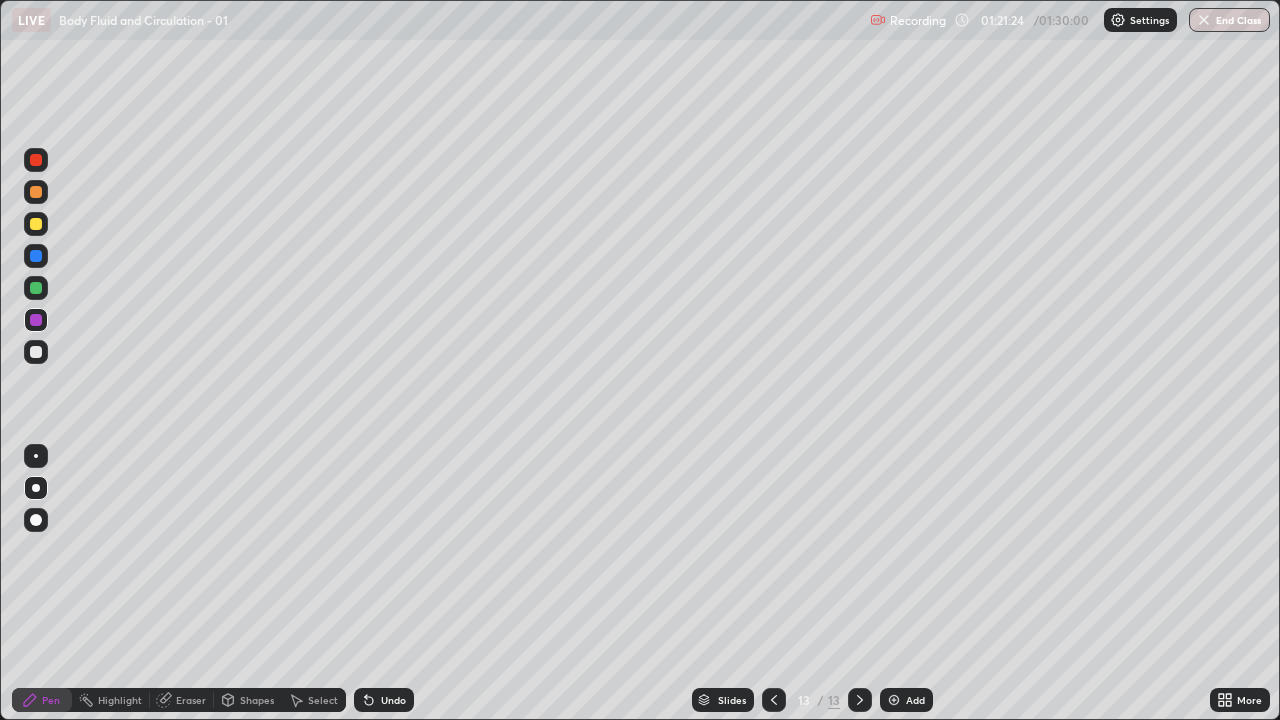 click at bounding box center [36, 288] 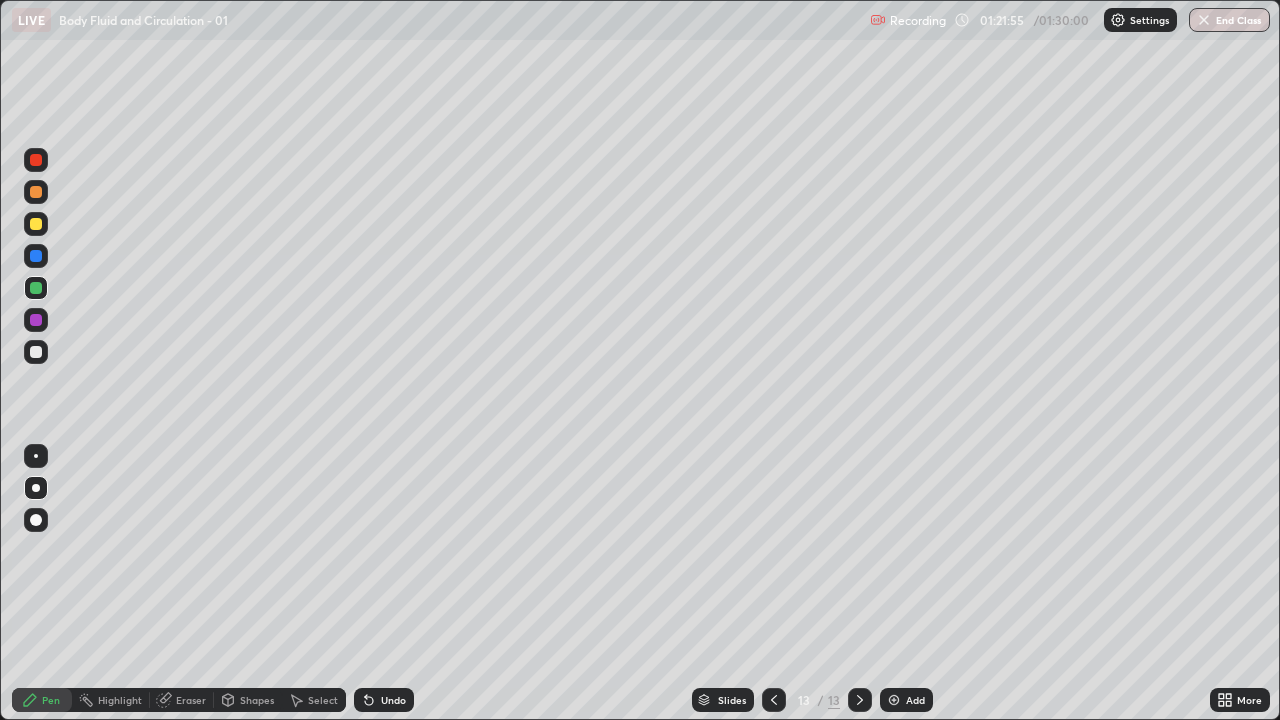 click at bounding box center (36, 224) 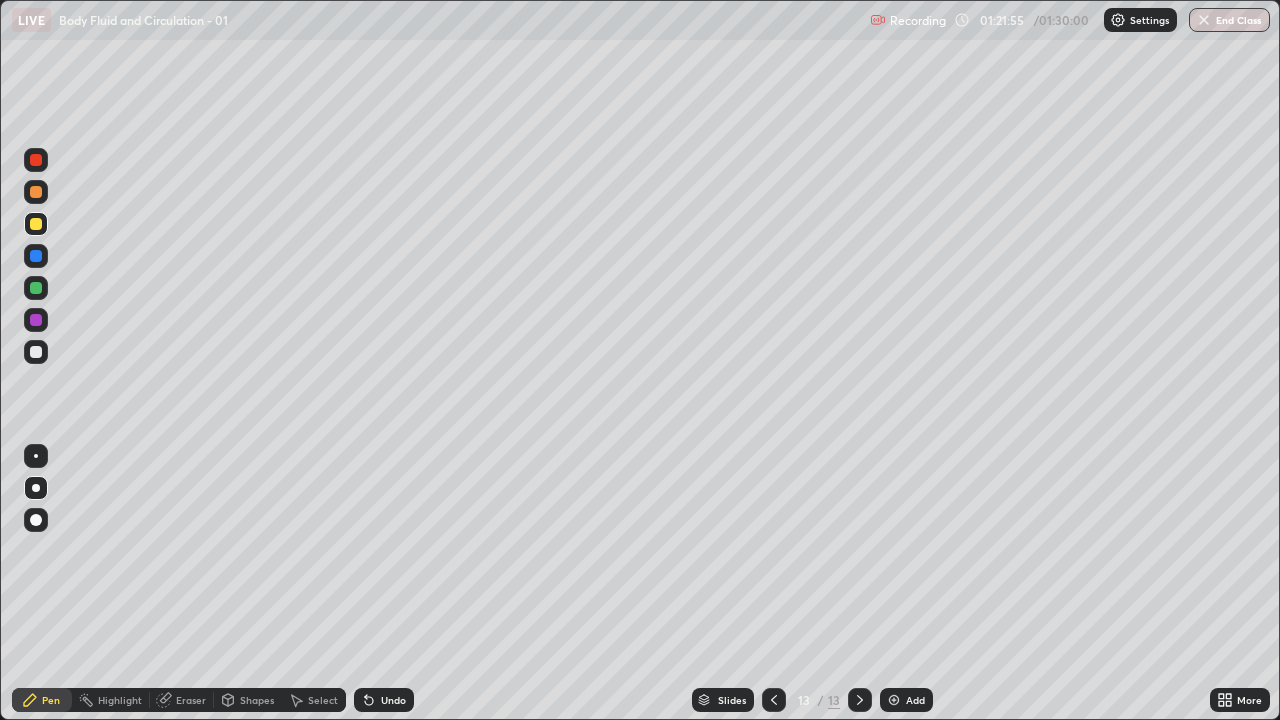 click at bounding box center (36, 288) 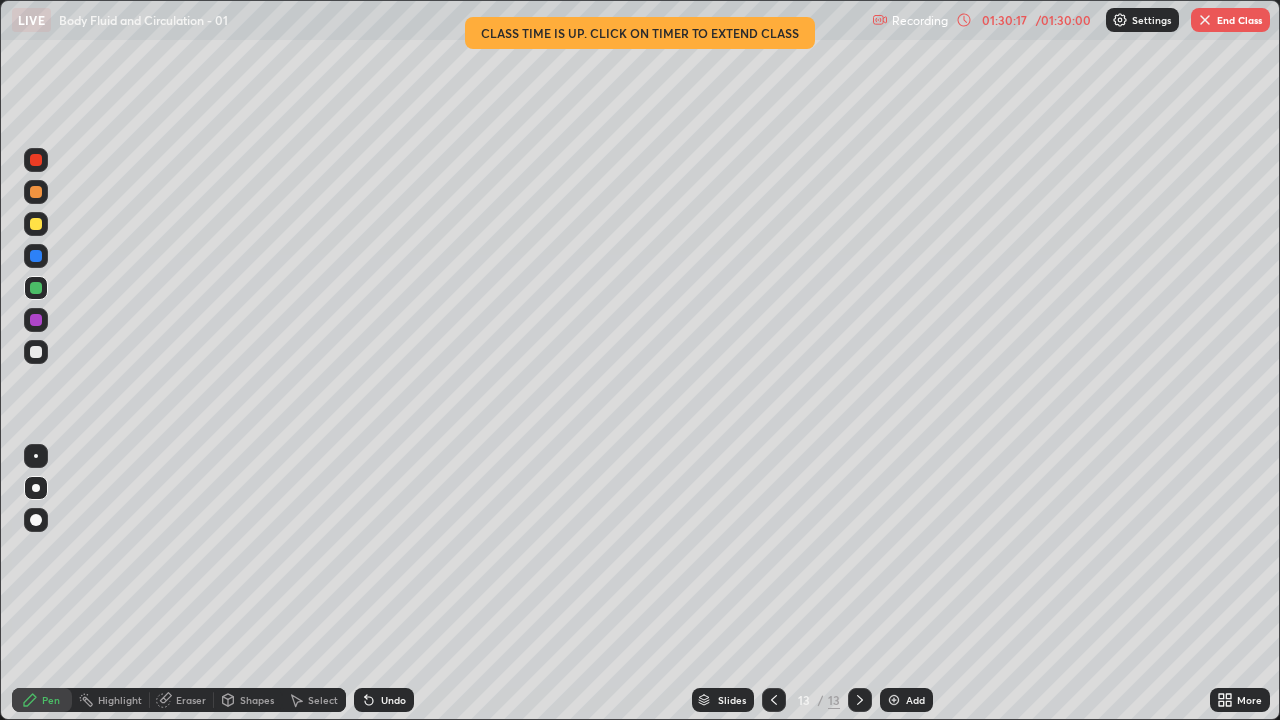 click on "End Class" at bounding box center [1230, 20] 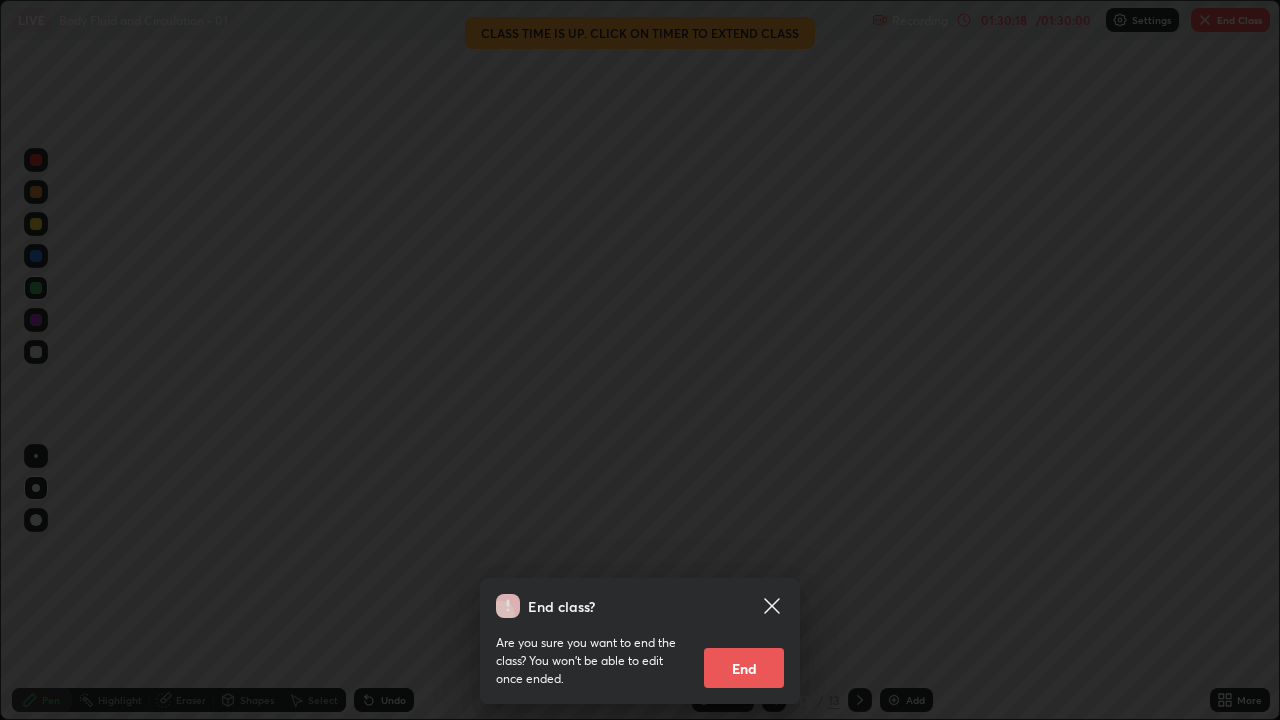 click on "End" at bounding box center [744, 668] 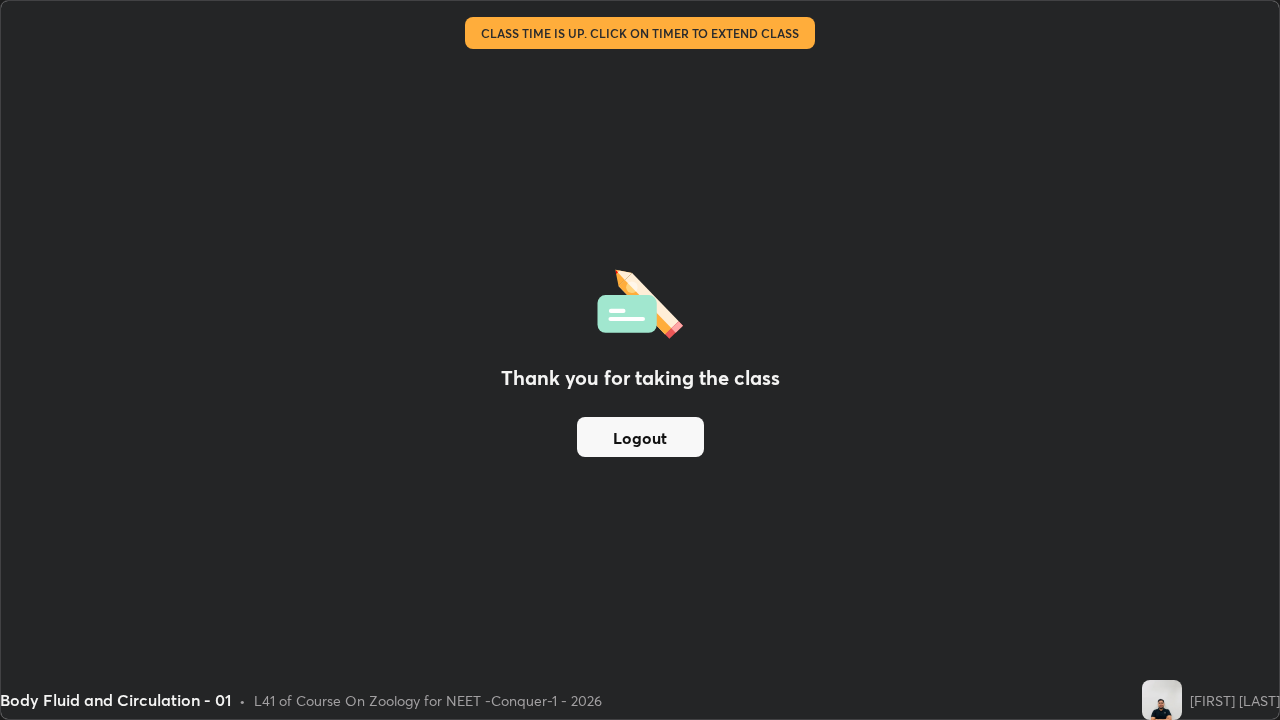 click on "Logout" at bounding box center [640, 437] 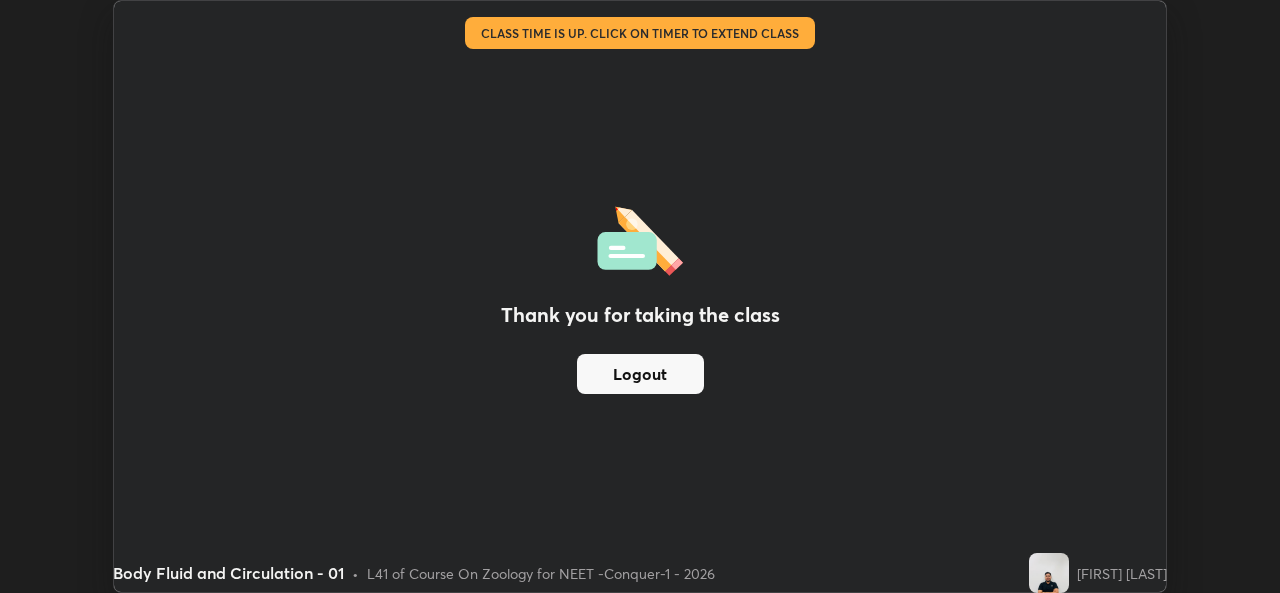 scroll, scrollTop: 593, scrollLeft: 1280, axis: both 